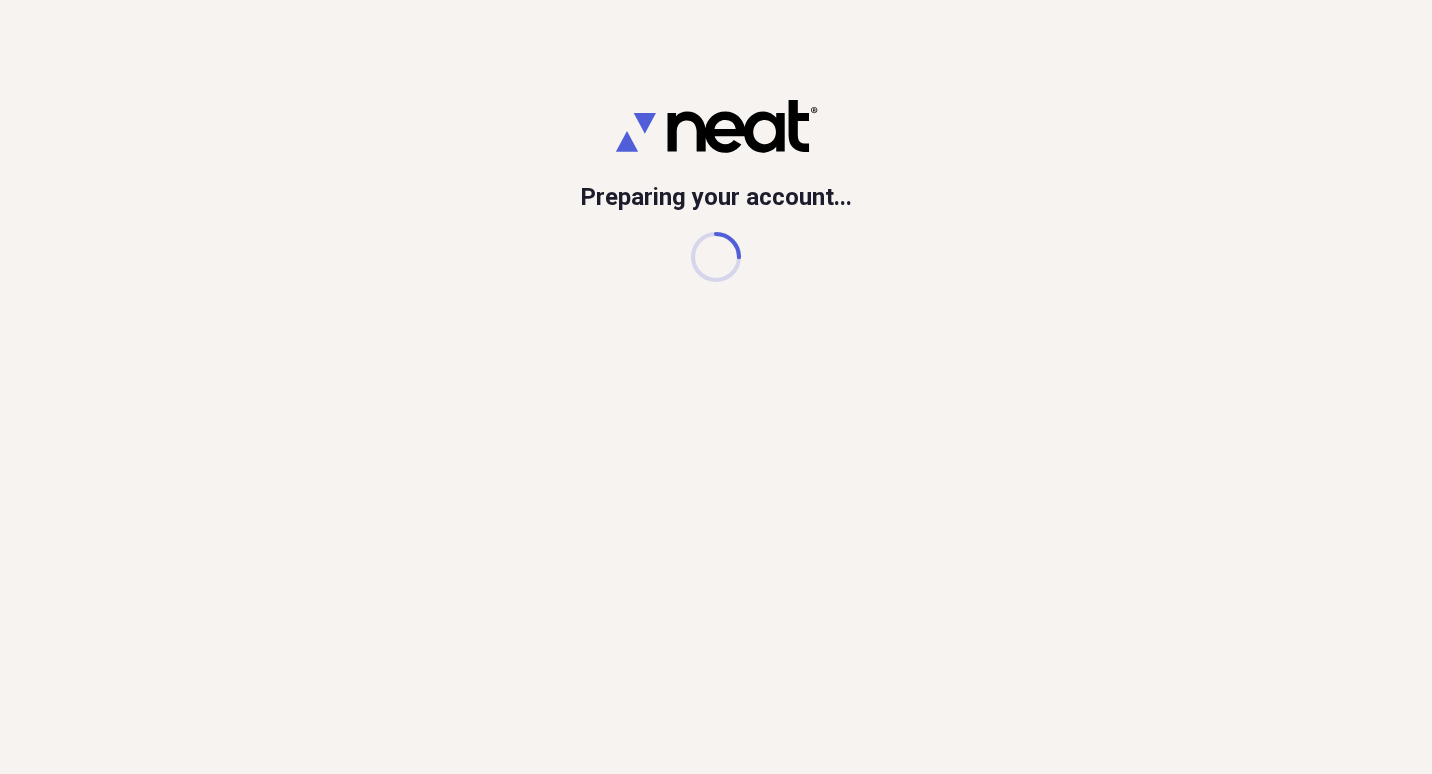 scroll, scrollTop: 0, scrollLeft: 0, axis: both 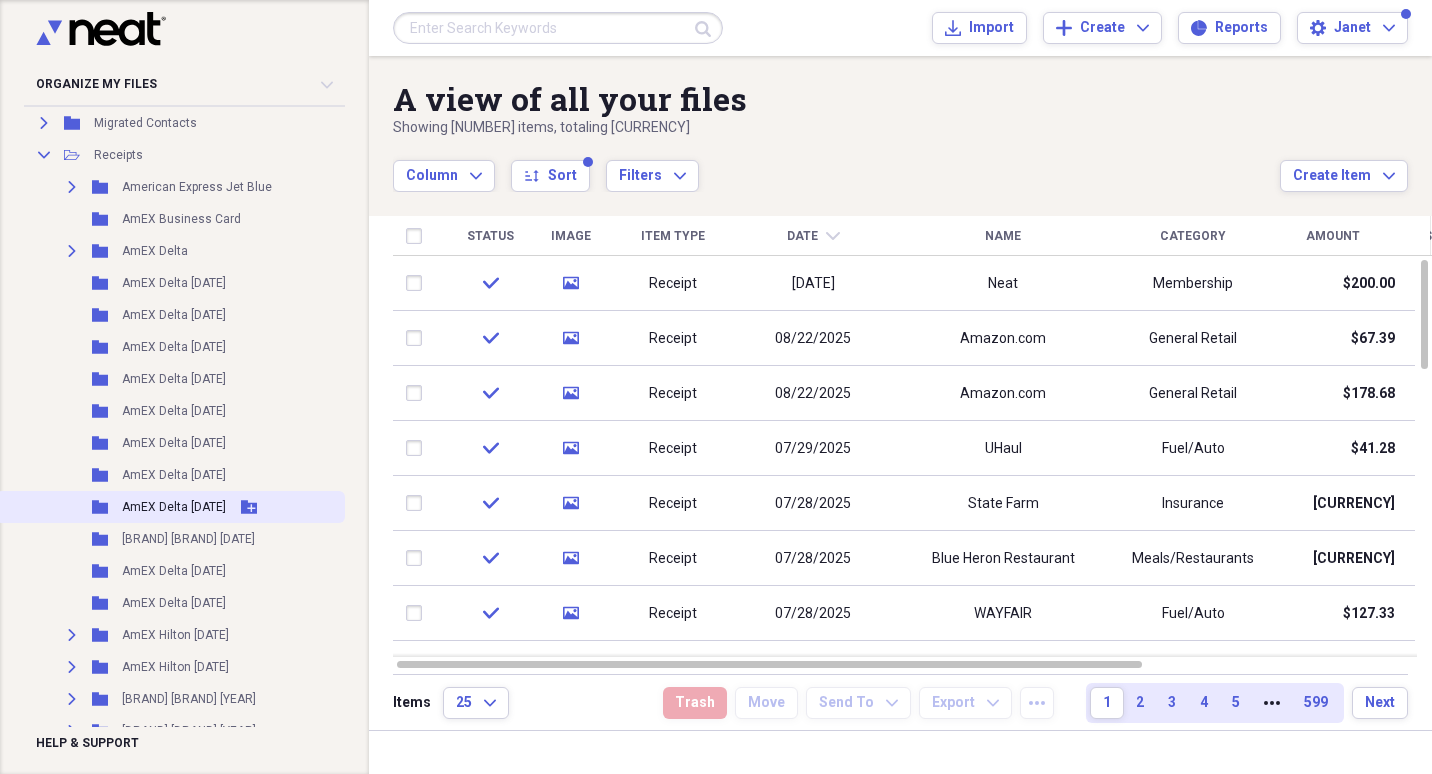 click on "AmEX Delta [DATE]" at bounding box center [174, 507] 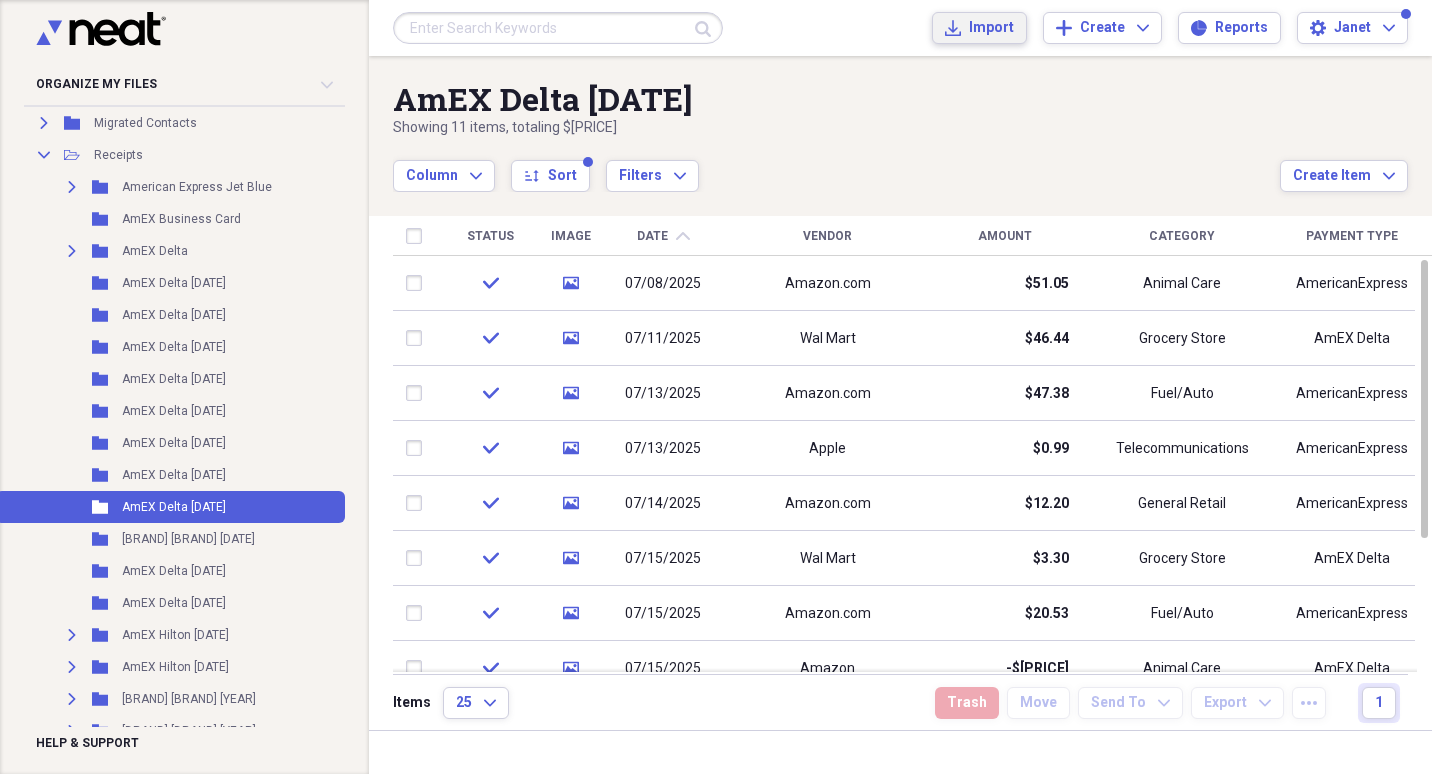 click on "Import Import" at bounding box center [979, 28] 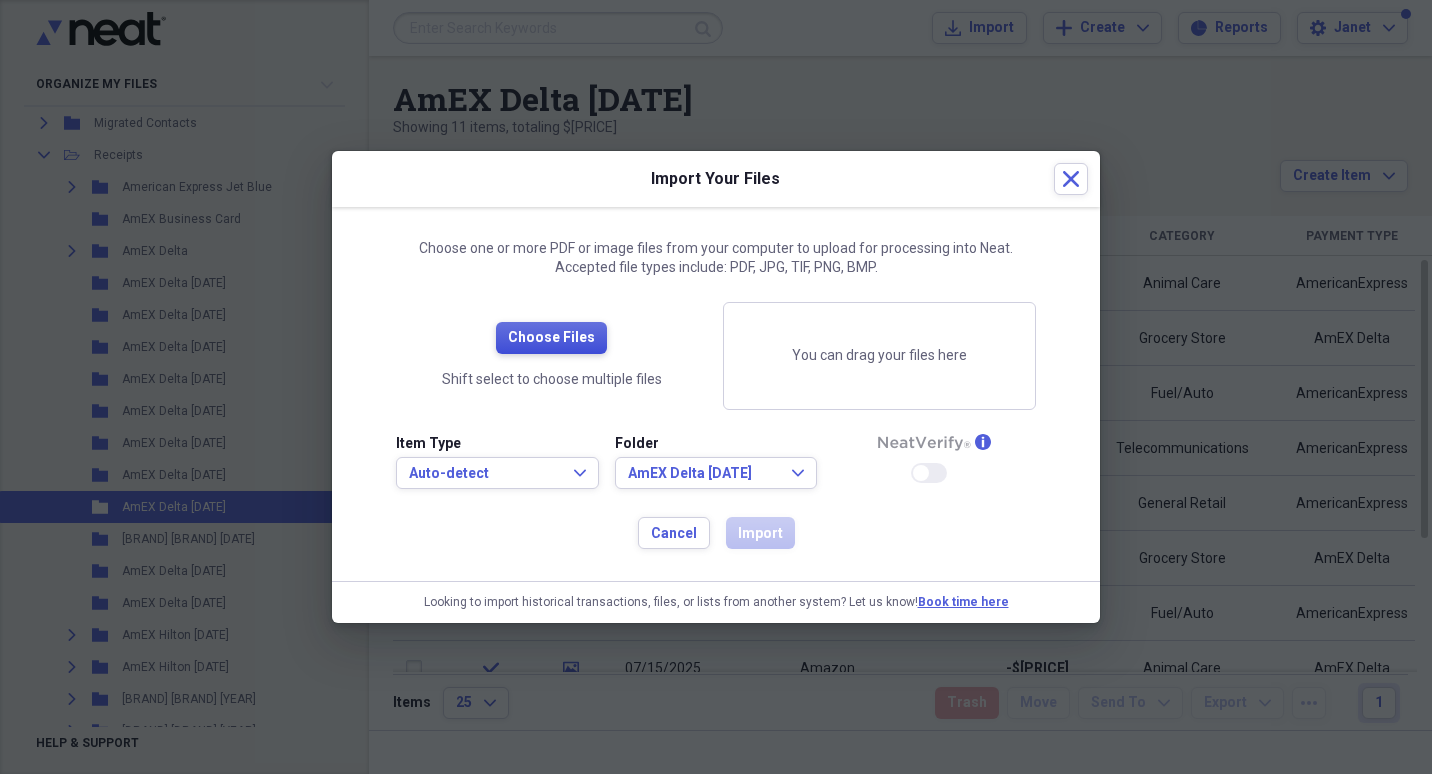 click on "Choose Files" at bounding box center [551, 338] 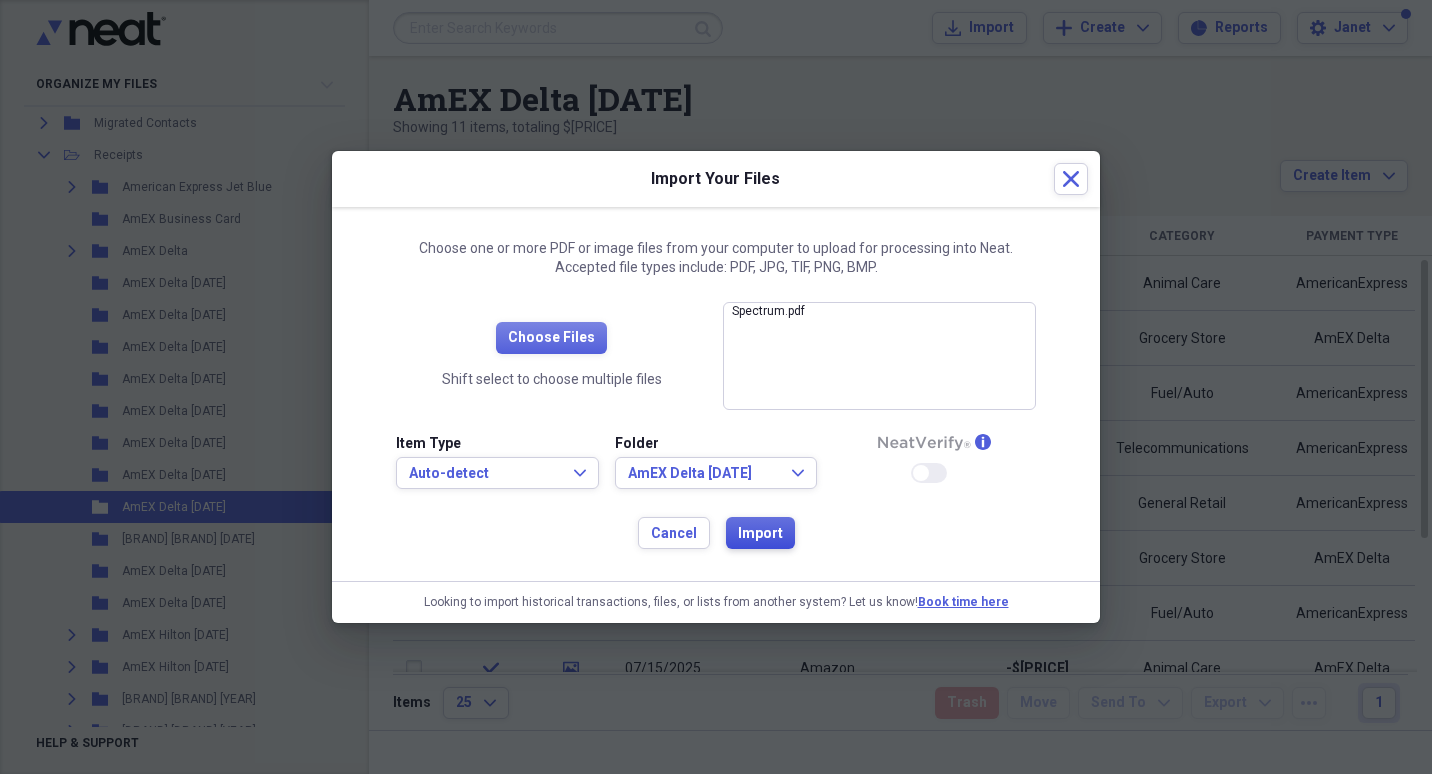 click on "Import" at bounding box center [760, 534] 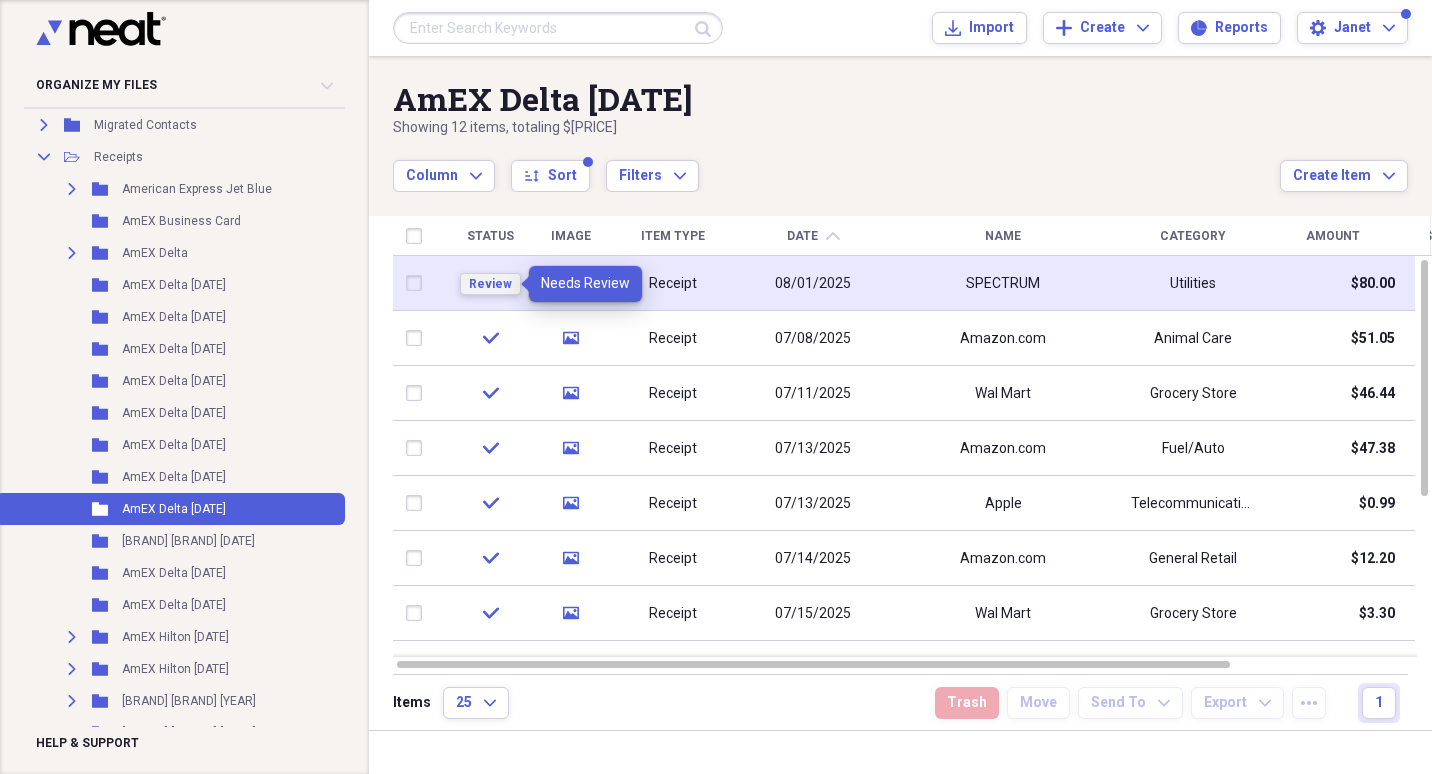 click on "Review" at bounding box center (490, 284) 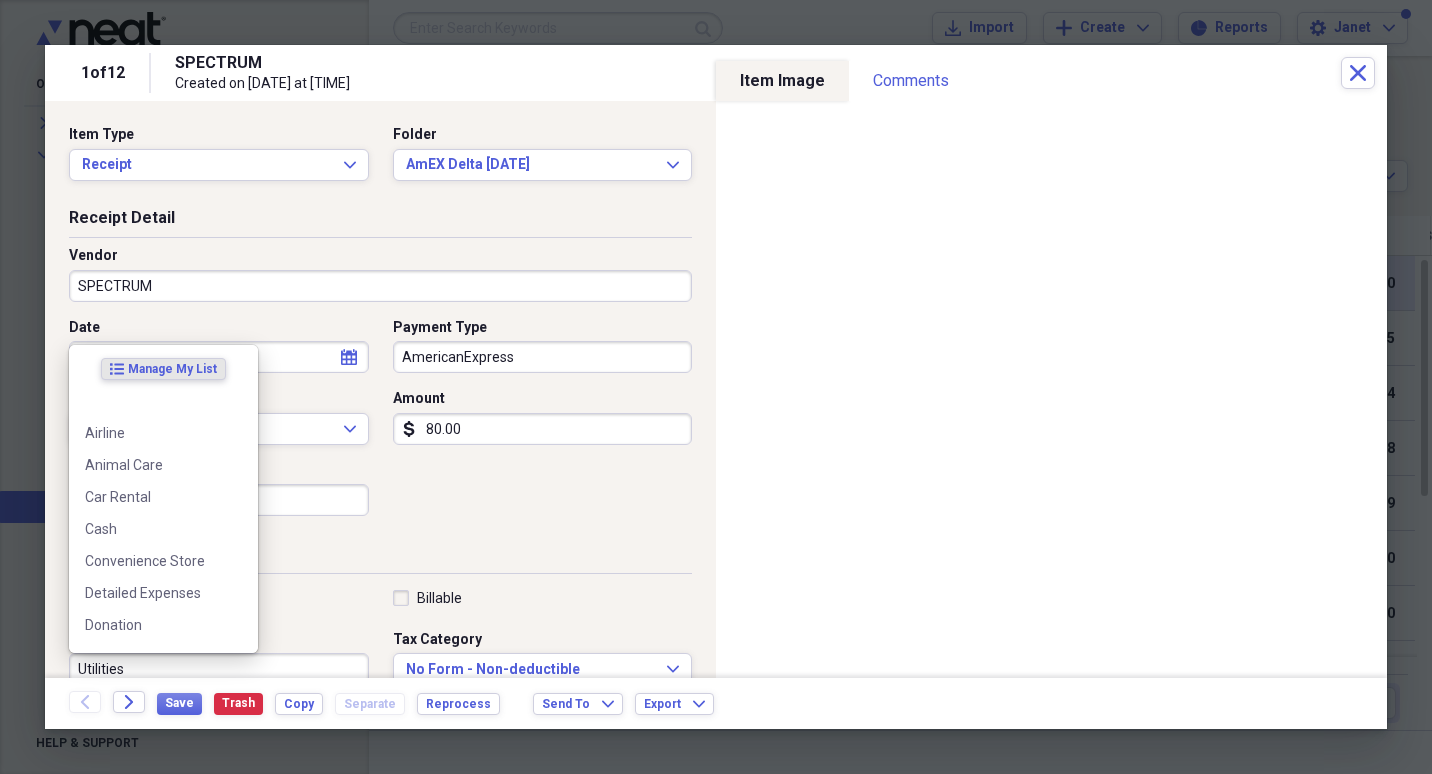 click on "Utilities" at bounding box center [219, 669] 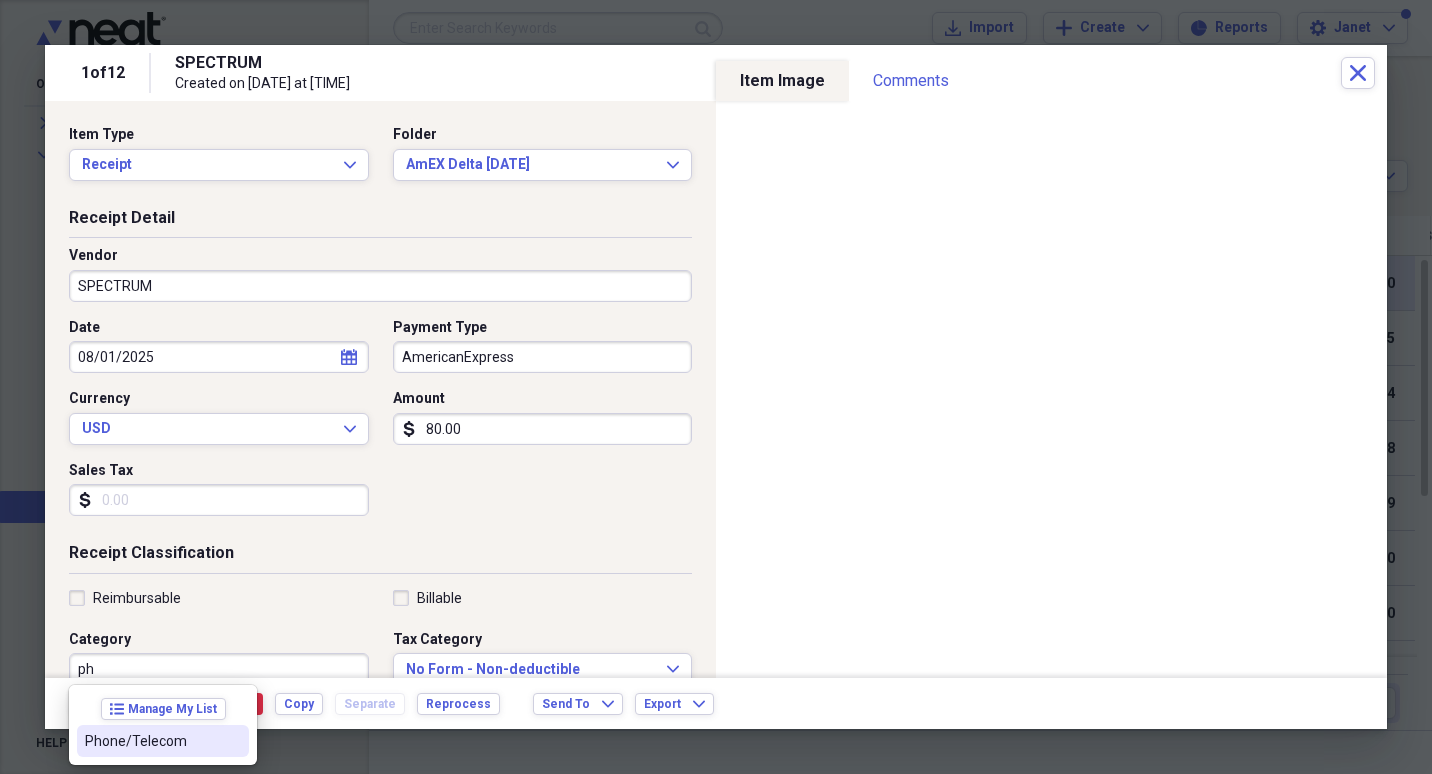 click on "Phone/Telecom" at bounding box center [151, 741] 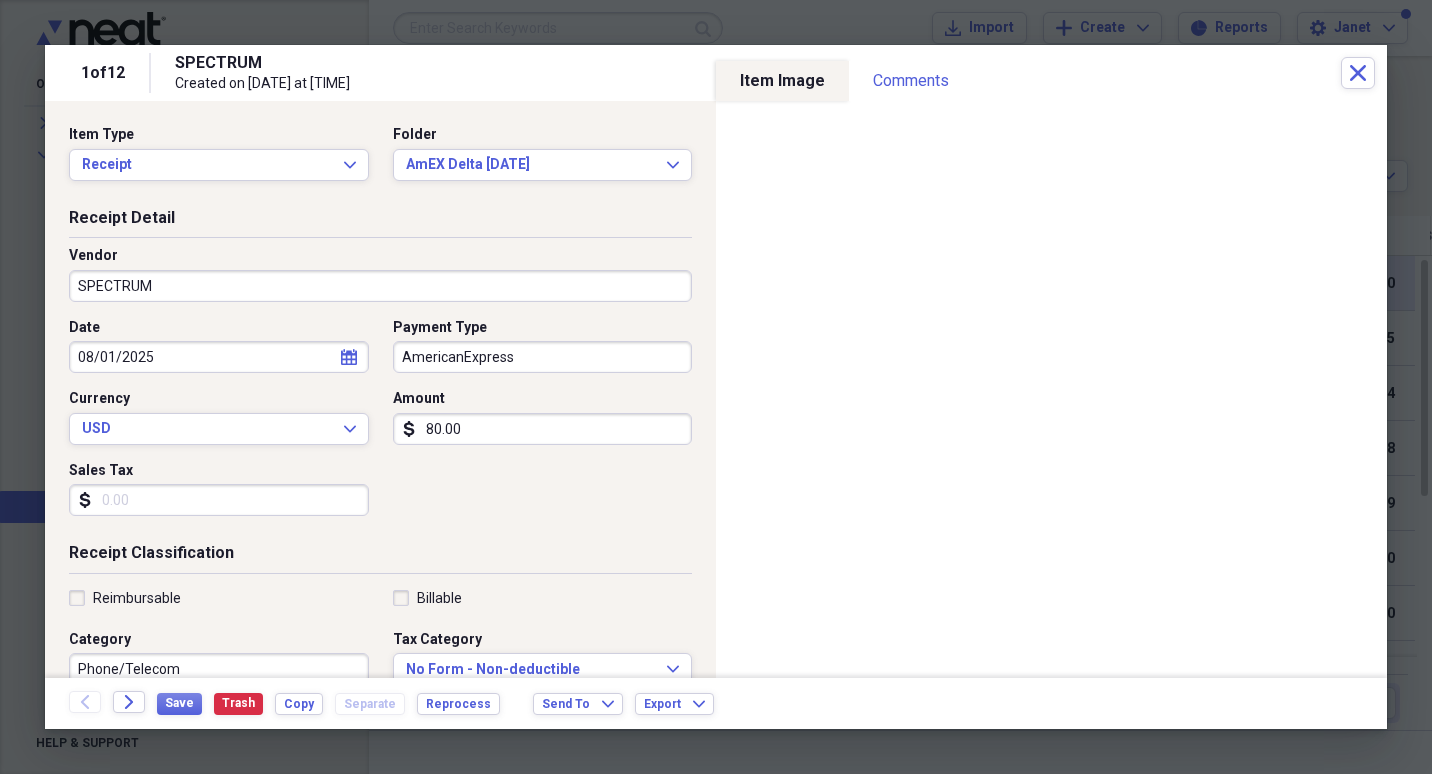 scroll, scrollTop: 7, scrollLeft: 0, axis: vertical 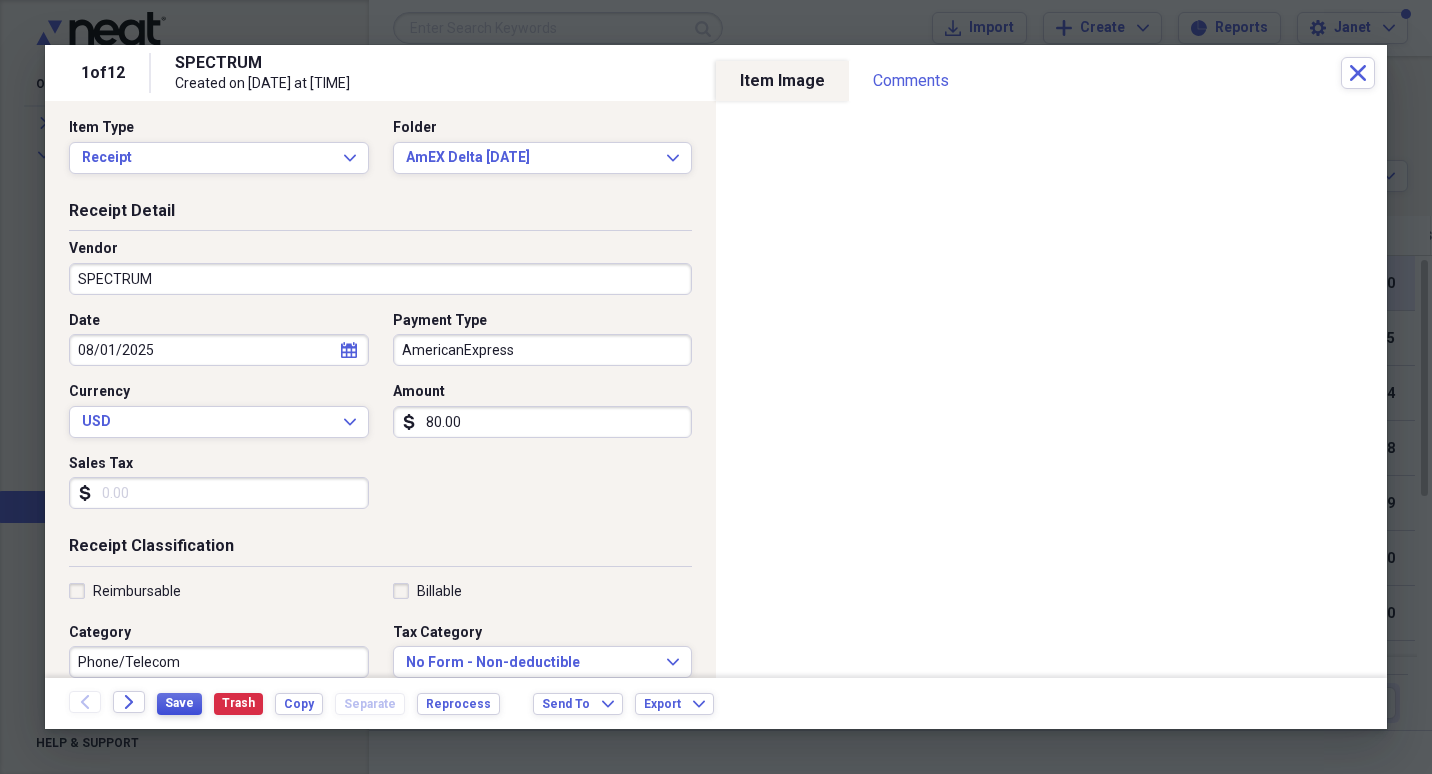 click on "Save" at bounding box center (179, 703) 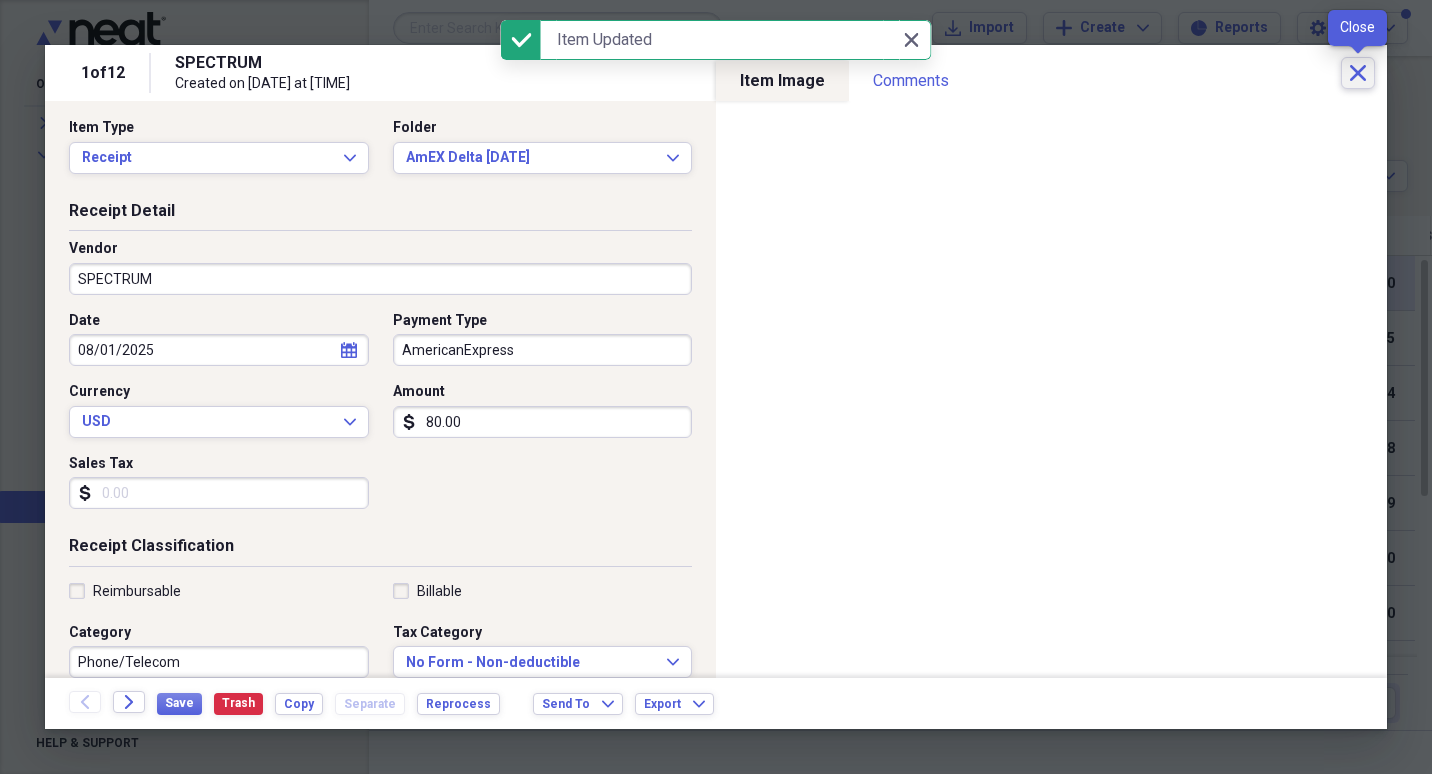 click on "Close" 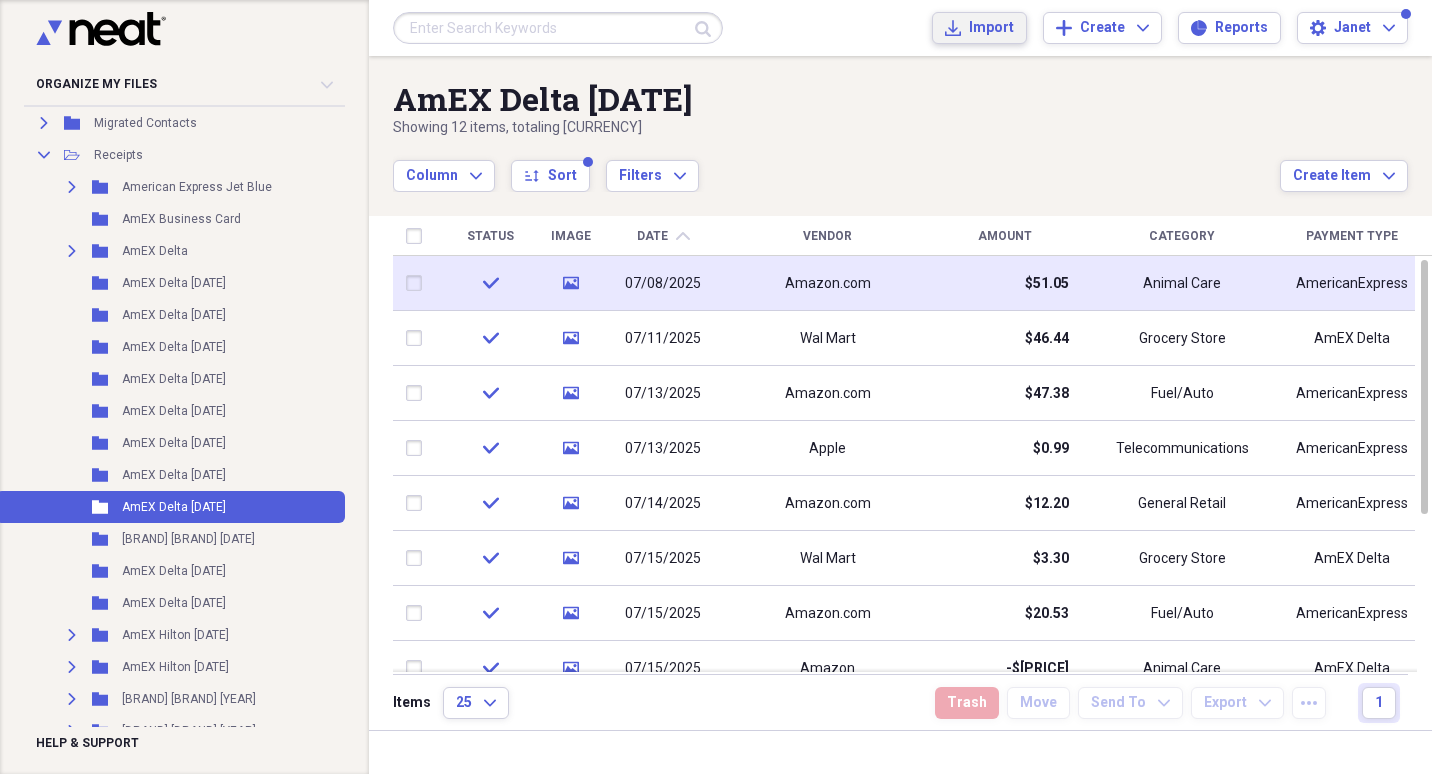 click on "Import" at bounding box center [991, 28] 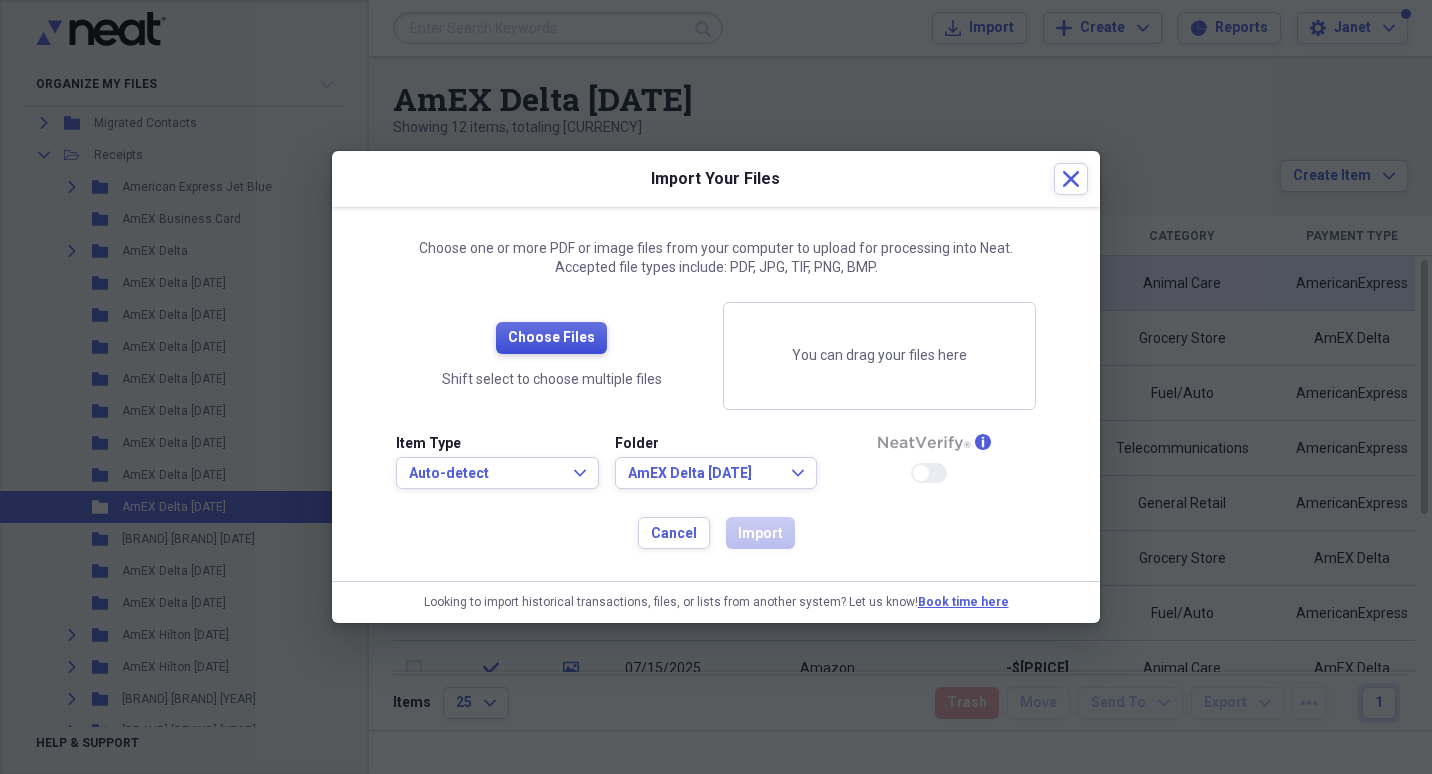 click on "Choose Files" at bounding box center [551, 338] 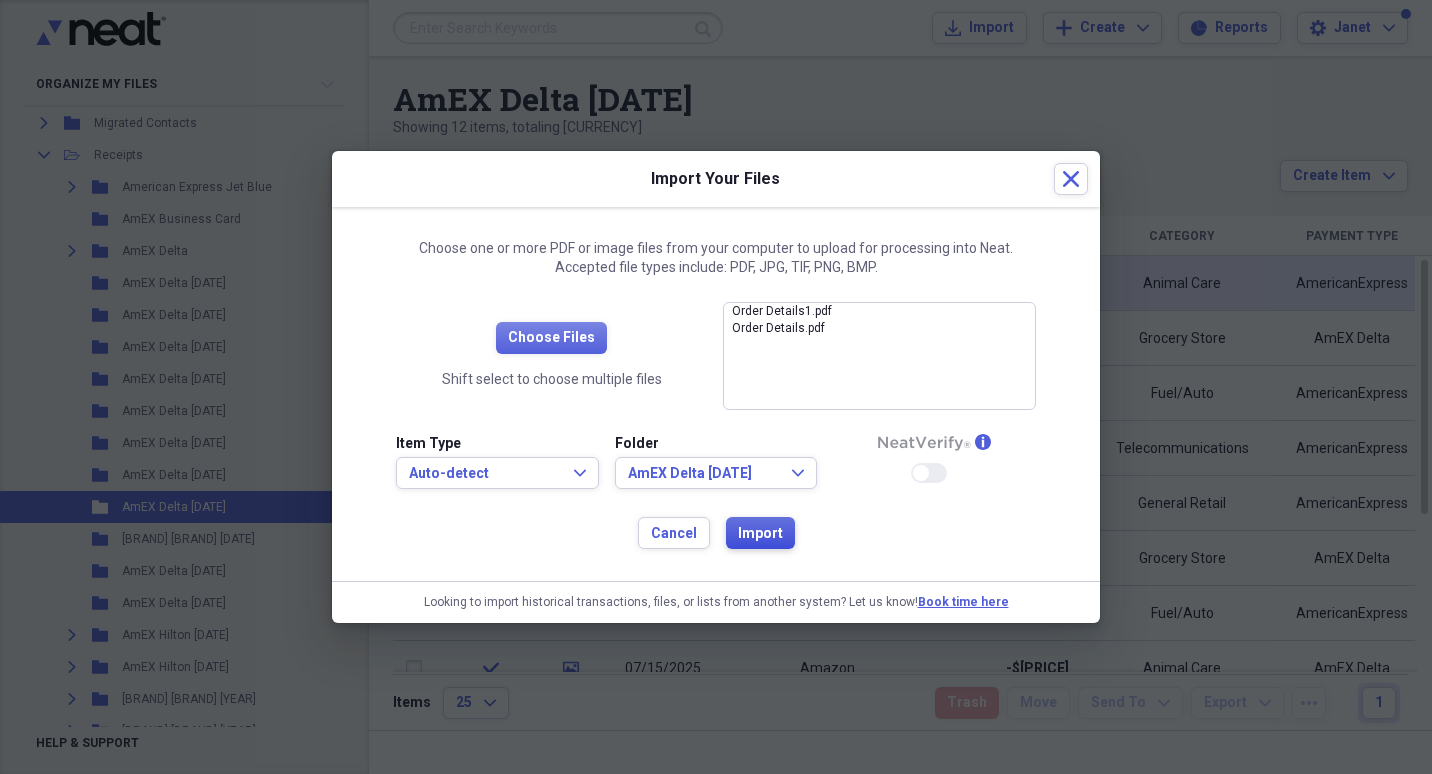 click on "Import" at bounding box center (760, 534) 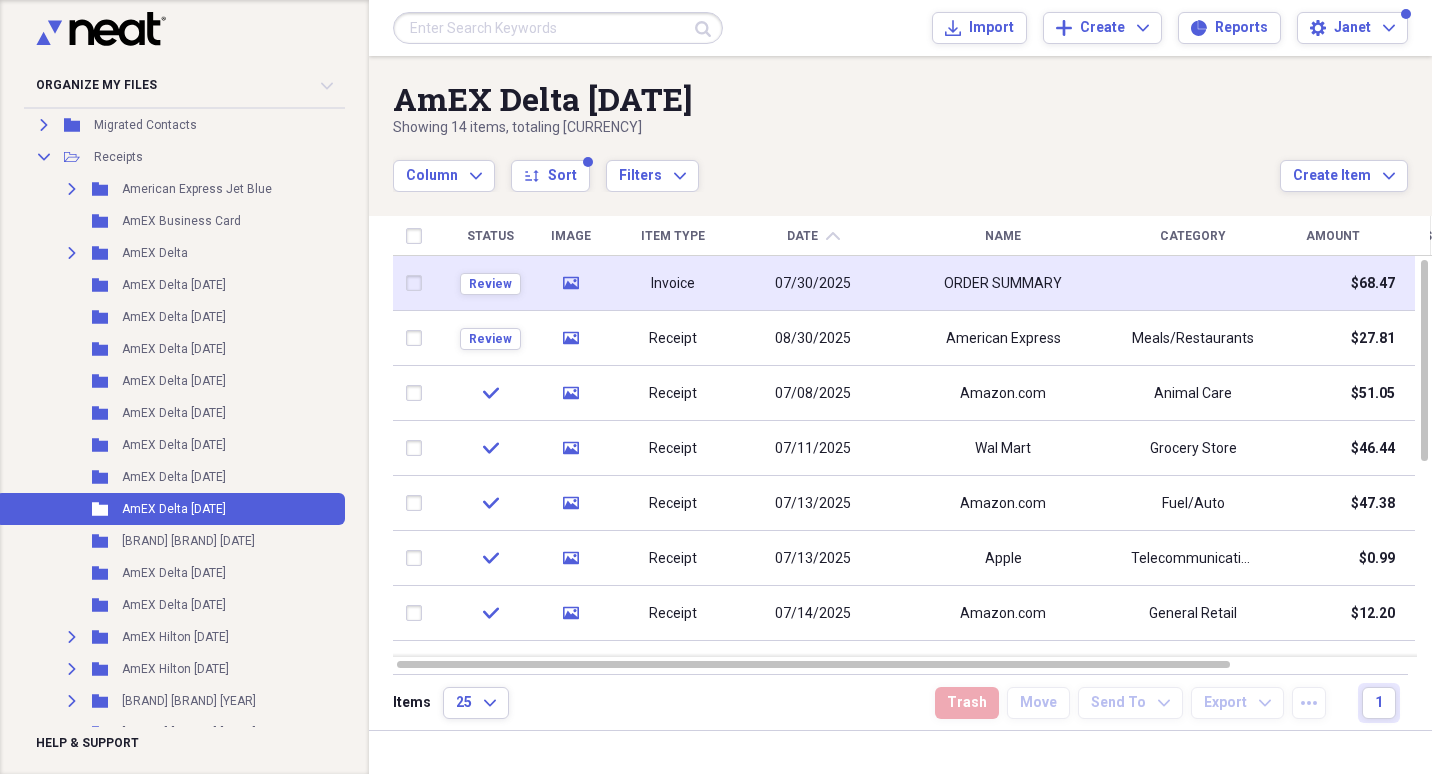 click on "Invoice" at bounding box center (673, 283) 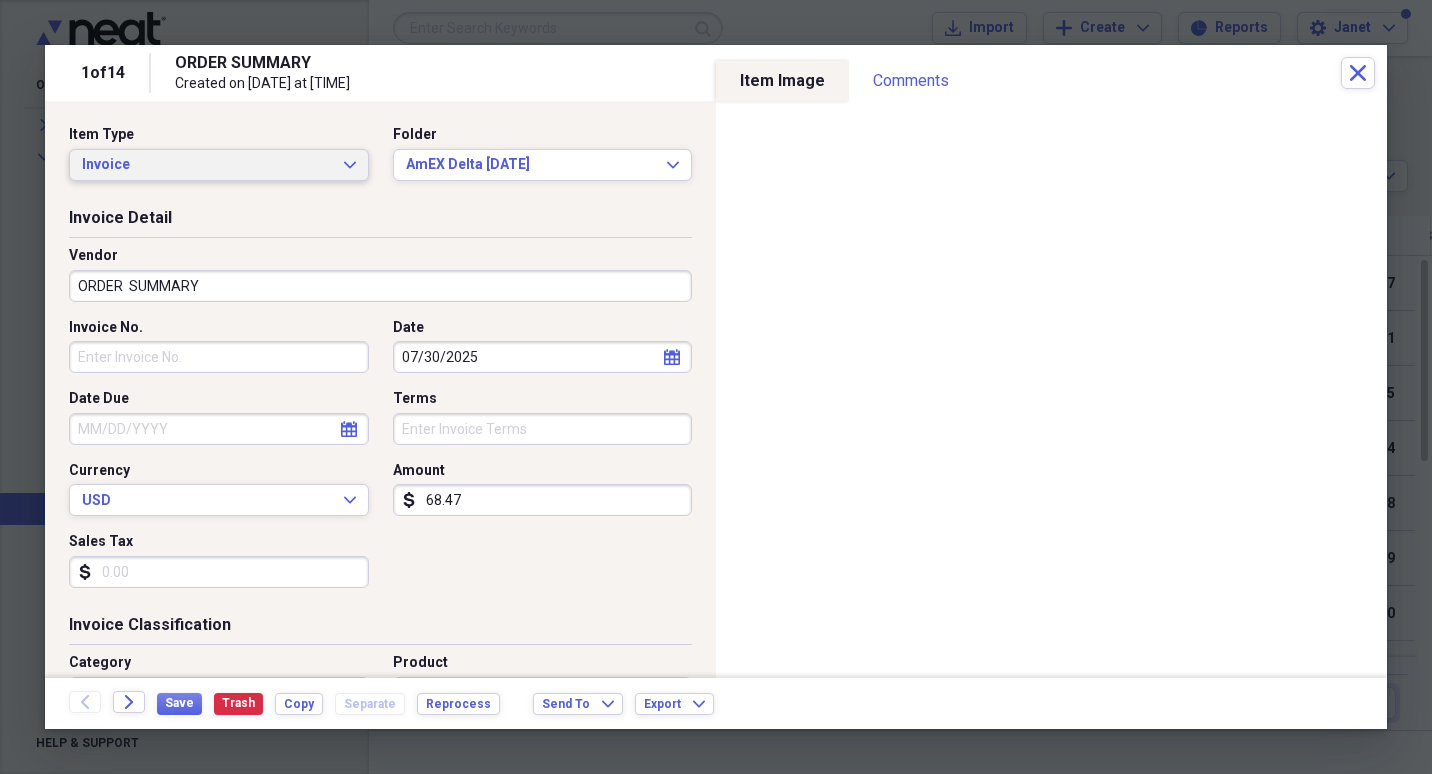 click on "Invoice Expand" at bounding box center (219, 165) 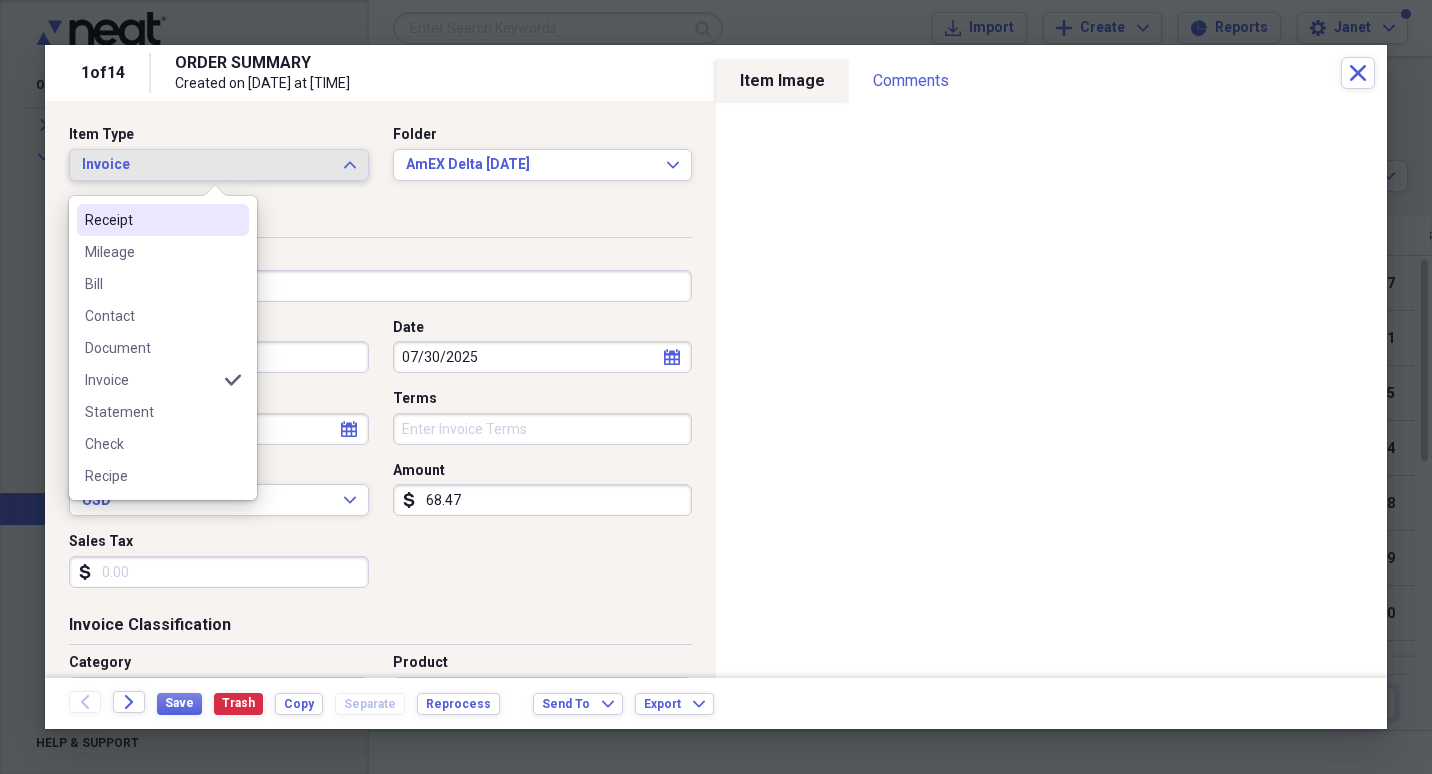 click on "Receipt" at bounding box center (151, 220) 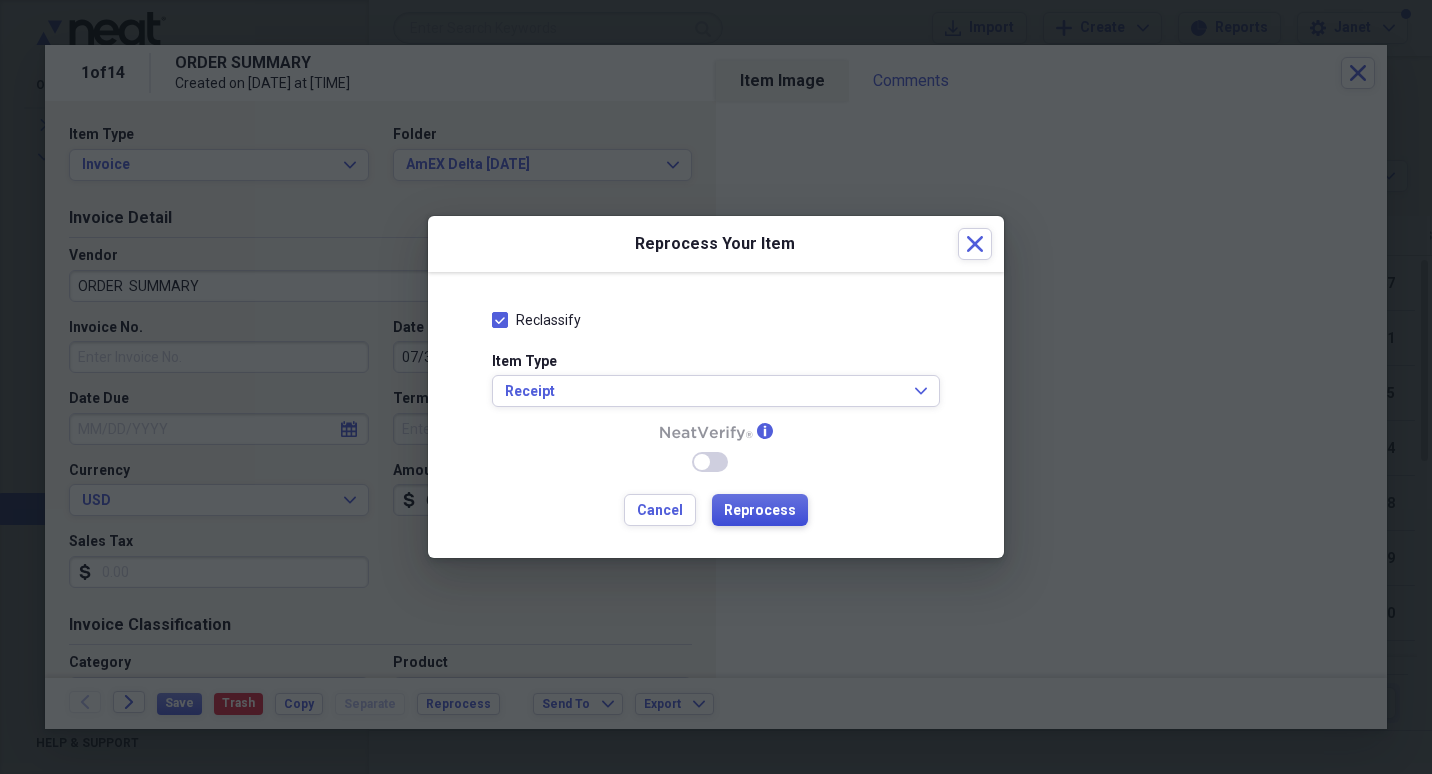 click on "Reprocess" at bounding box center (760, 510) 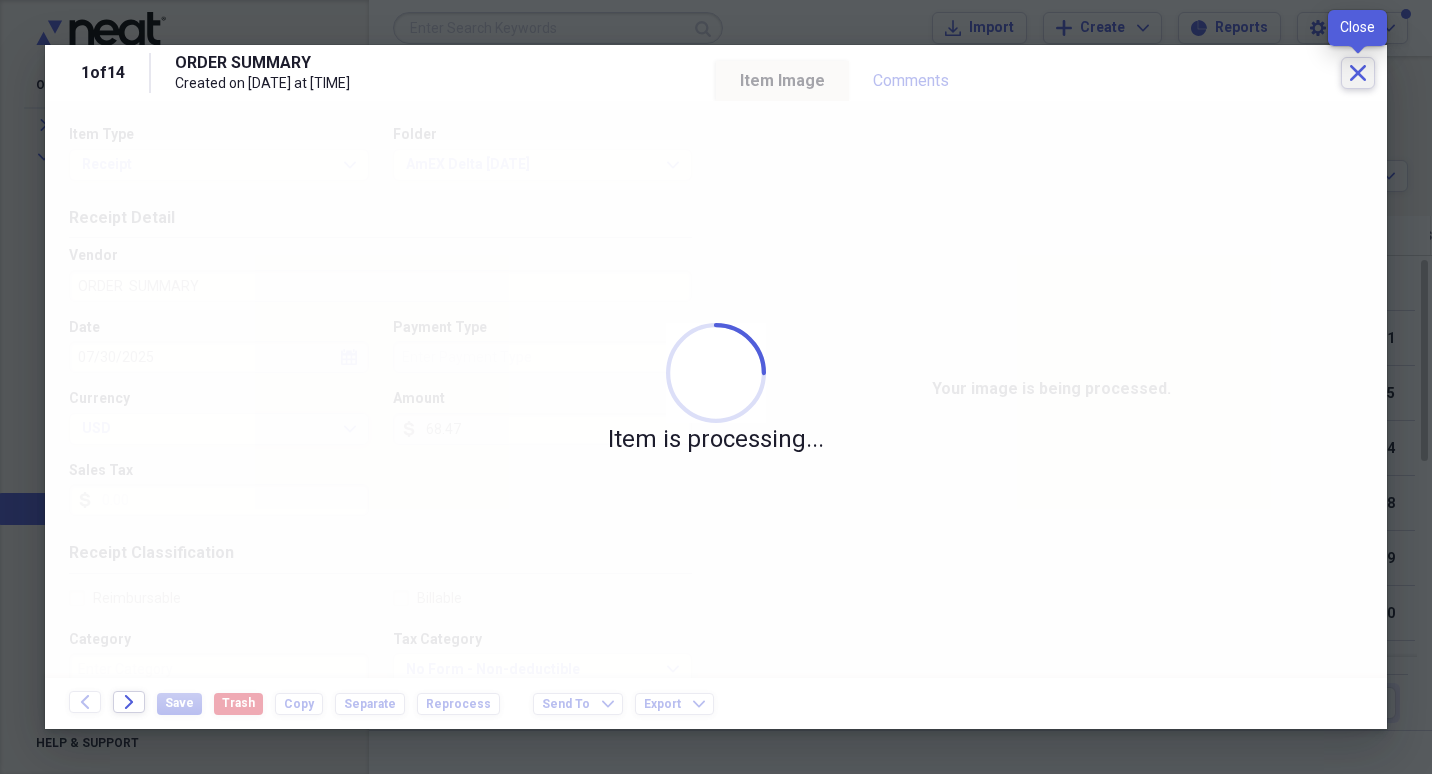 click on "Close" 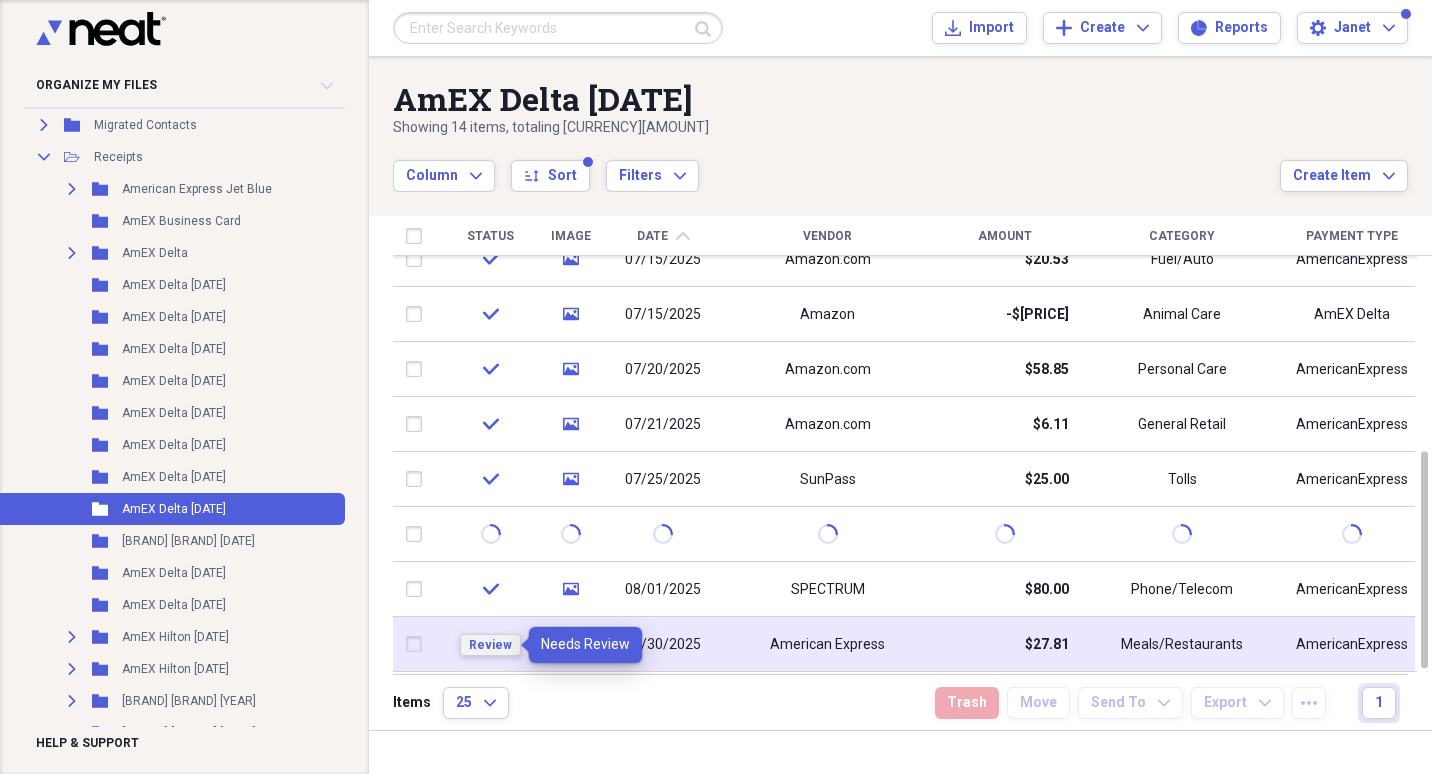 click on "Review" at bounding box center [490, 645] 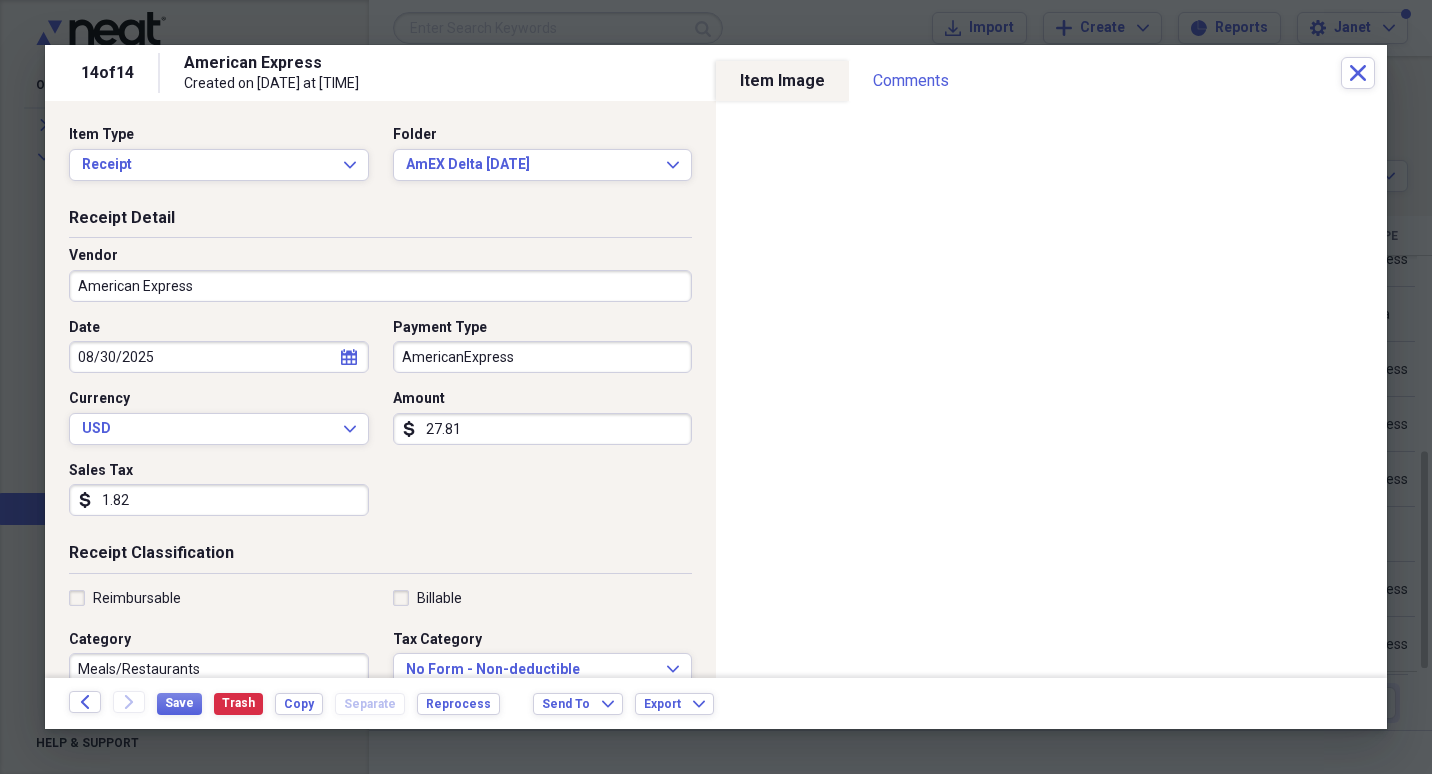 click on "American Express" at bounding box center (380, 286) 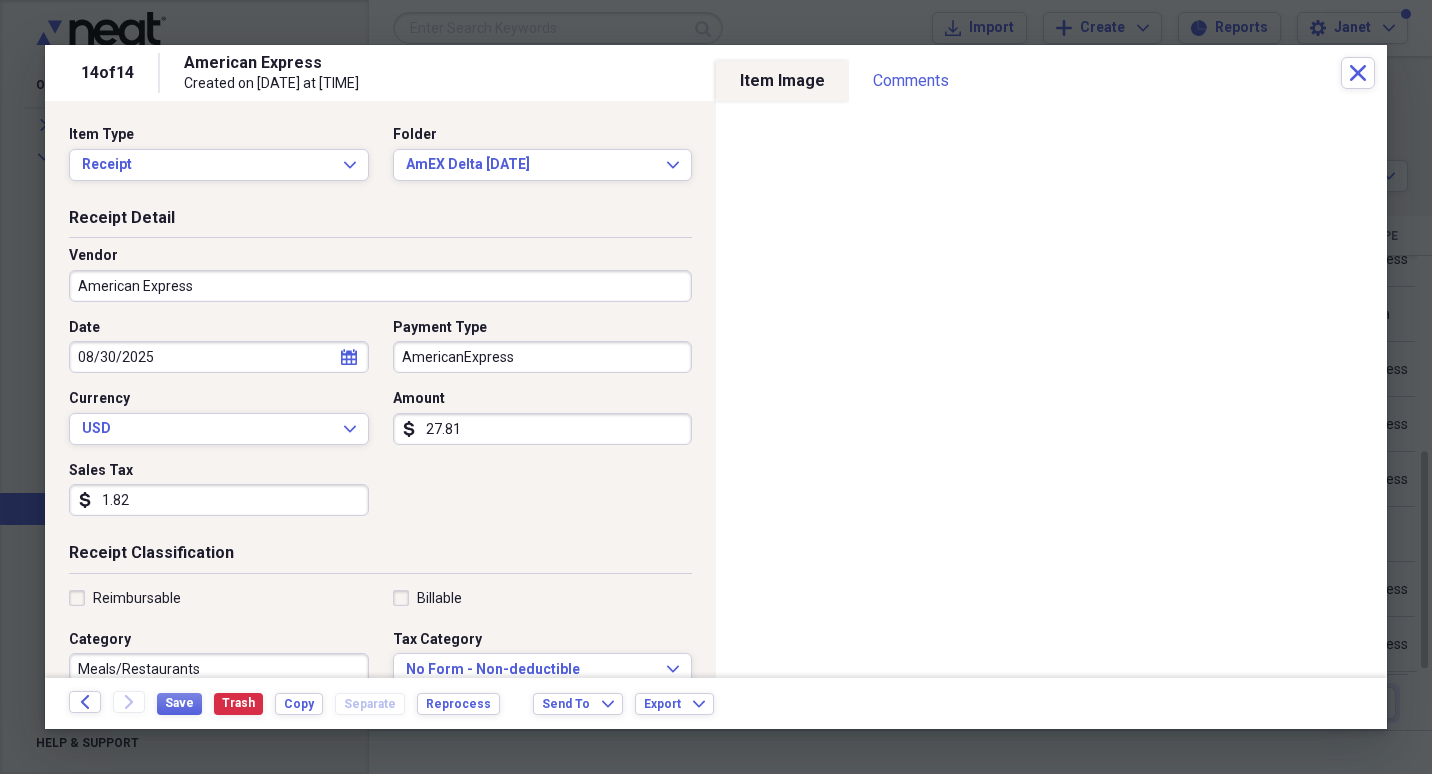 click on "Item Type Receipt Expand Folder AmEX Delta [DATE] Expand" at bounding box center [380, 161] 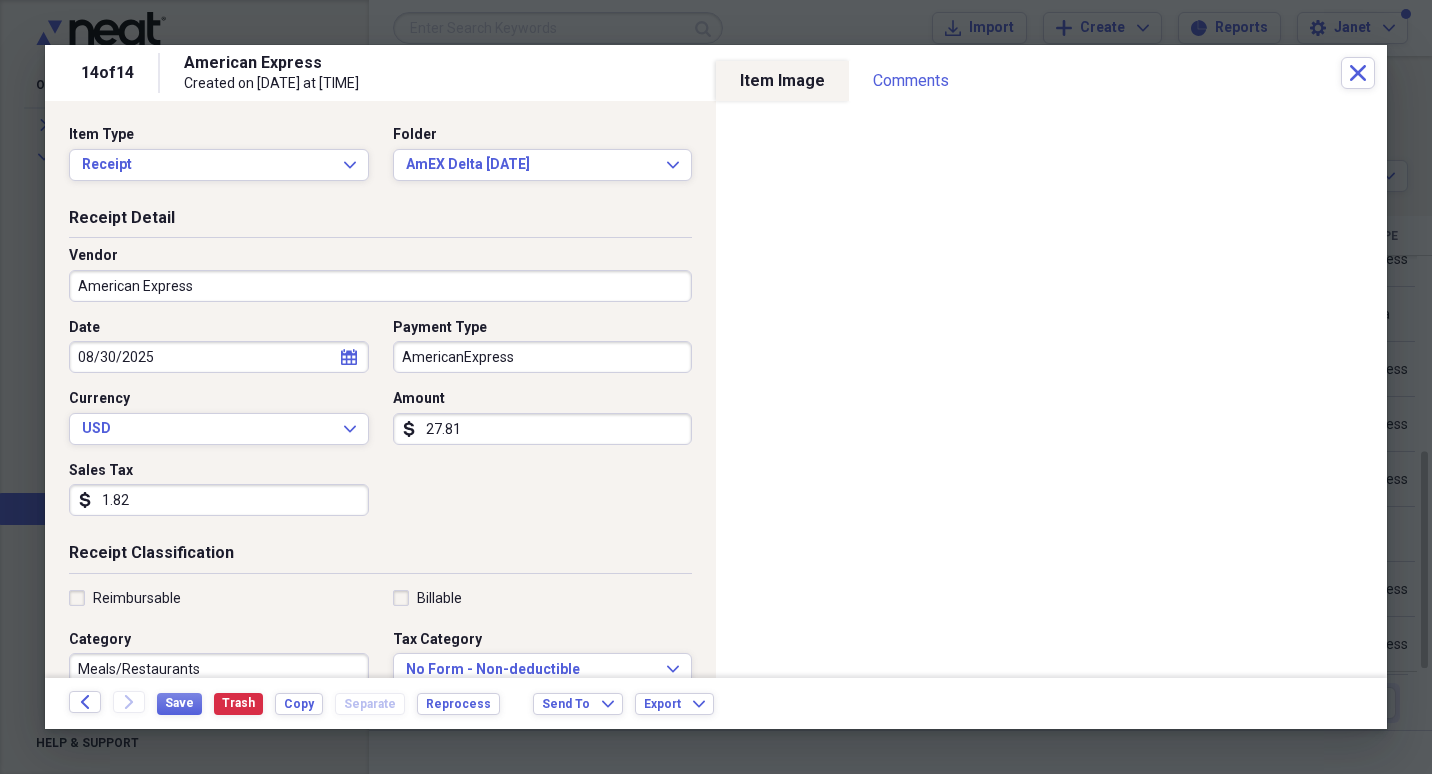 click on "American Express" at bounding box center (380, 286) 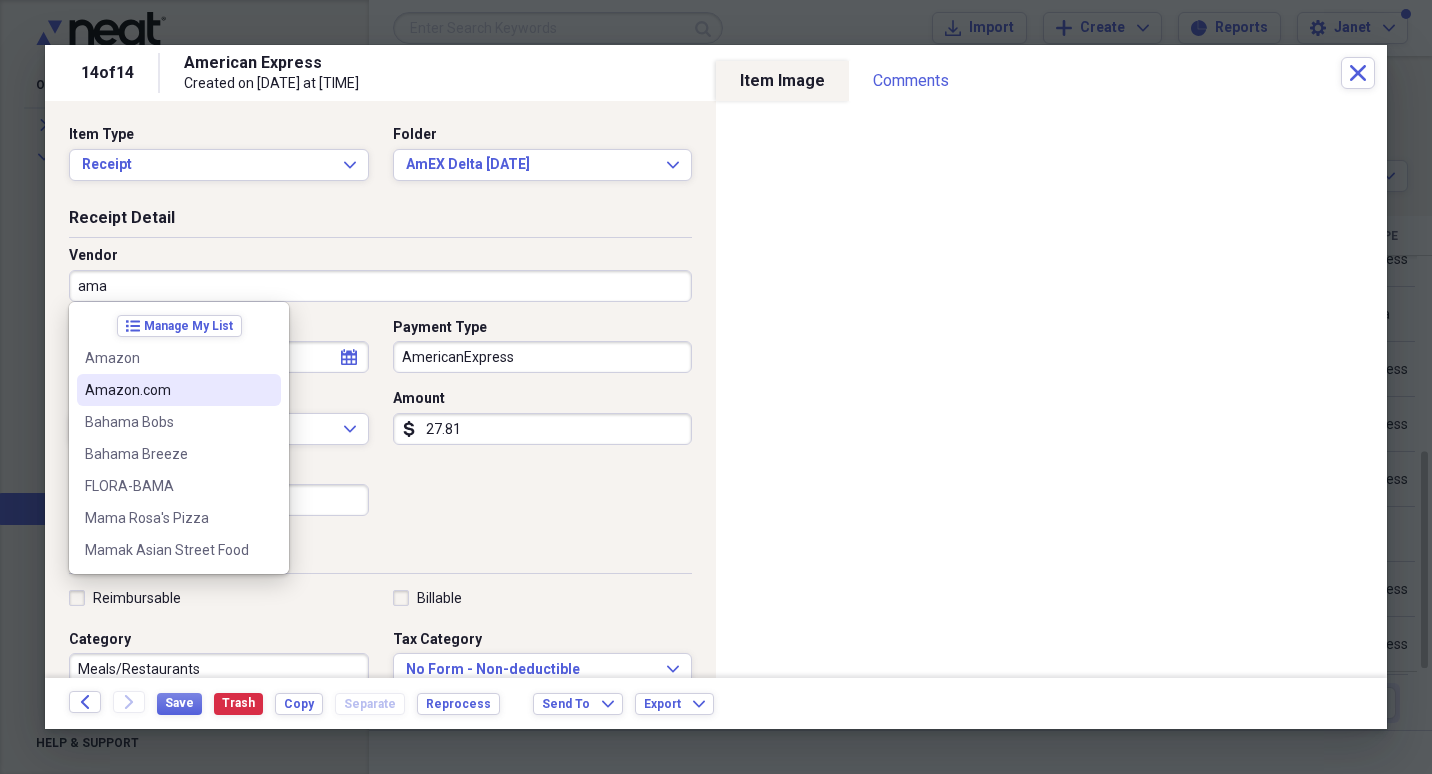 click on "Amazon.com" at bounding box center (167, 390) 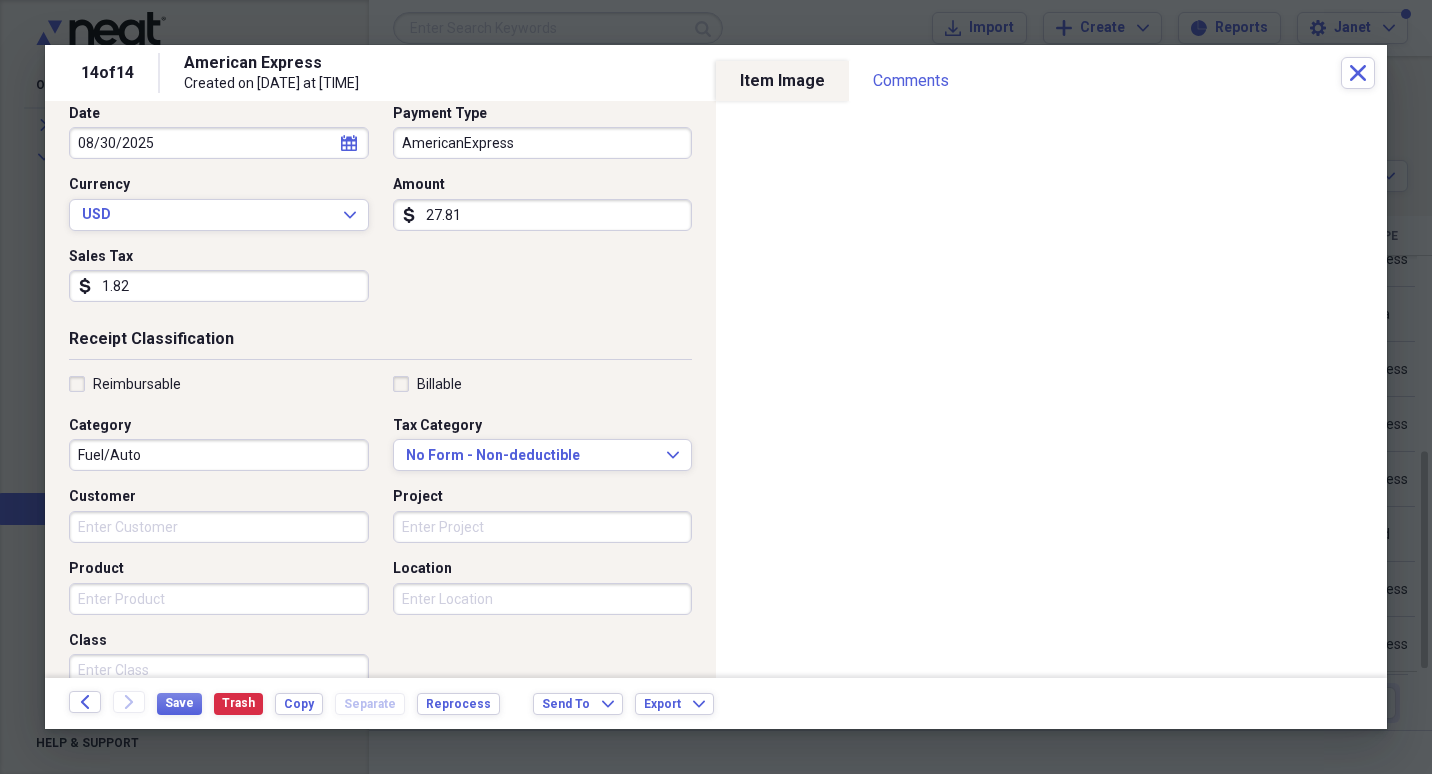 scroll, scrollTop: 300, scrollLeft: 0, axis: vertical 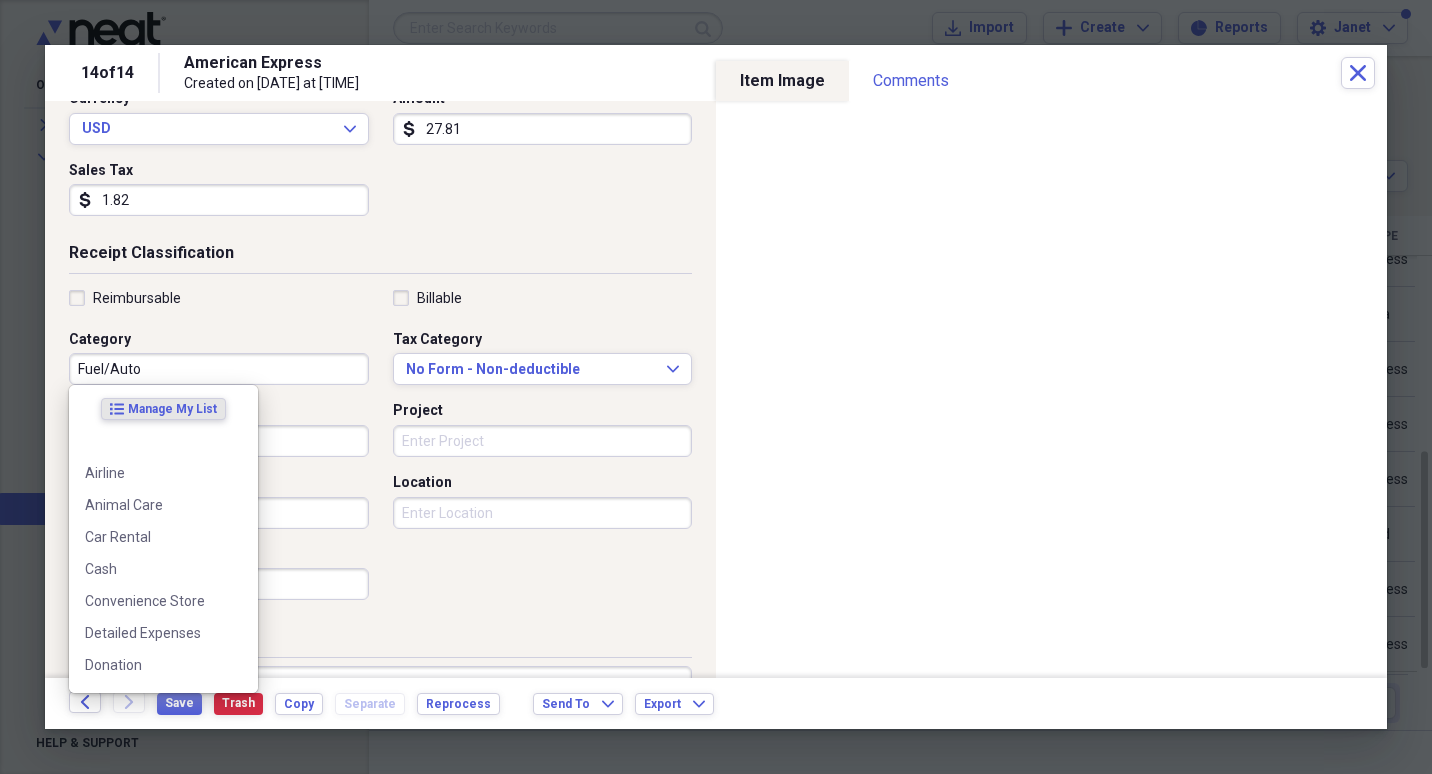 click on "Fuel/Auto" at bounding box center [219, 369] 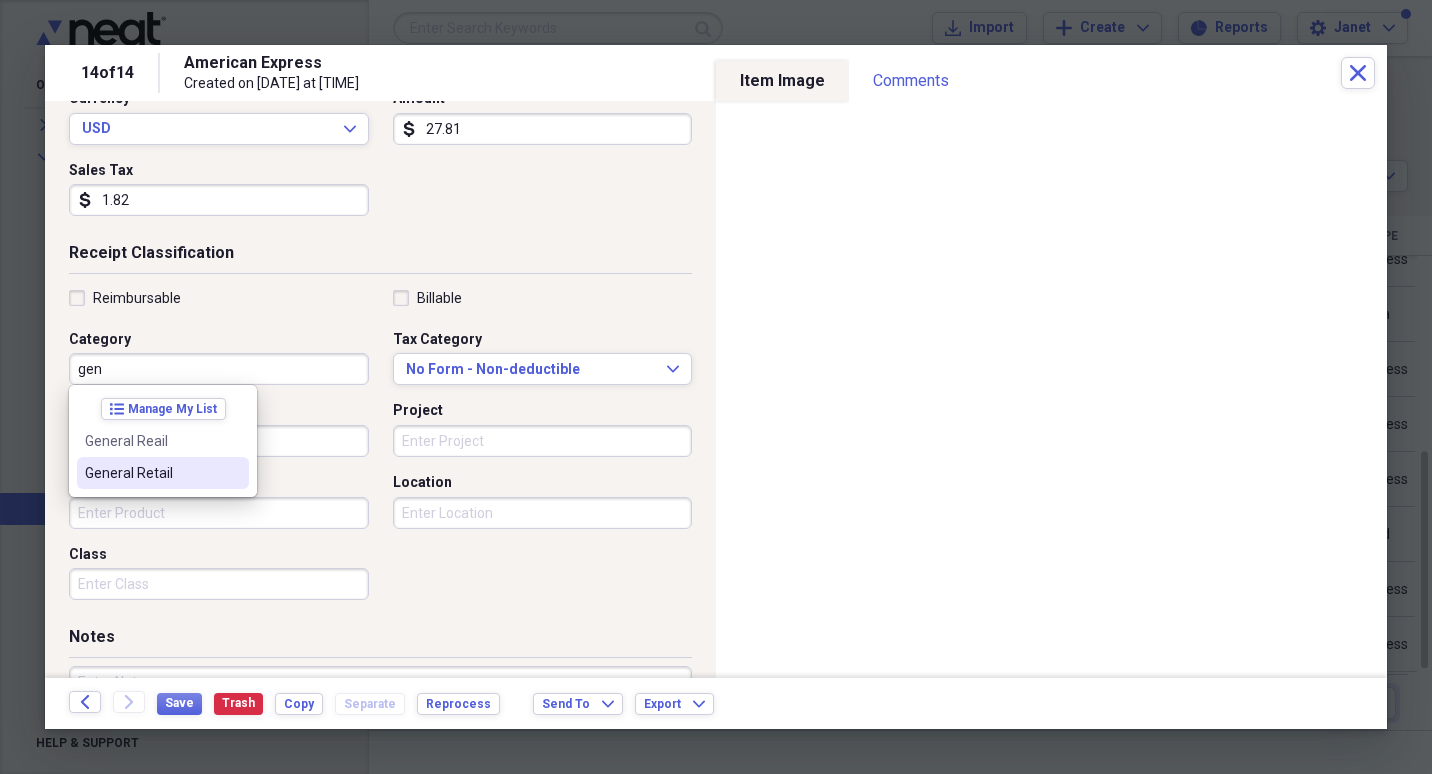 click on "General Retail" at bounding box center [151, 473] 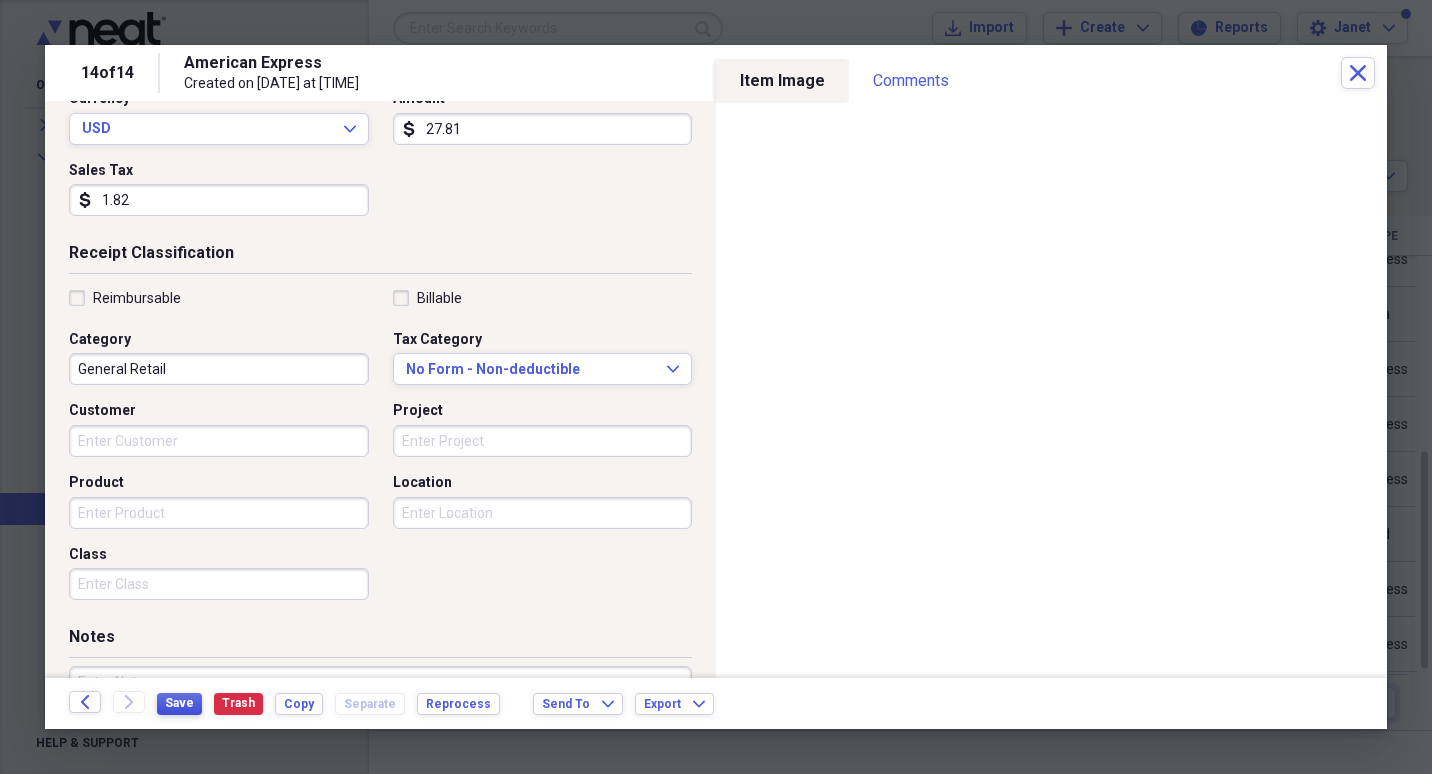 click on "Save" at bounding box center [179, 703] 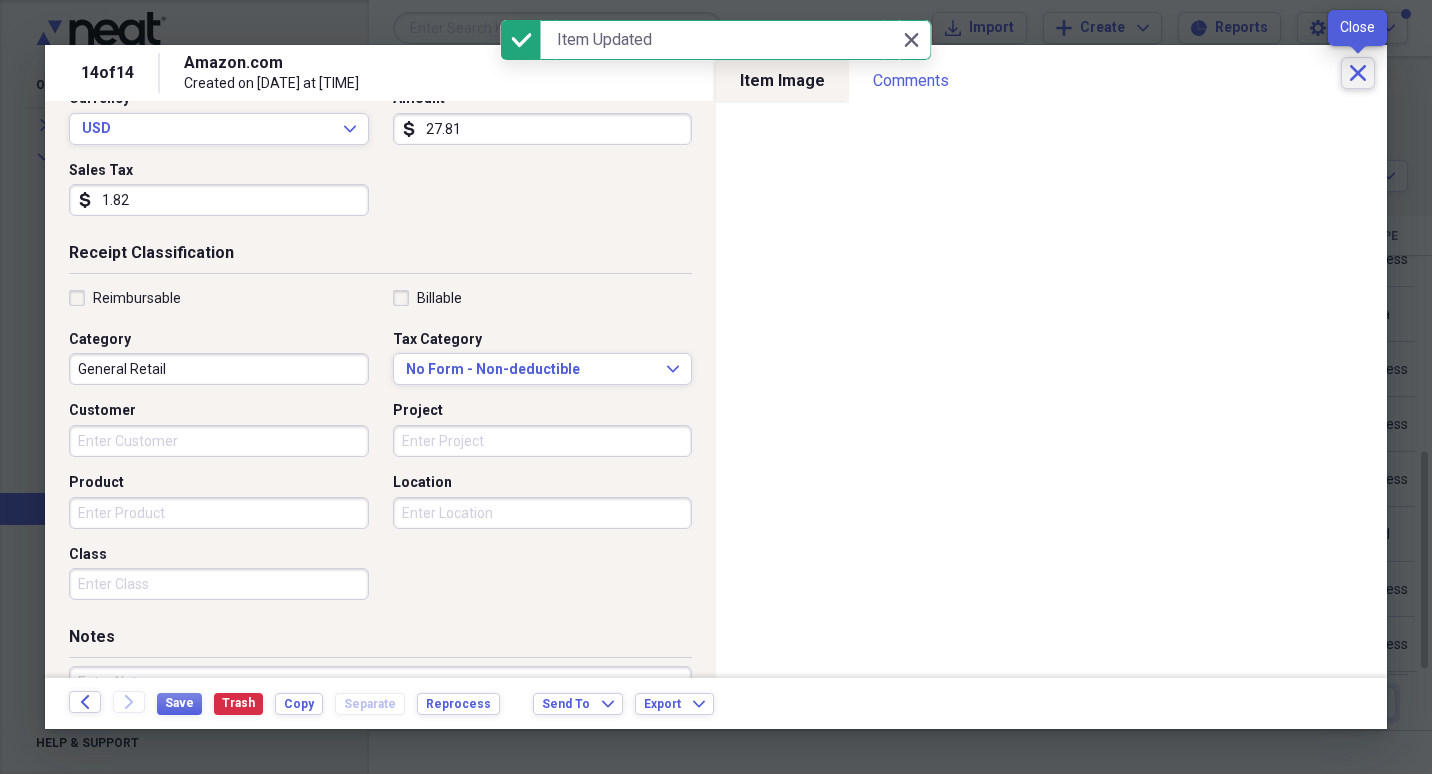 click on "Close" 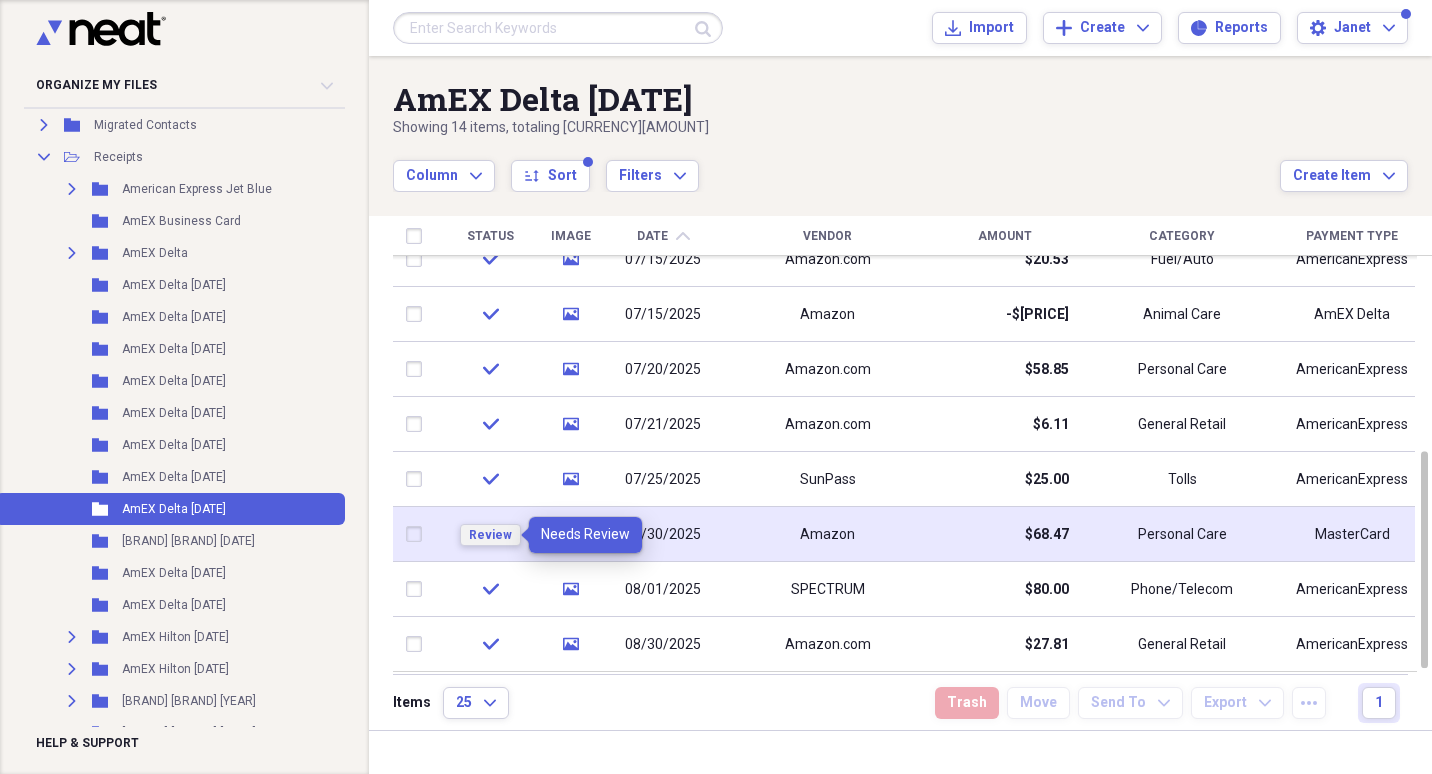 click on "Review" at bounding box center [490, 535] 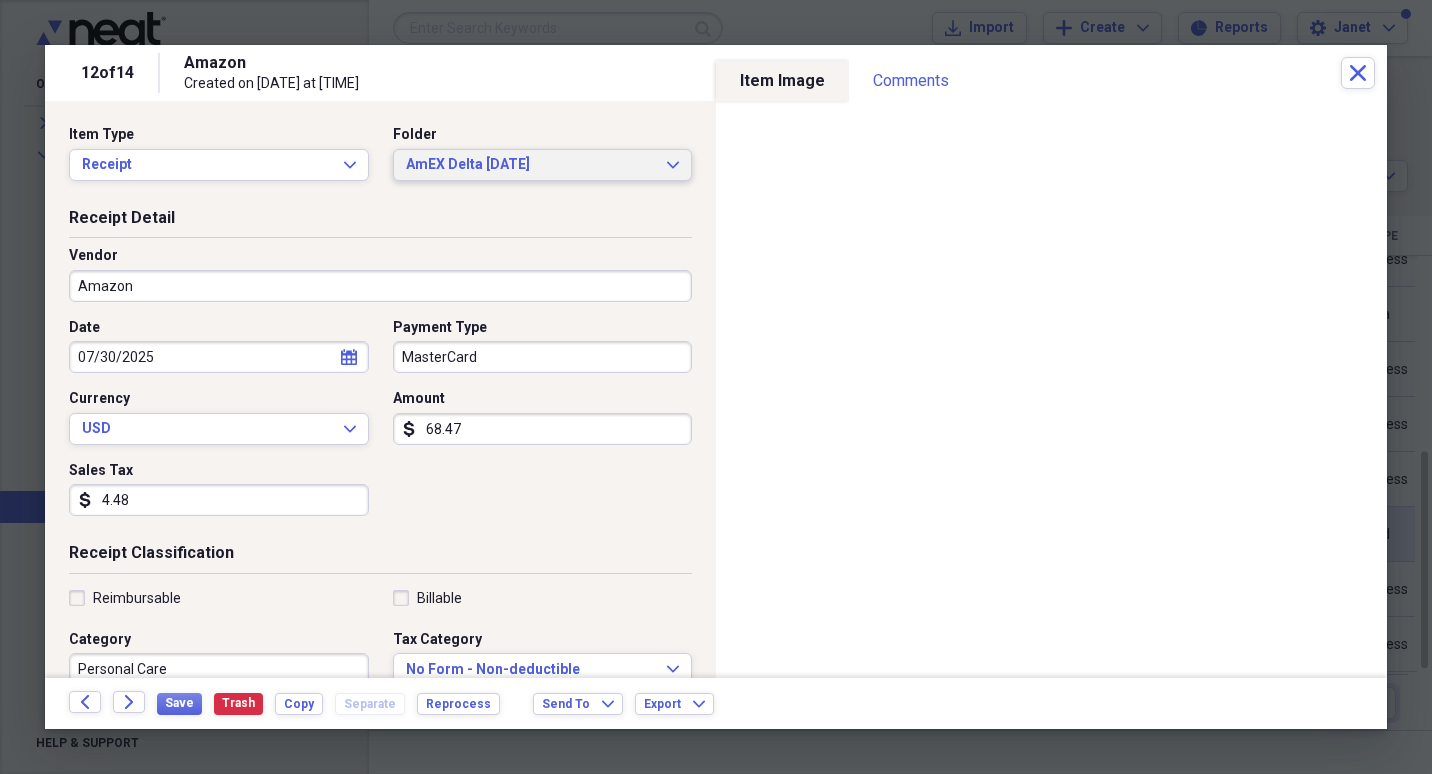 click on "Expand" 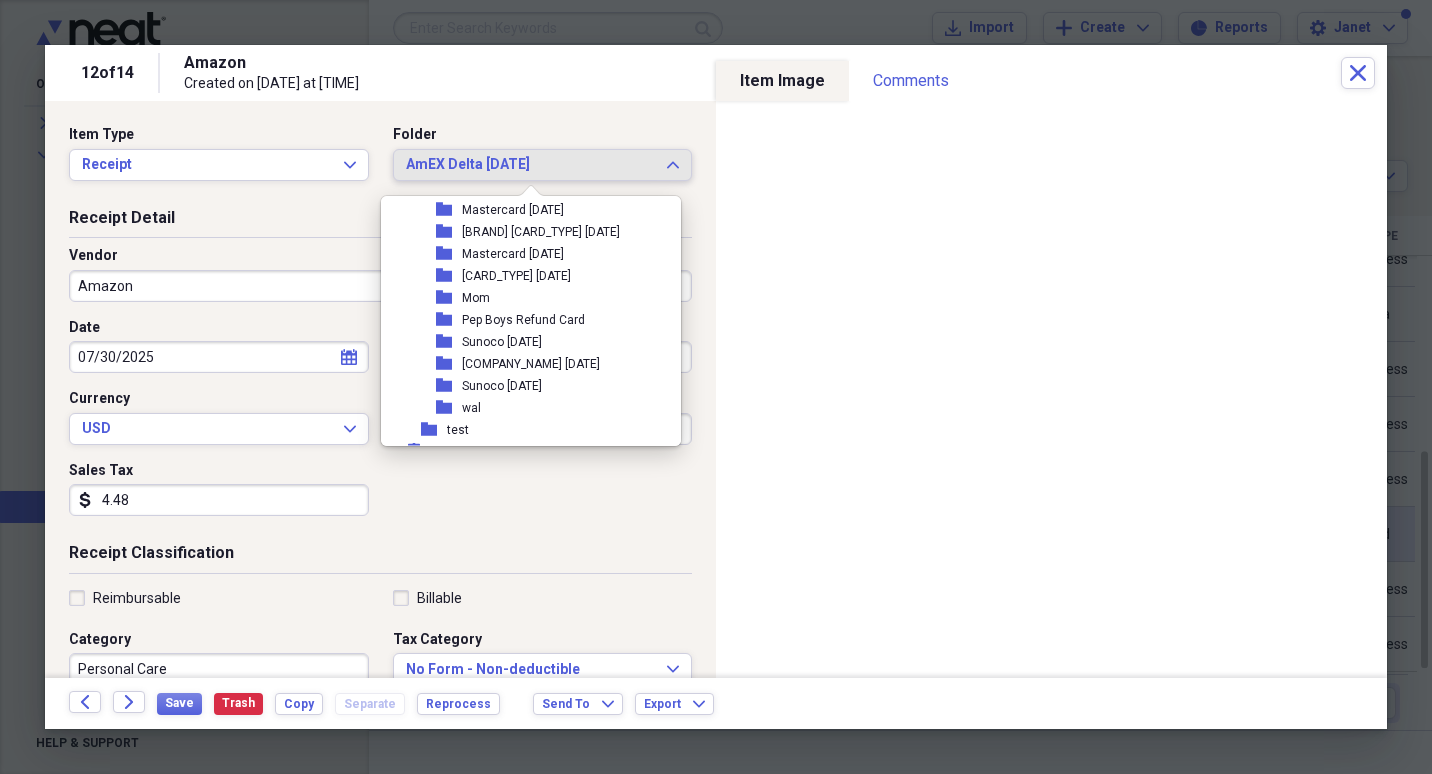 scroll, scrollTop: 4061, scrollLeft: 0, axis: vertical 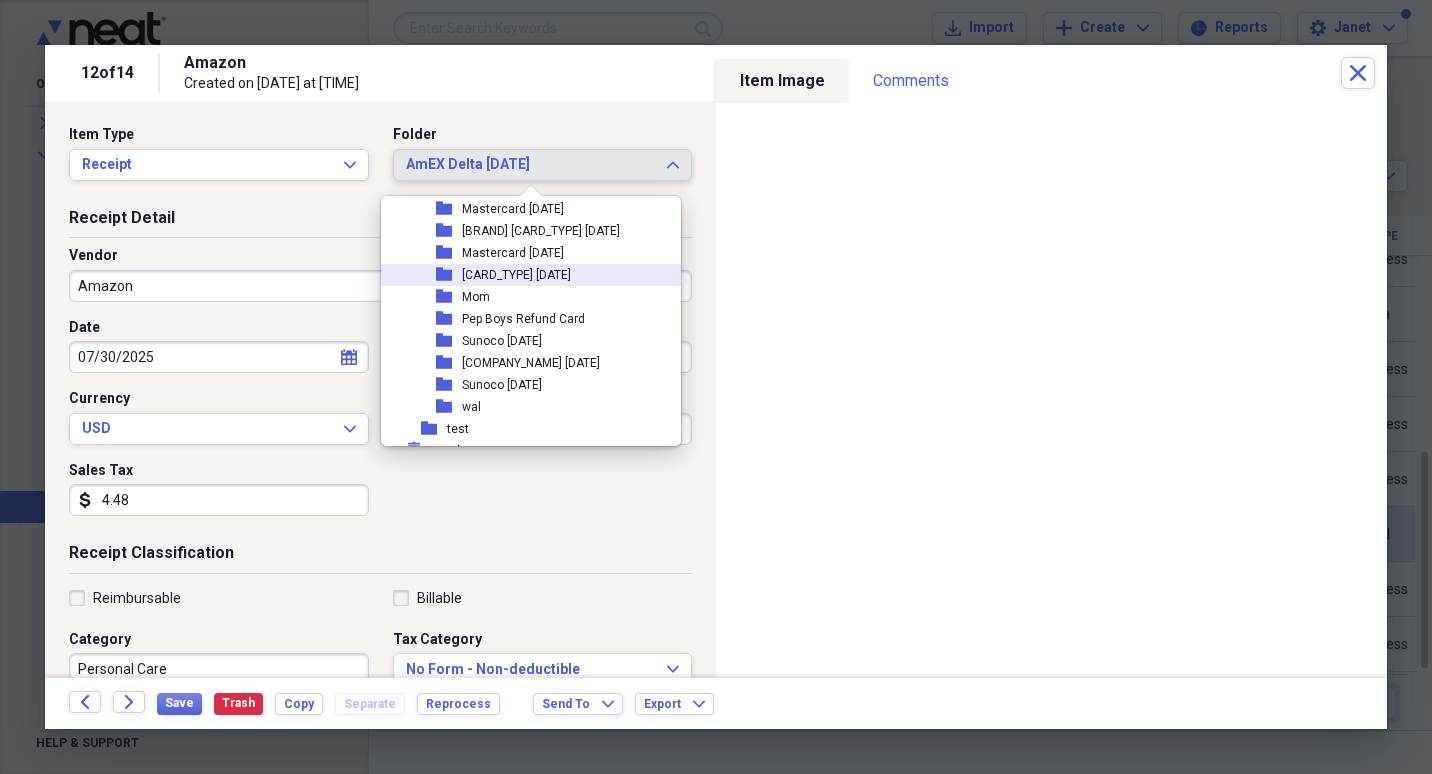click on "[CARD_TYPE] [DATE]" at bounding box center (516, 275) 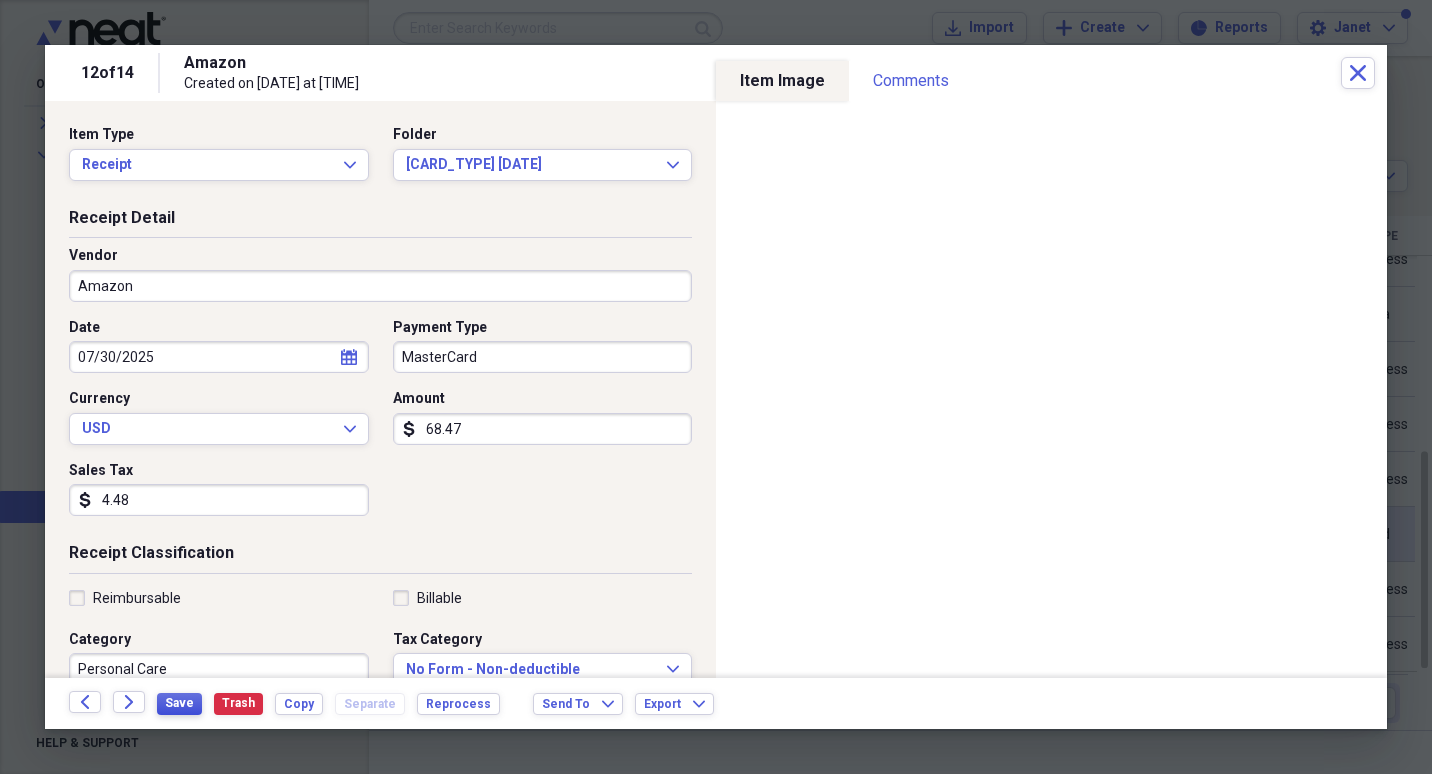click on "Save" at bounding box center (179, 704) 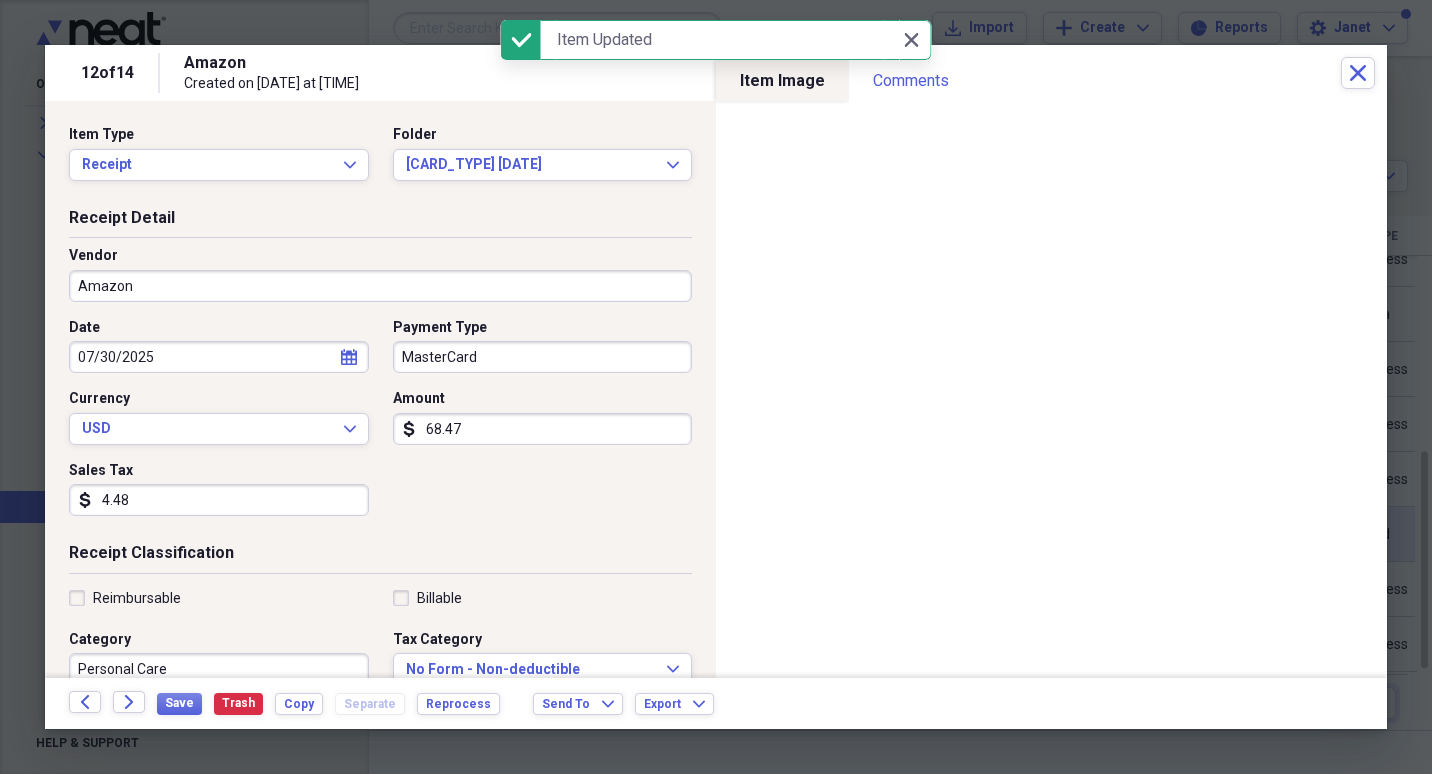 click on "Personal Care" at bounding box center (219, 669) 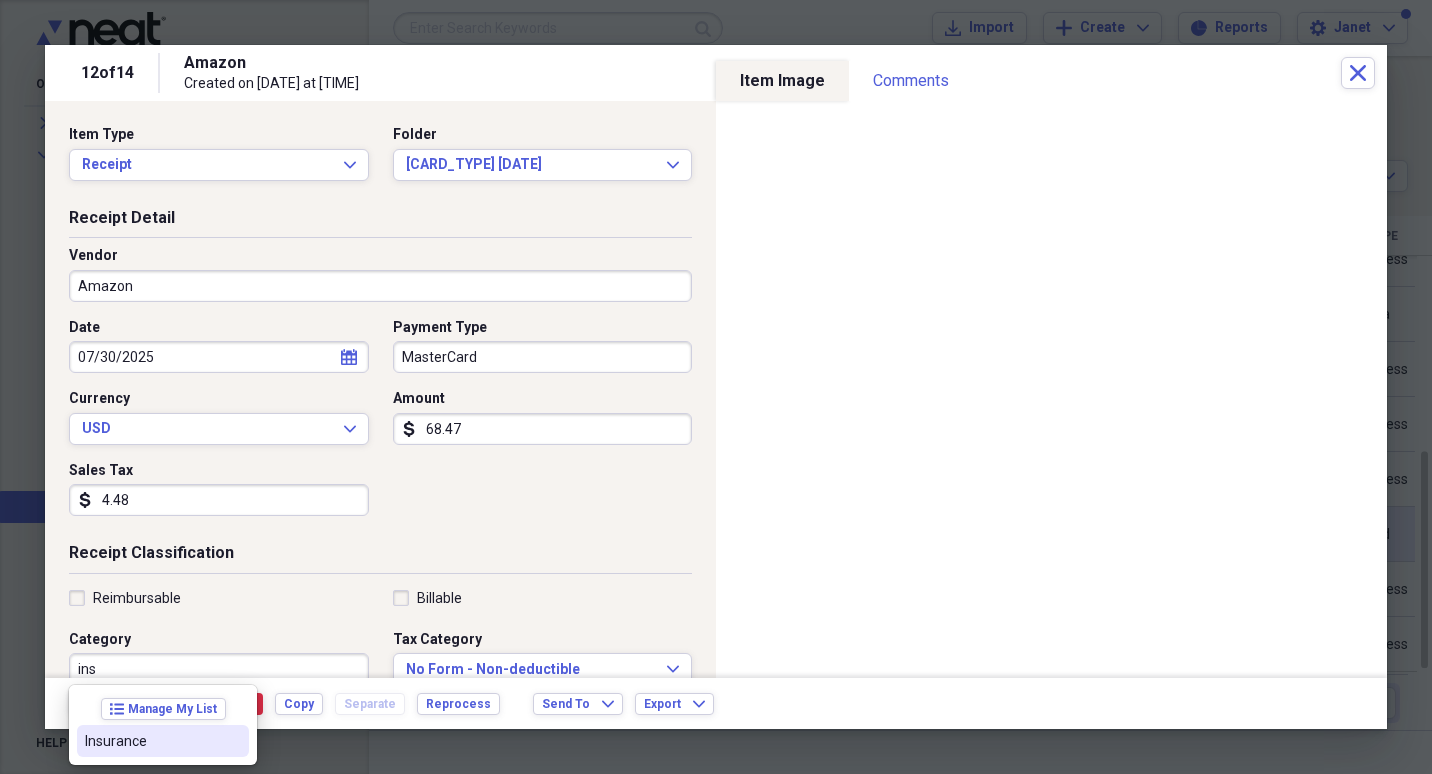 click on "Insurance" at bounding box center (151, 741) 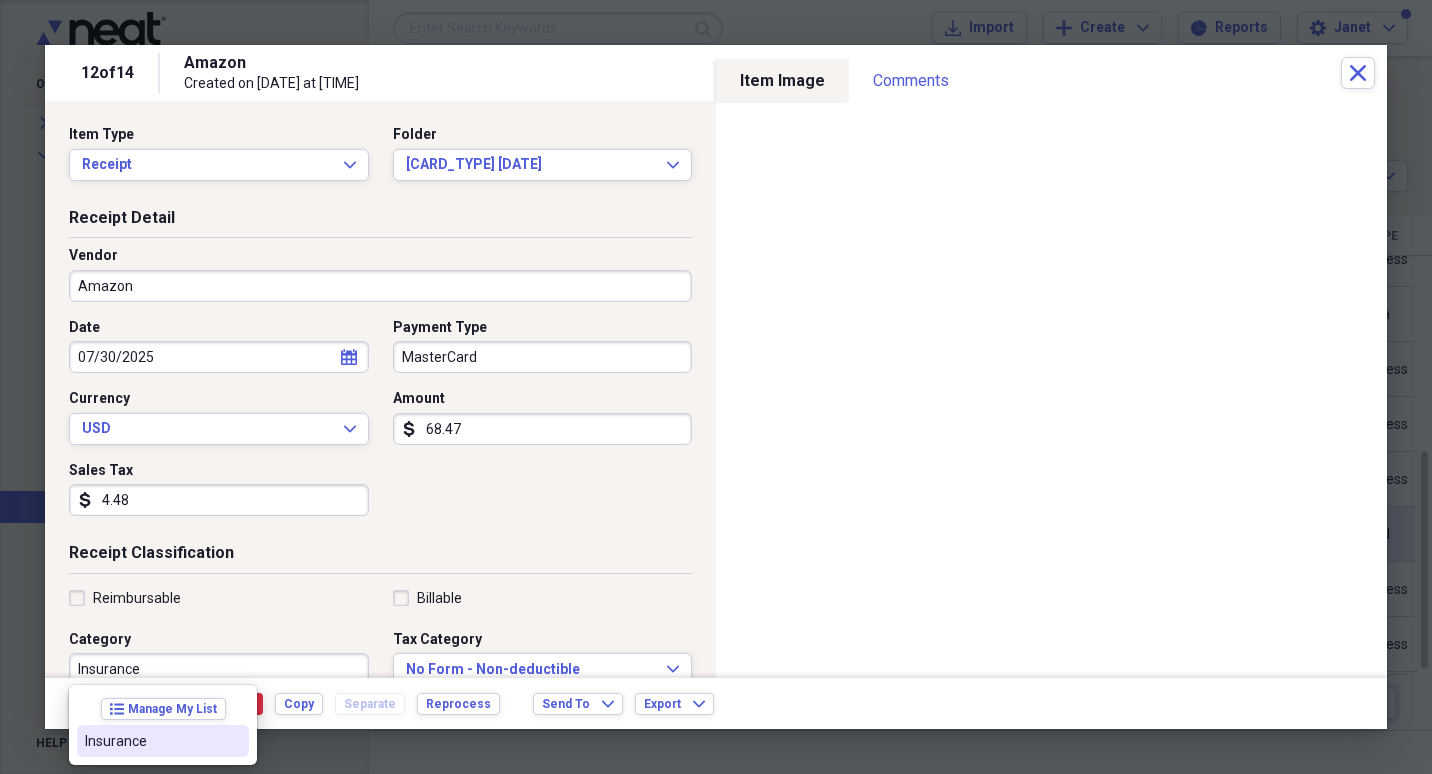 scroll, scrollTop: 7, scrollLeft: 0, axis: vertical 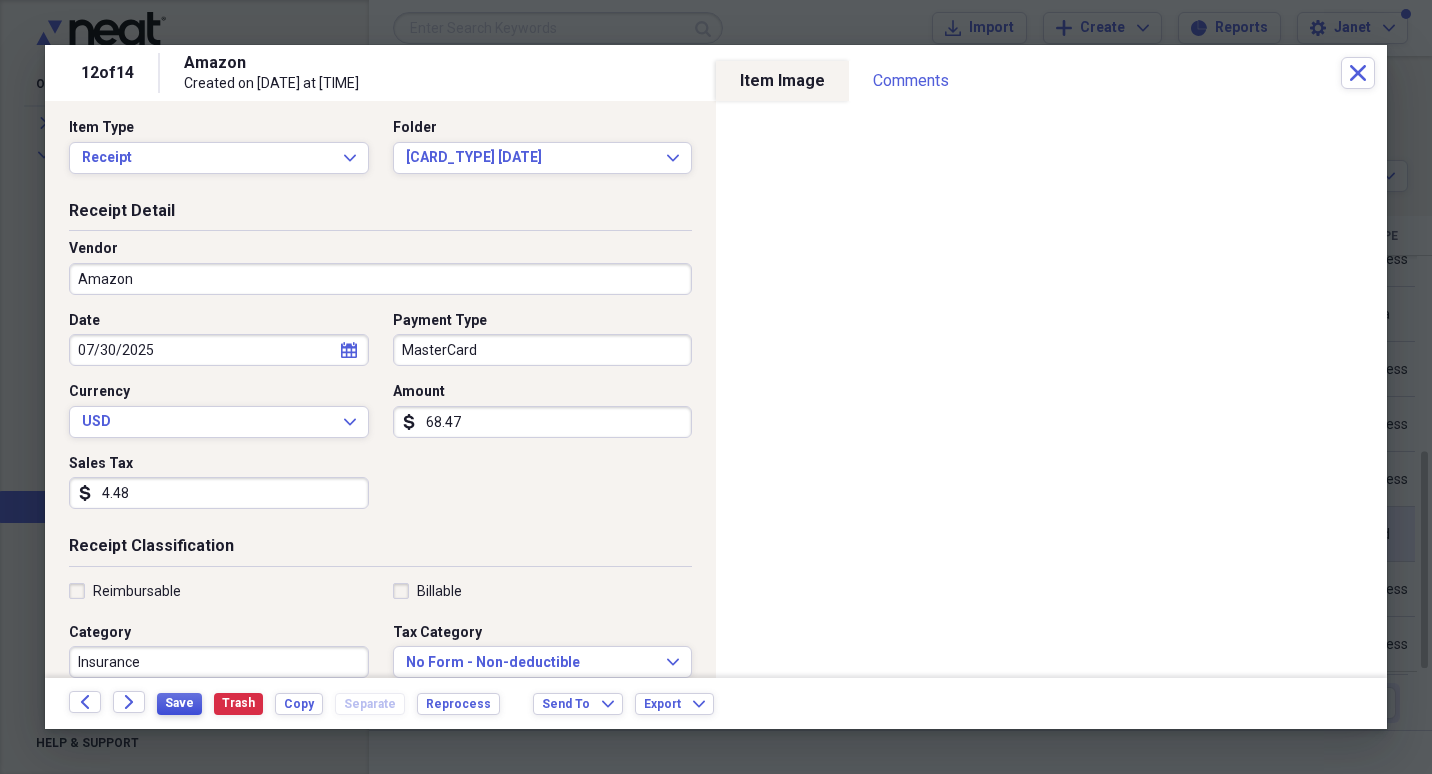 click on "Save" at bounding box center [179, 704] 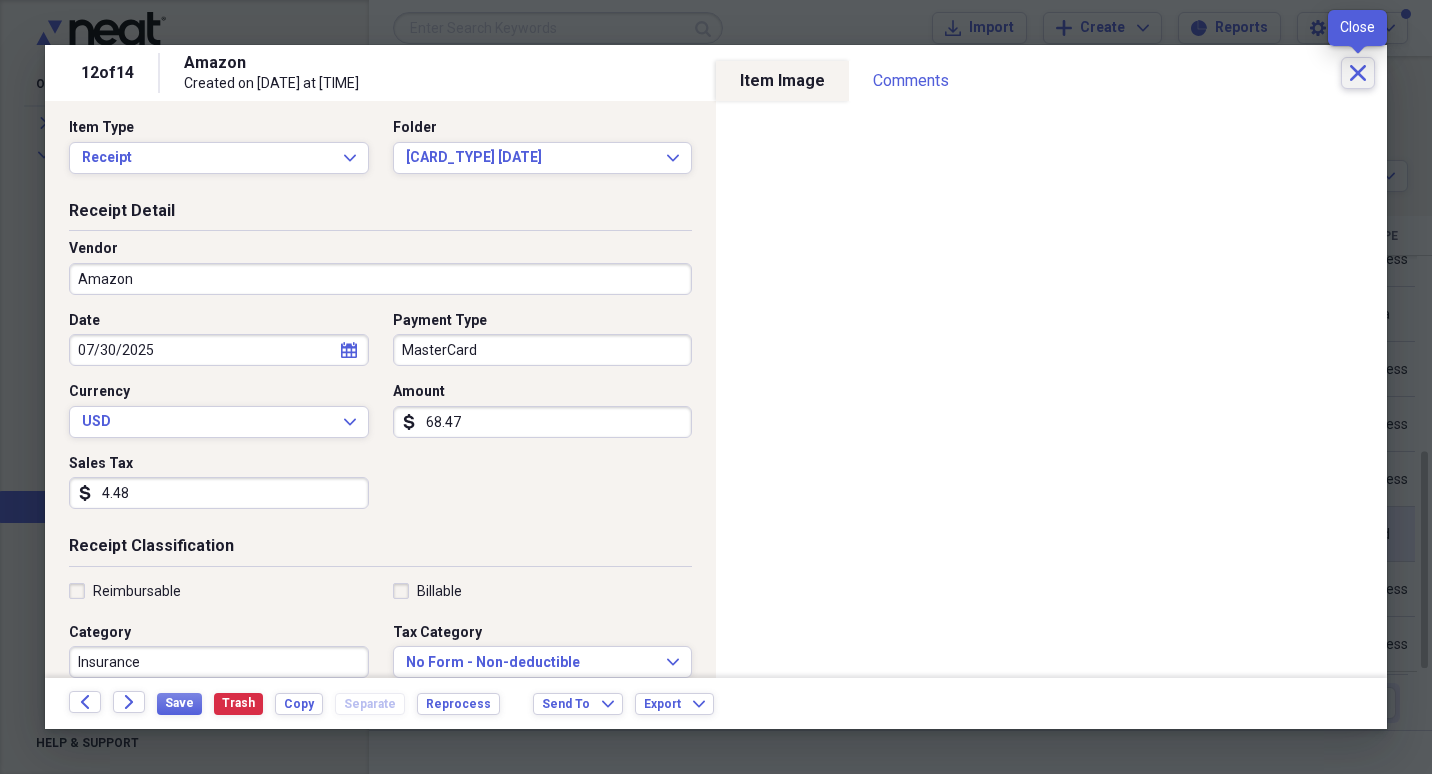 click 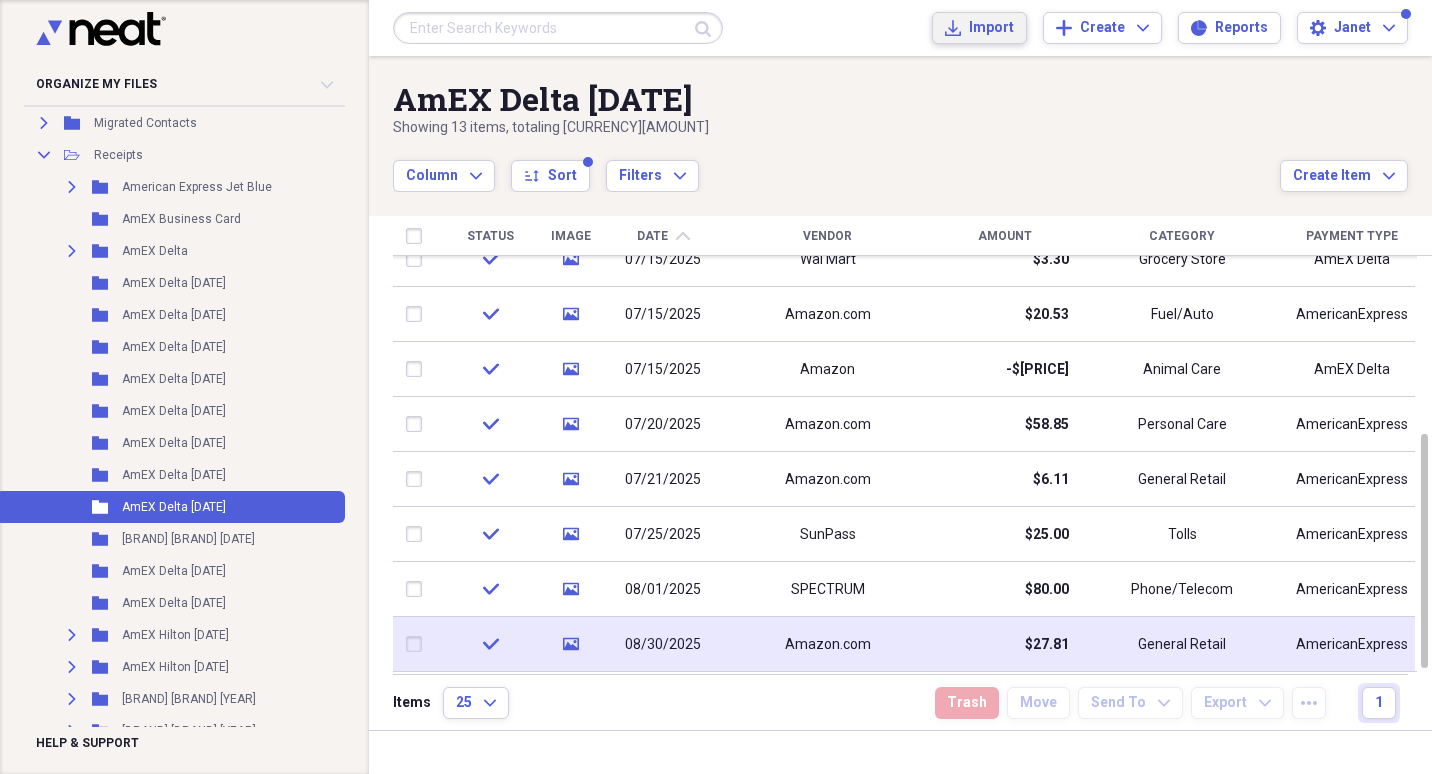 click on "Import" at bounding box center (991, 28) 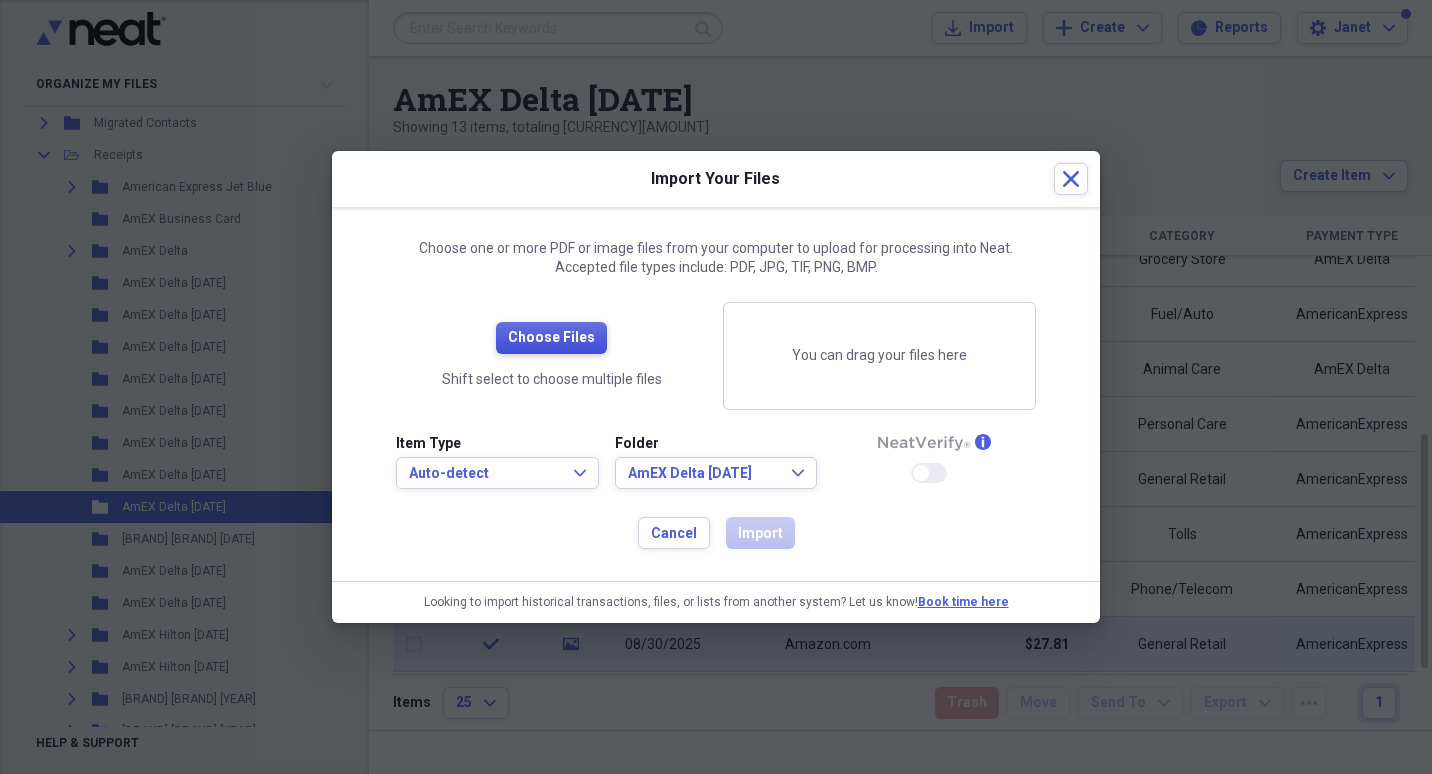 click on "Choose Files" at bounding box center [551, 338] 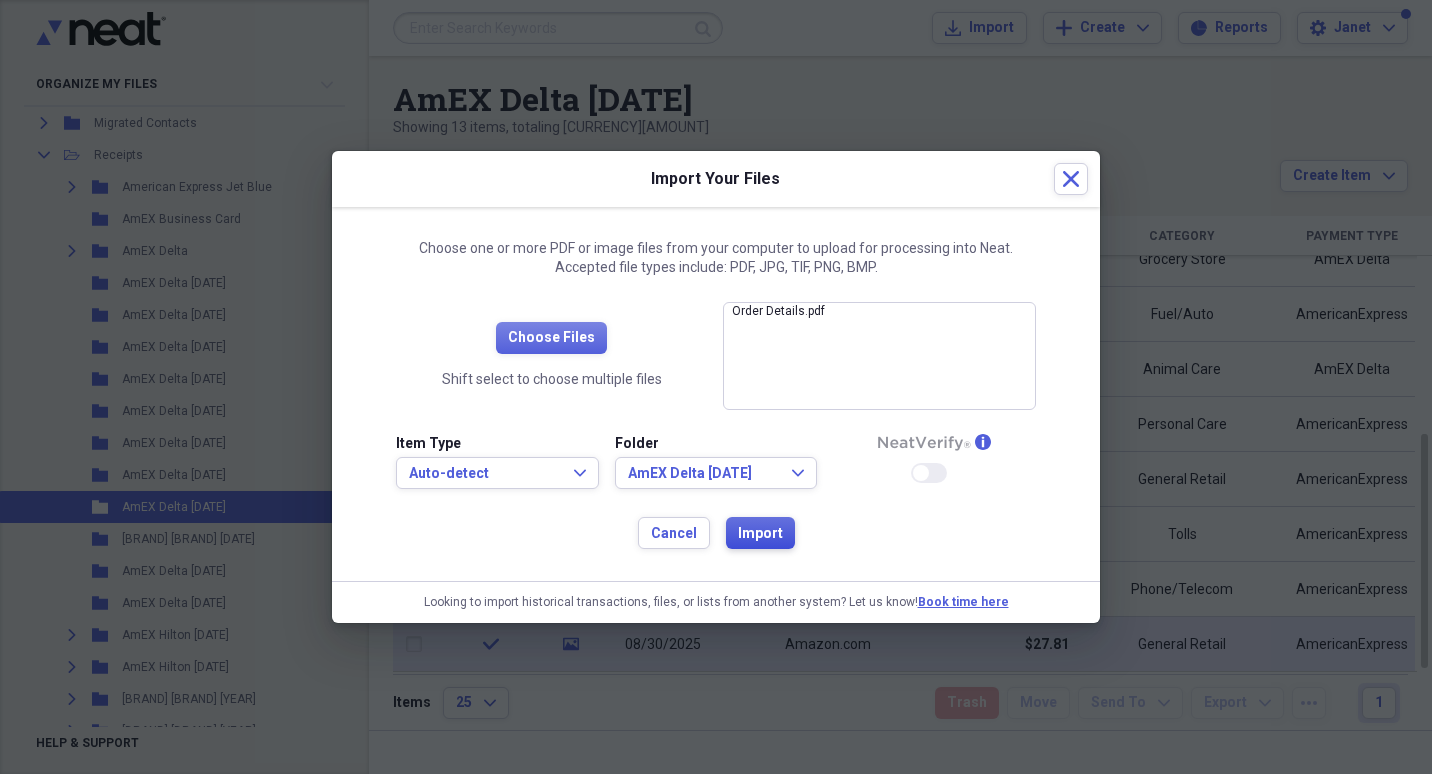 click on "Import" at bounding box center (760, 534) 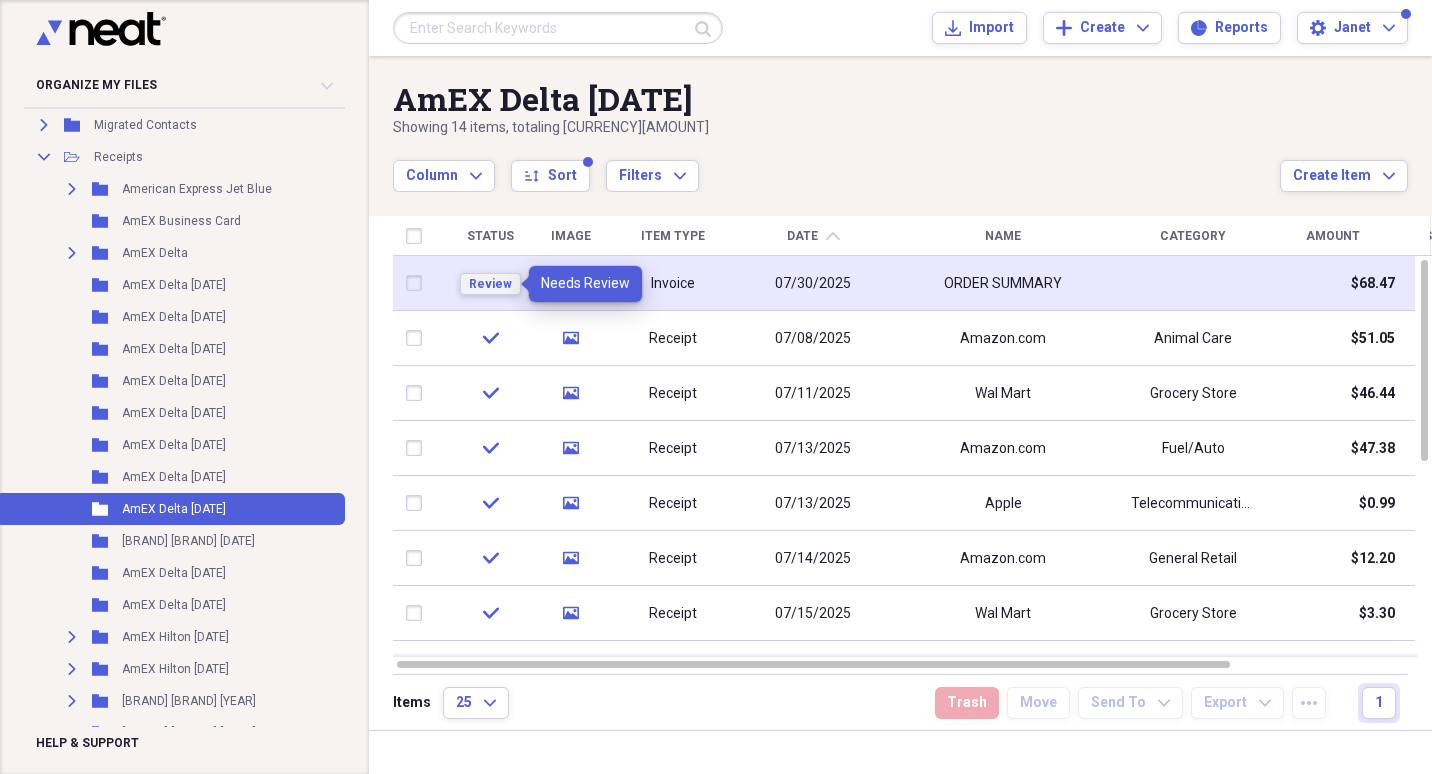 click on "Review" at bounding box center (490, 284) 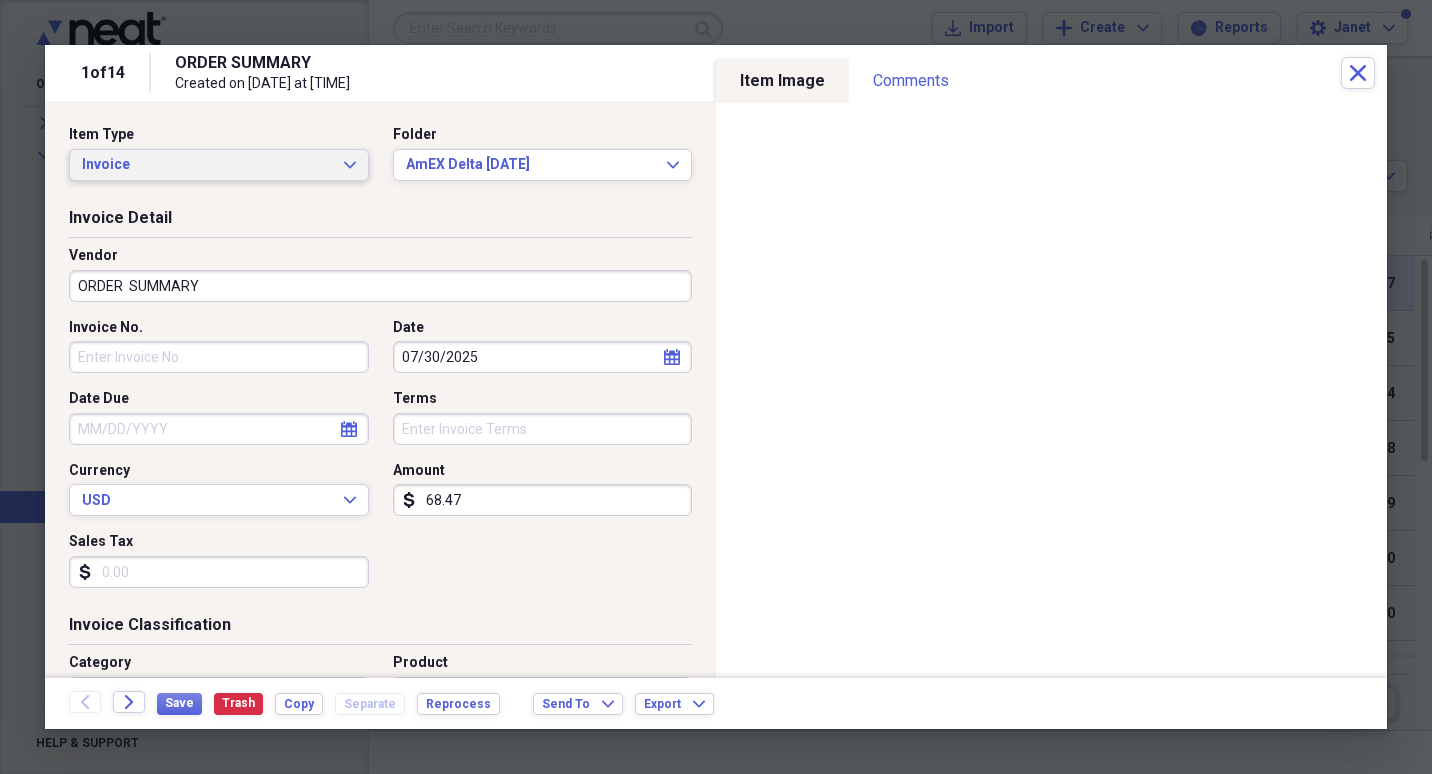 click 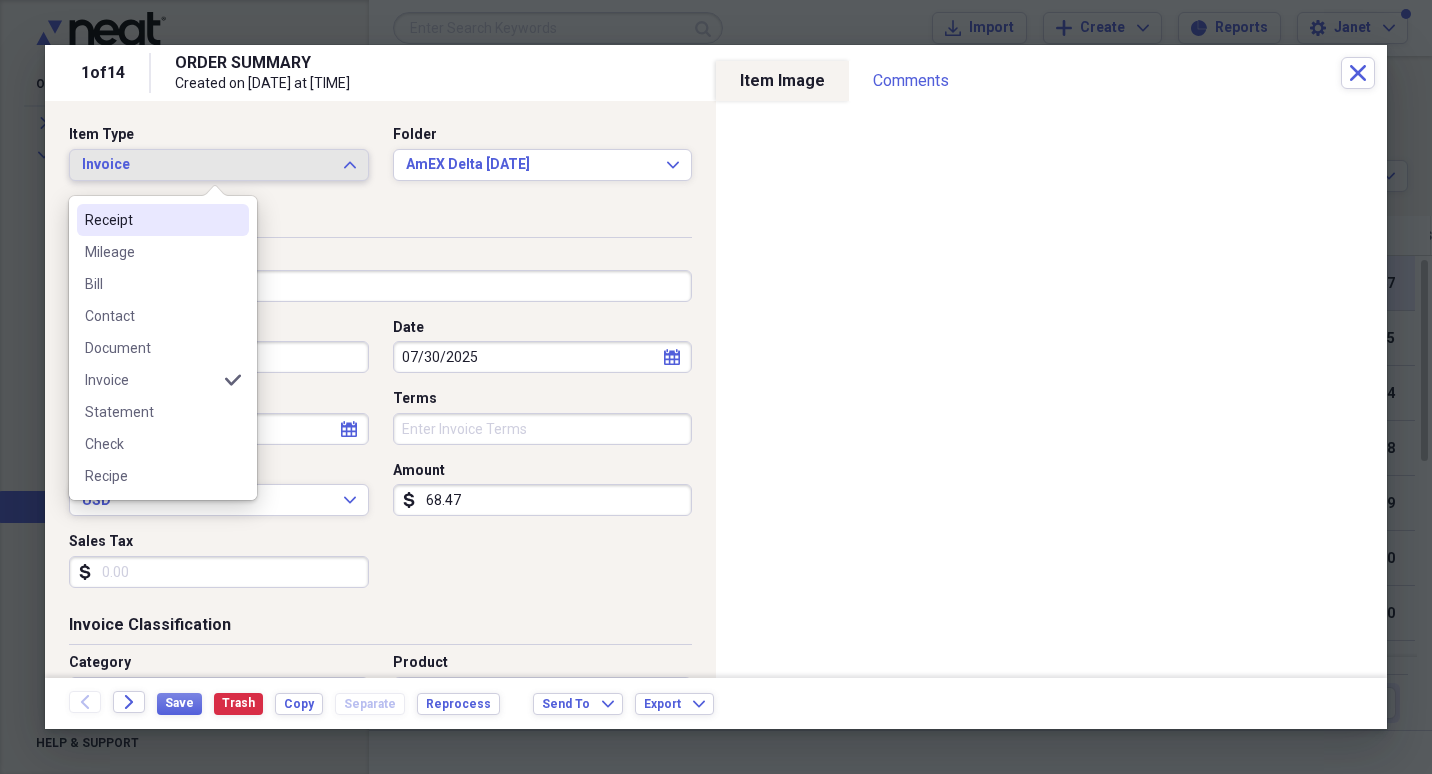 click on "Receipt" at bounding box center (151, 220) 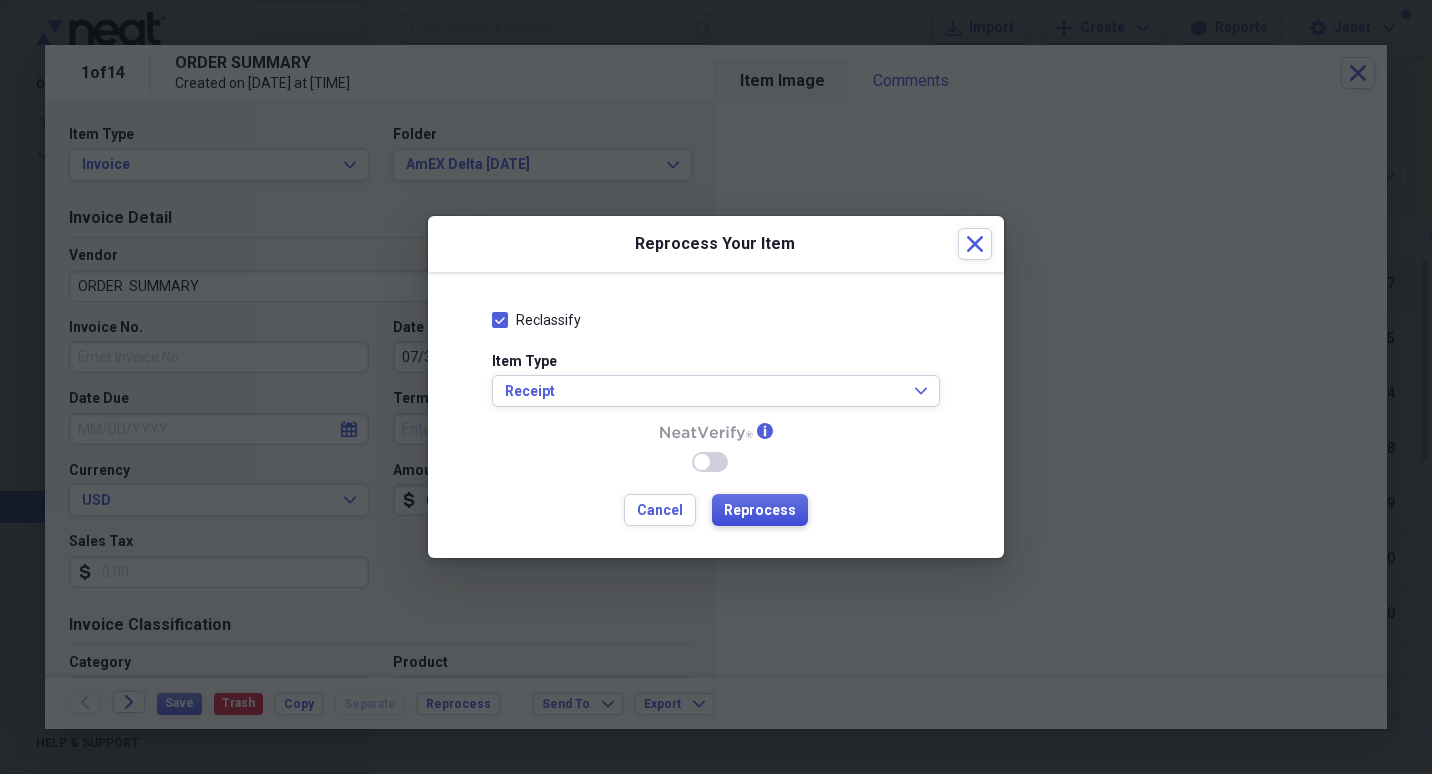 click on "Reprocess" at bounding box center [760, 511] 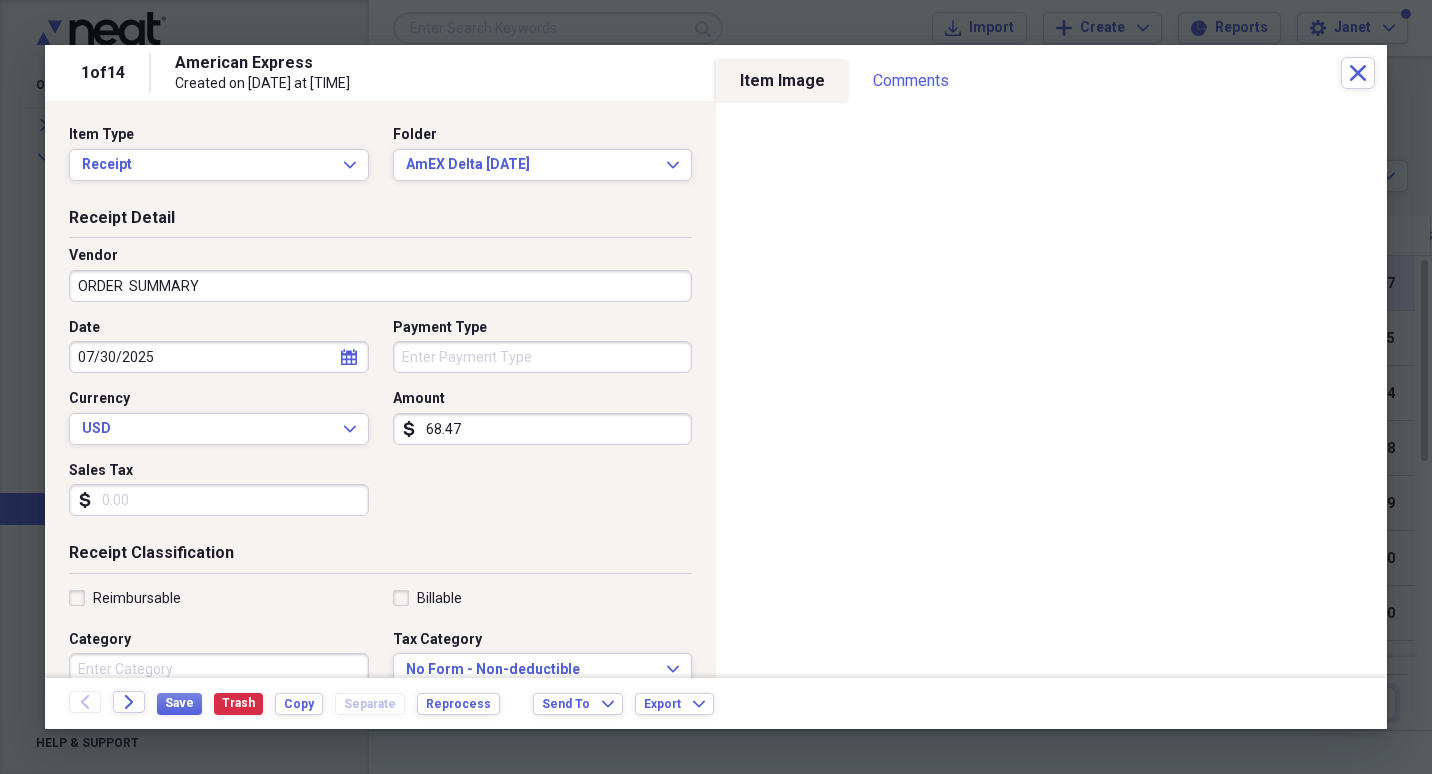 type on "American Express" 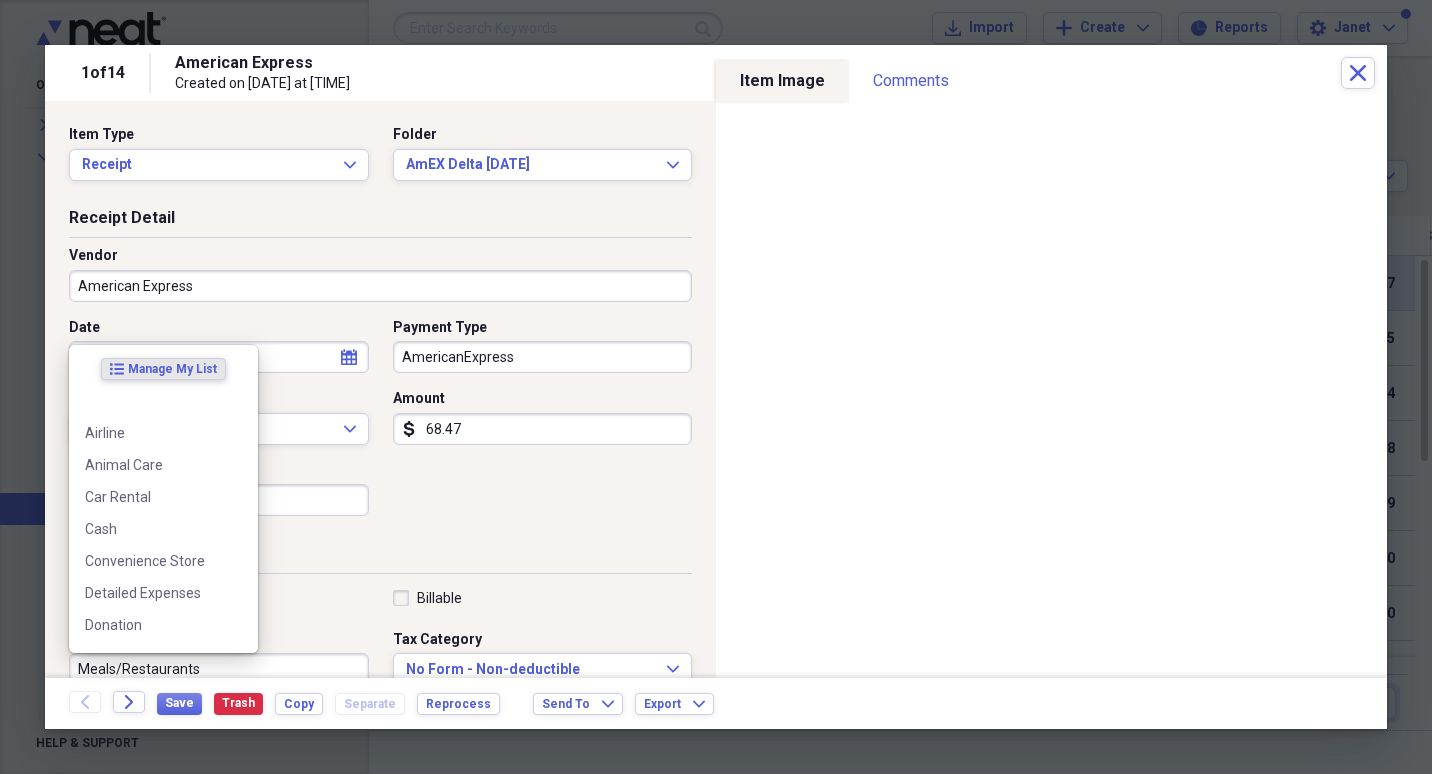 click on "Meals/Restaurants" at bounding box center (219, 669) 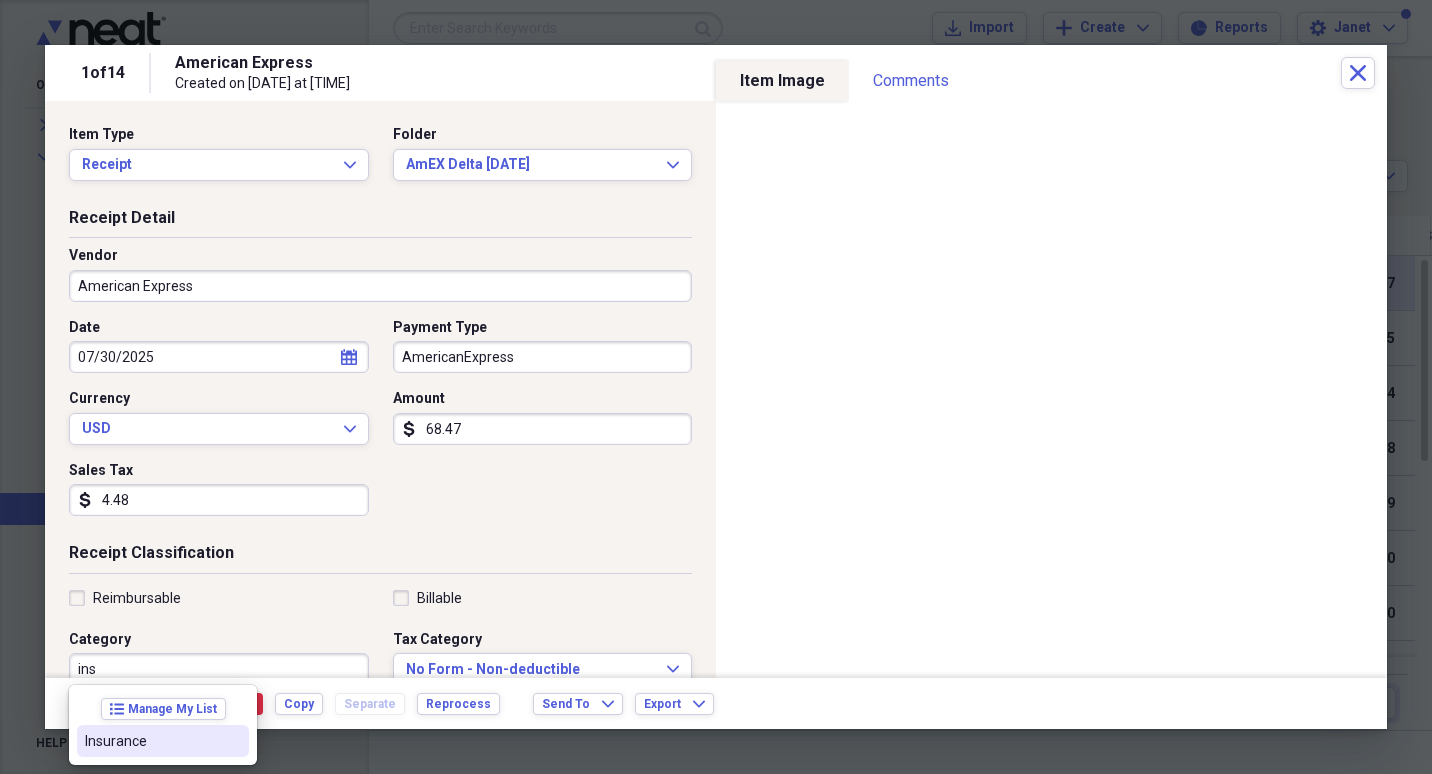 click on "Insurance" at bounding box center [163, 741] 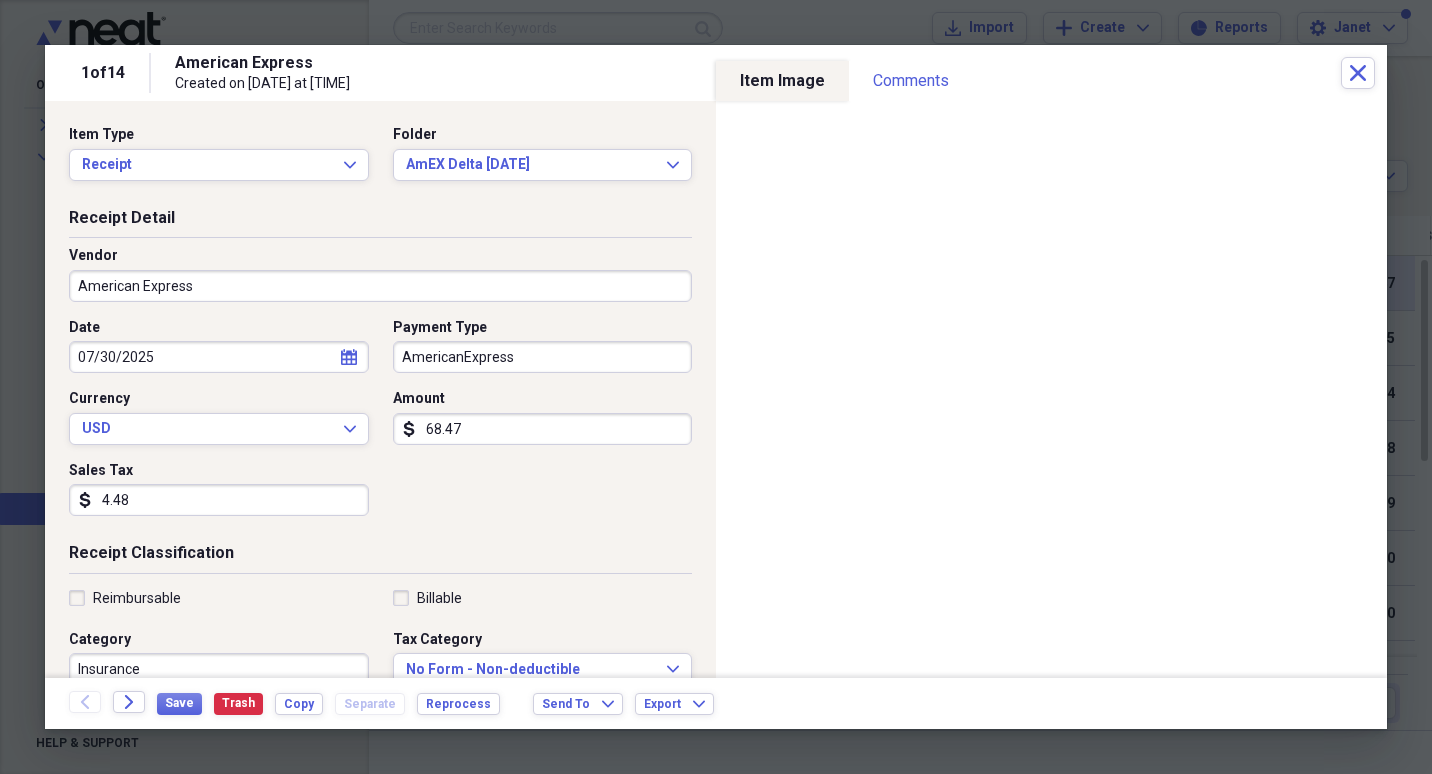 scroll, scrollTop: 7, scrollLeft: 0, axis: vertical 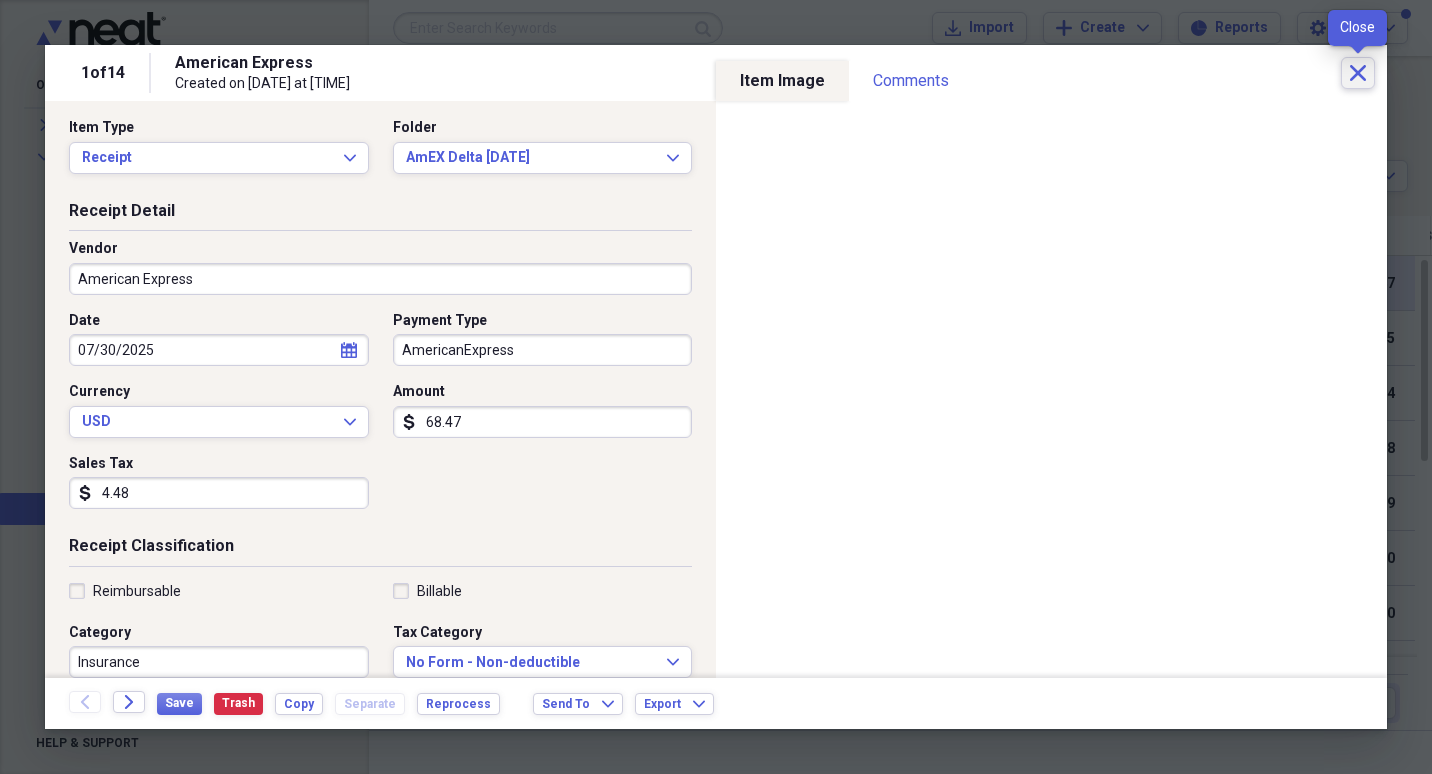 click on "Close" 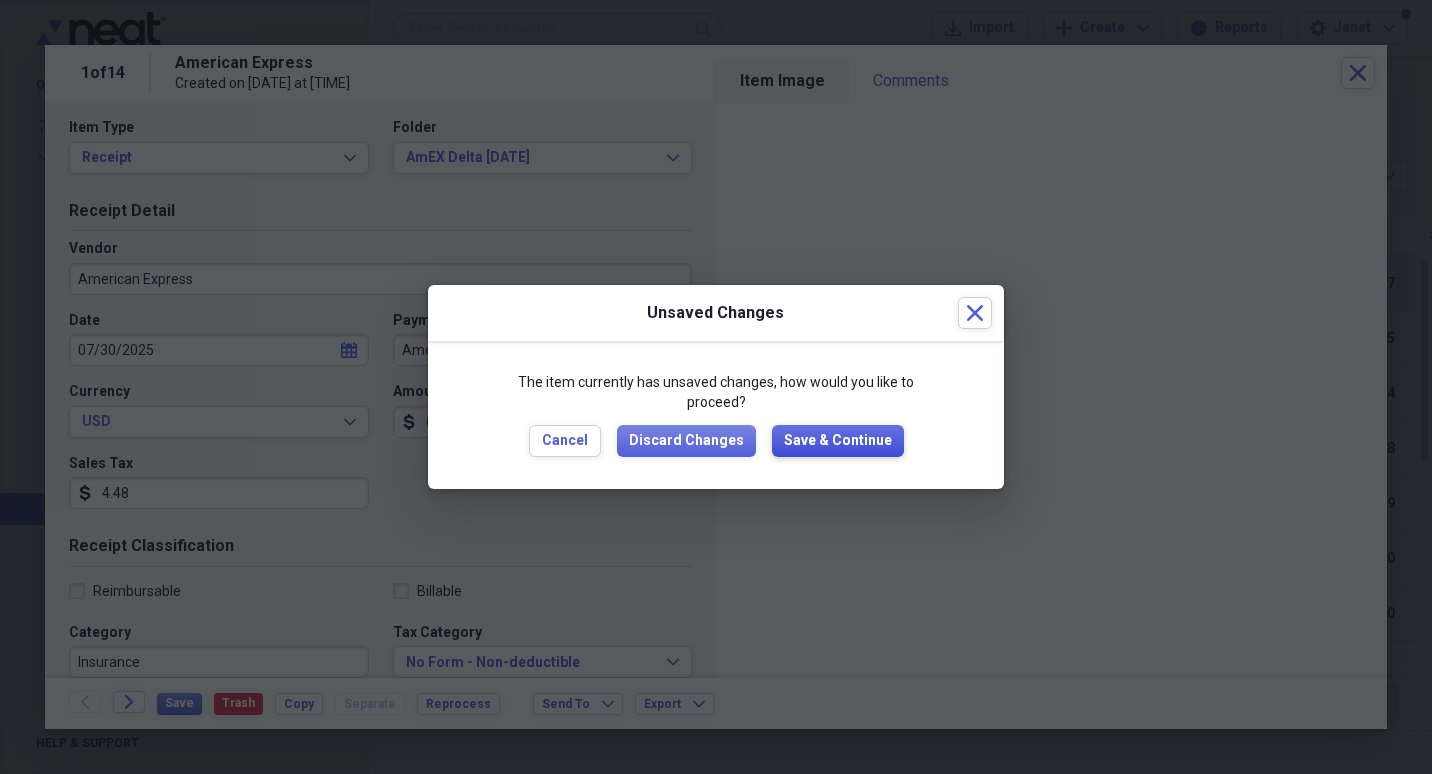 click on "Save & Continue" at bounding box center [838, 441] 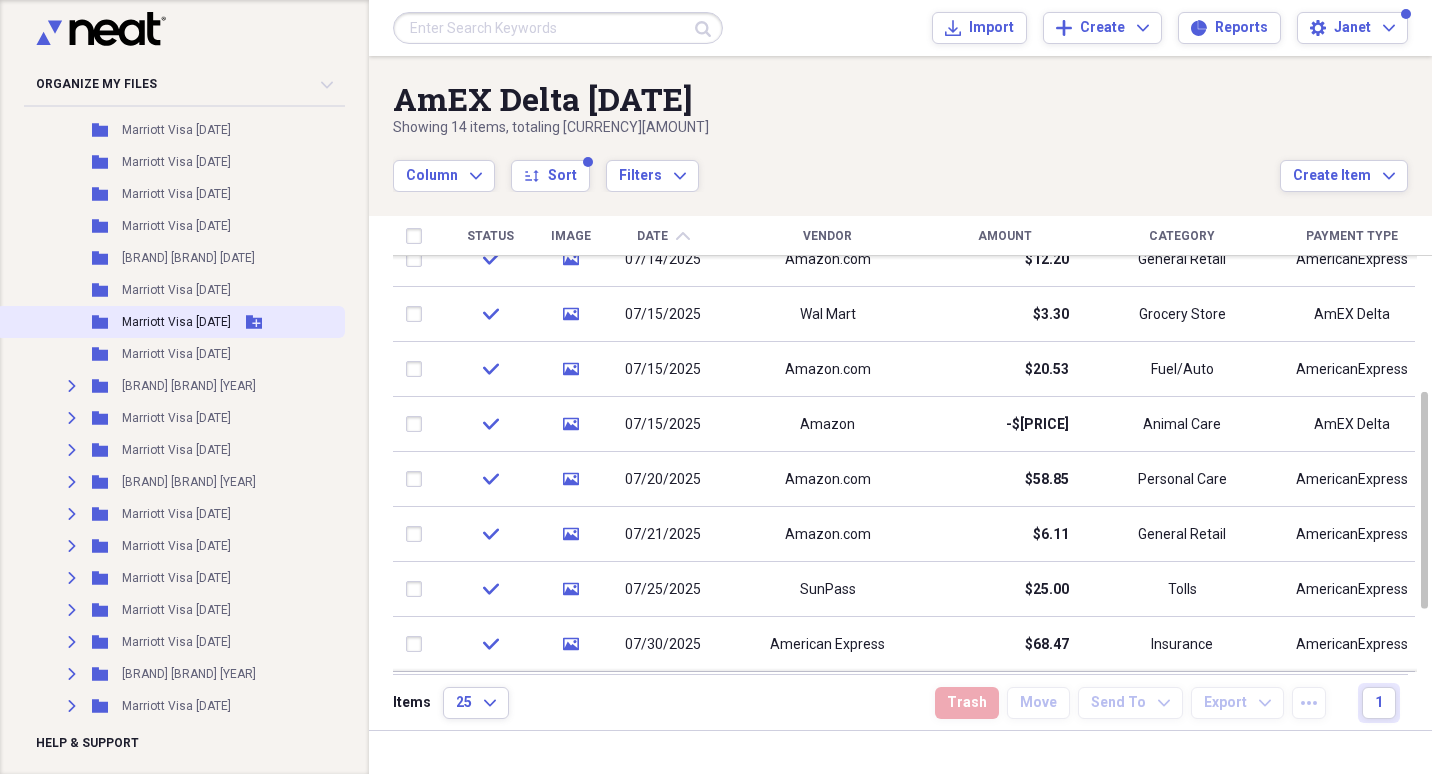 scroll, scrollTop: 1700, scrollLeft: 0, axis: vertical 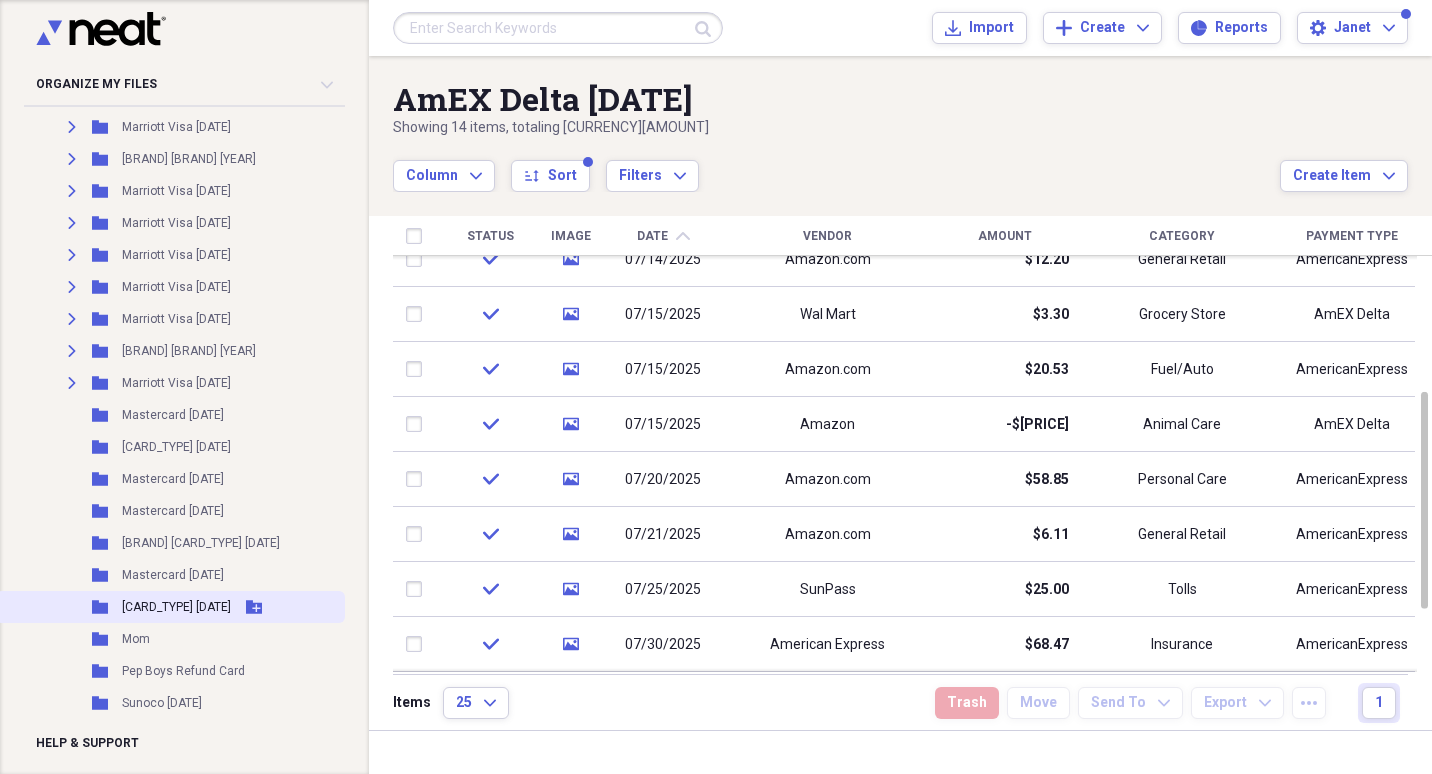 click on "[CARD_TYPE] [DATE]" at bounding box center [176, 607] 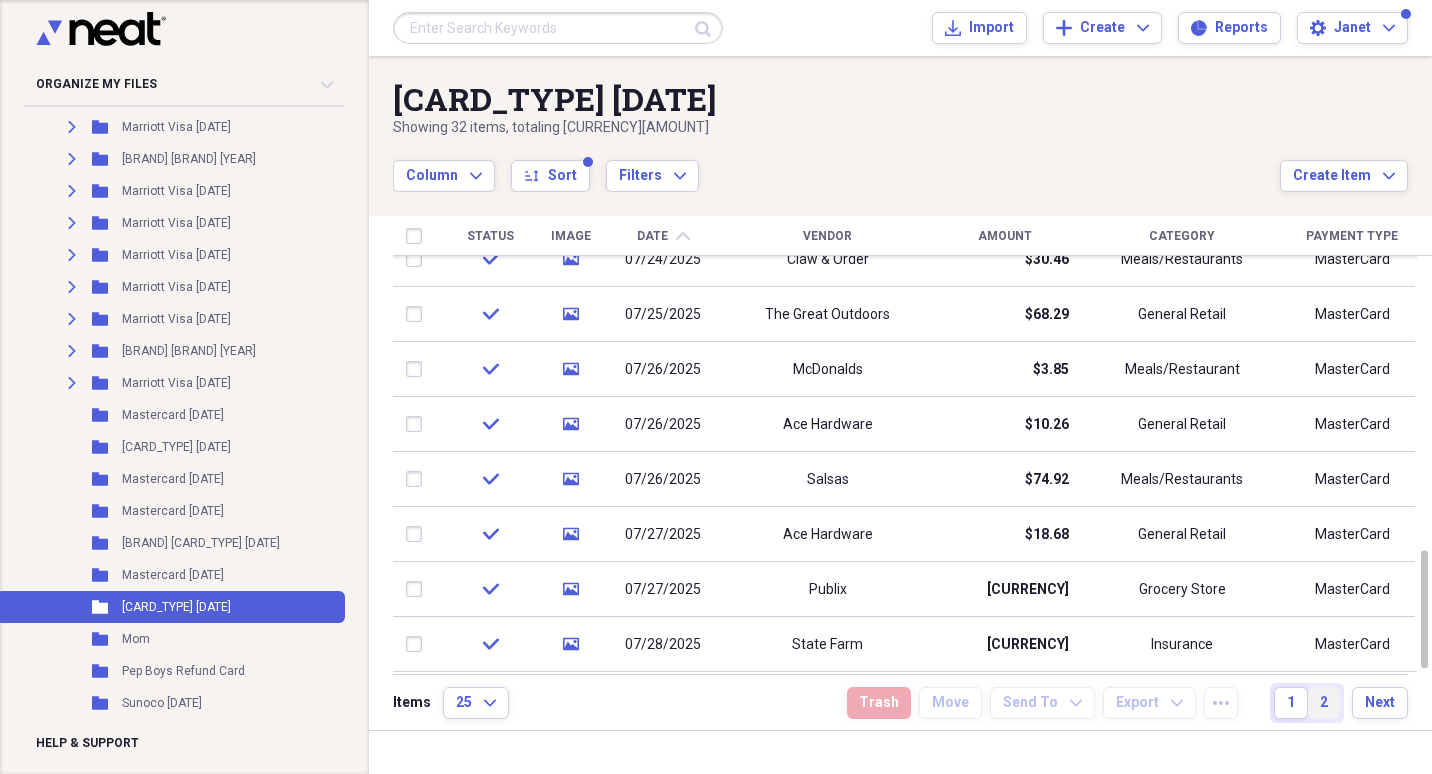 click on "2" at bounding box center (1324, 703) 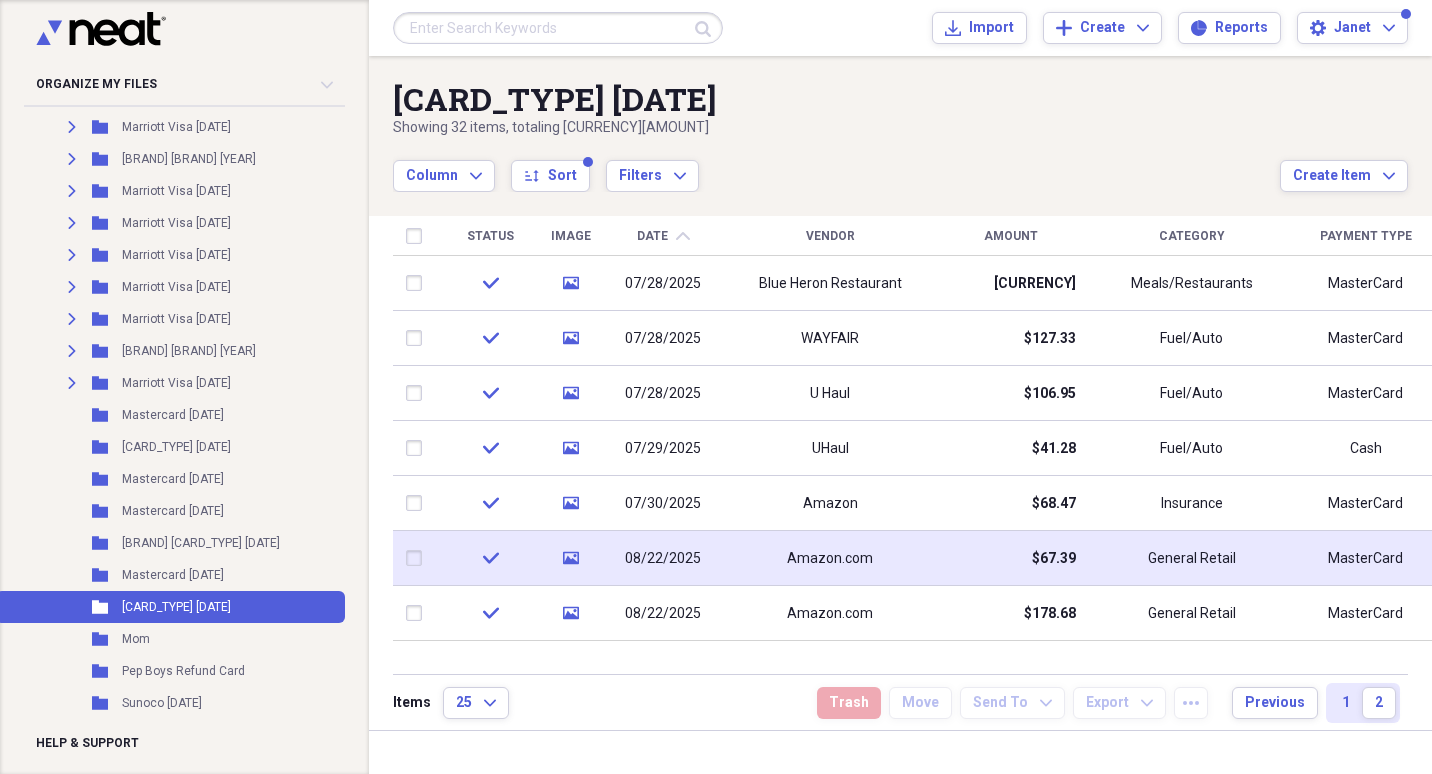 click on "$67.39" at bounding box center [1010, 558] 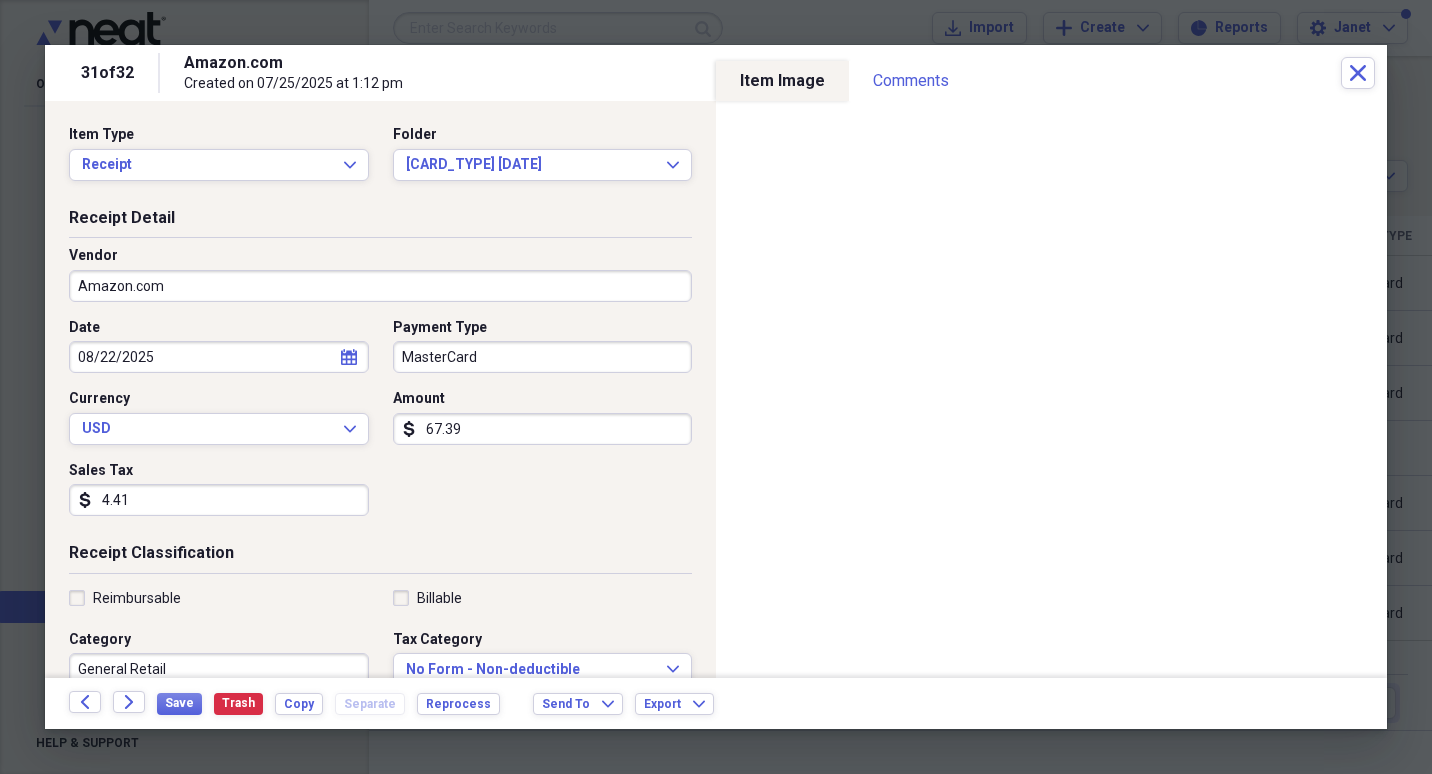 click 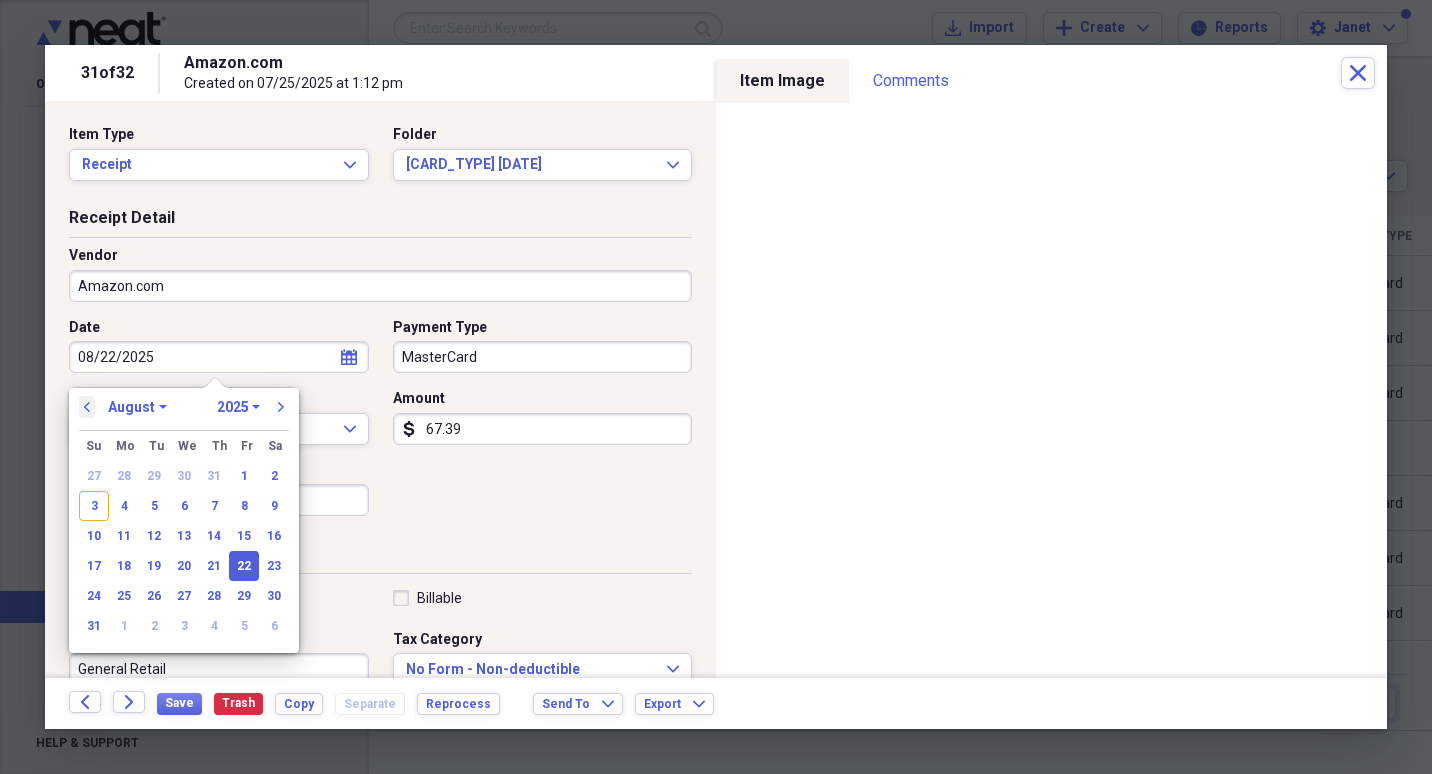 click on "previous" at bounding box center (87, 407) 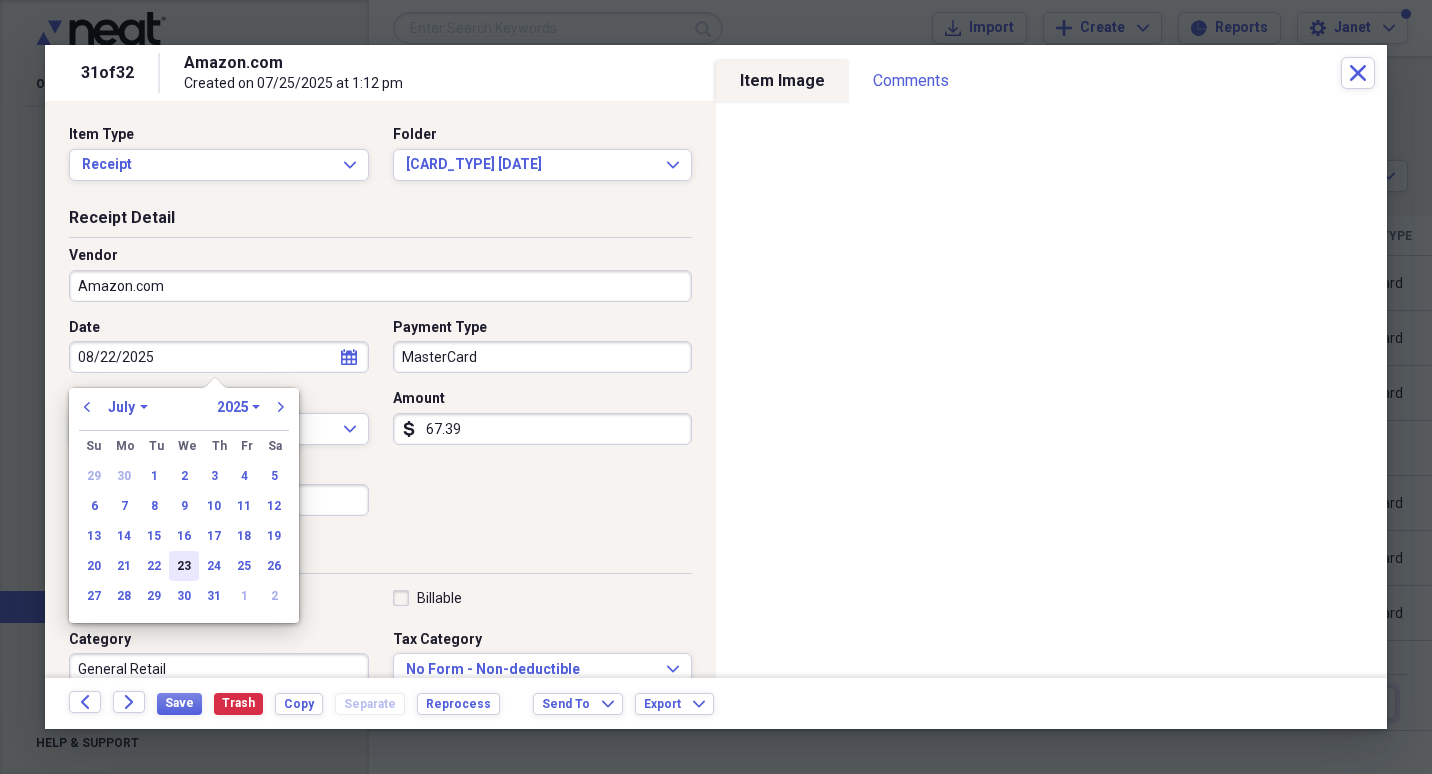 click on "23" at bounding box center [184, 566] 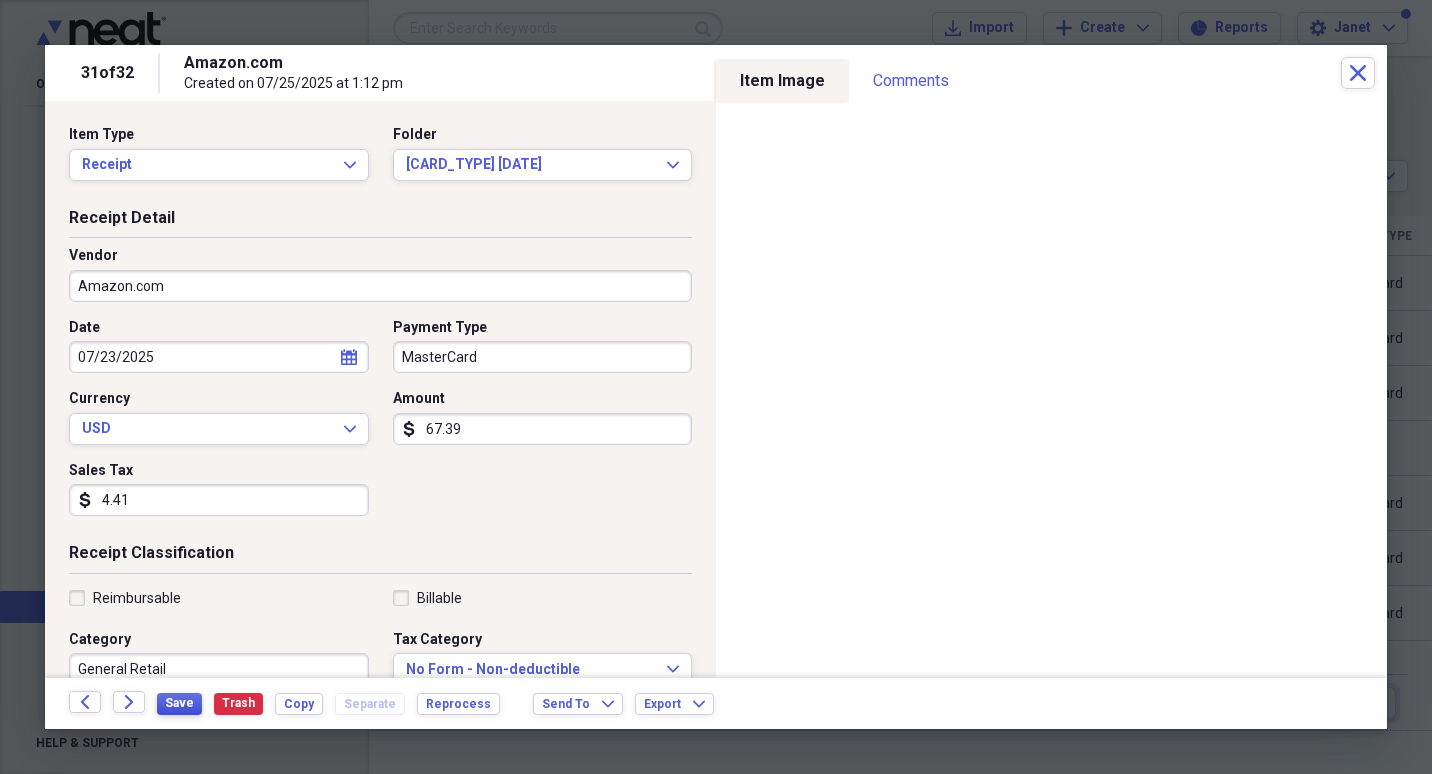 click on "Save" at bounding box center [179, 704] 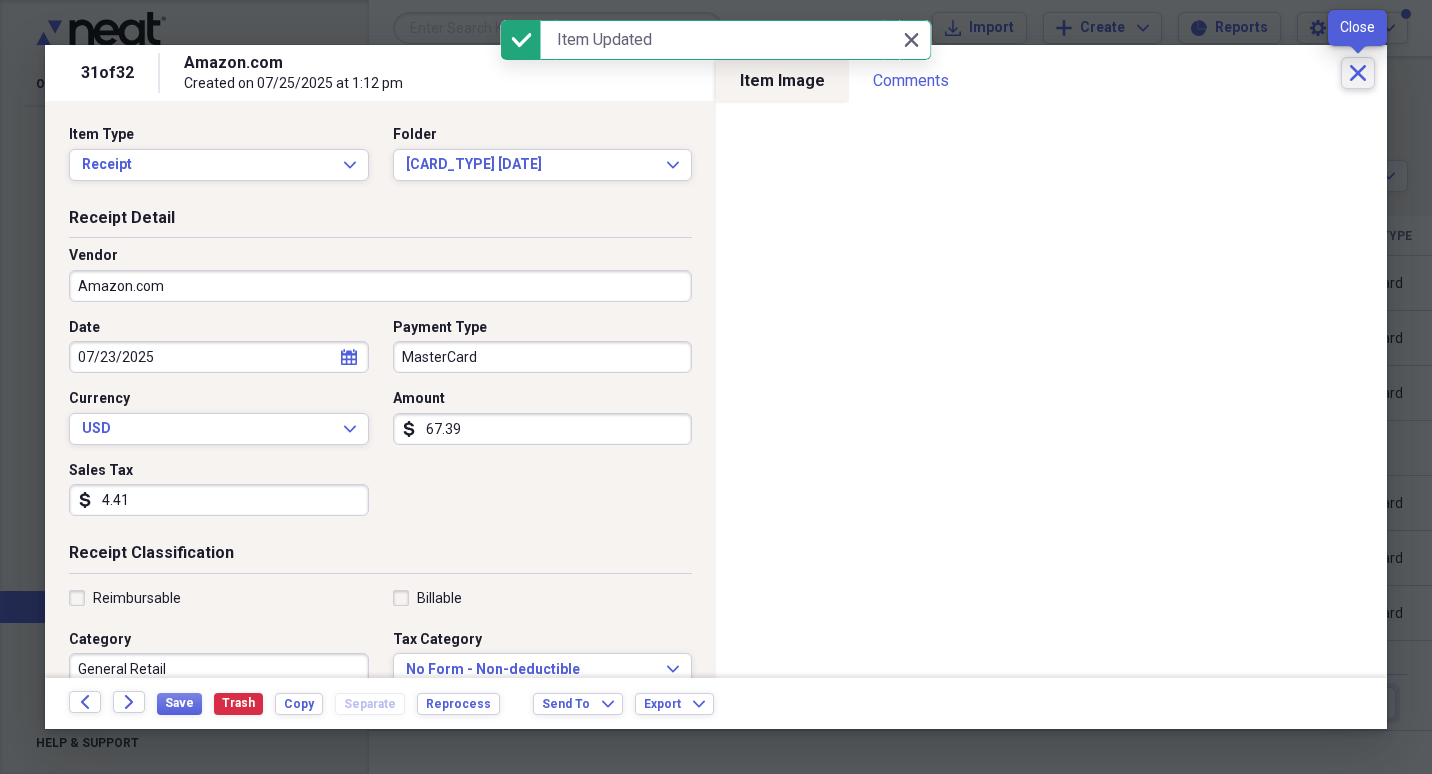 click on "Close" 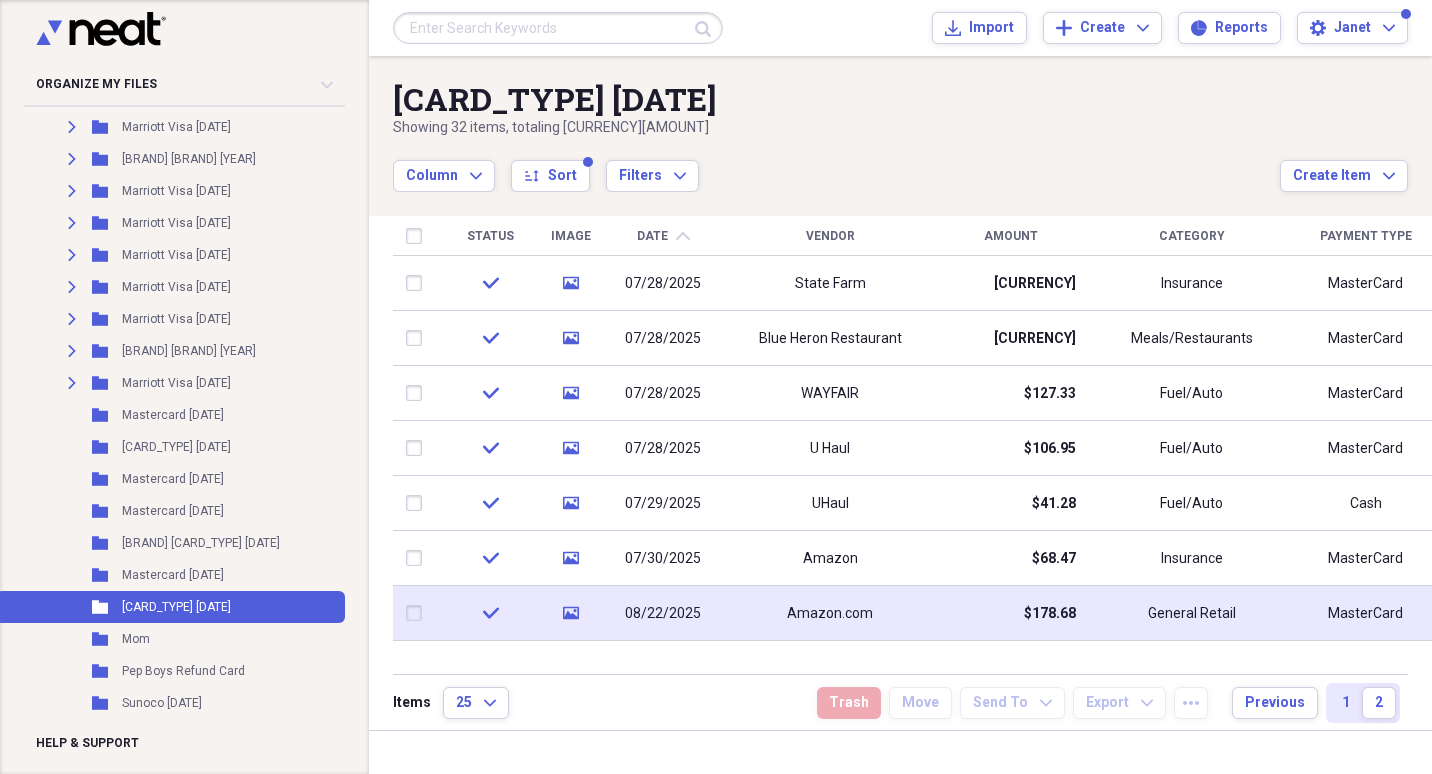 click on "Amazon.com" at bounding box center (830, 614) 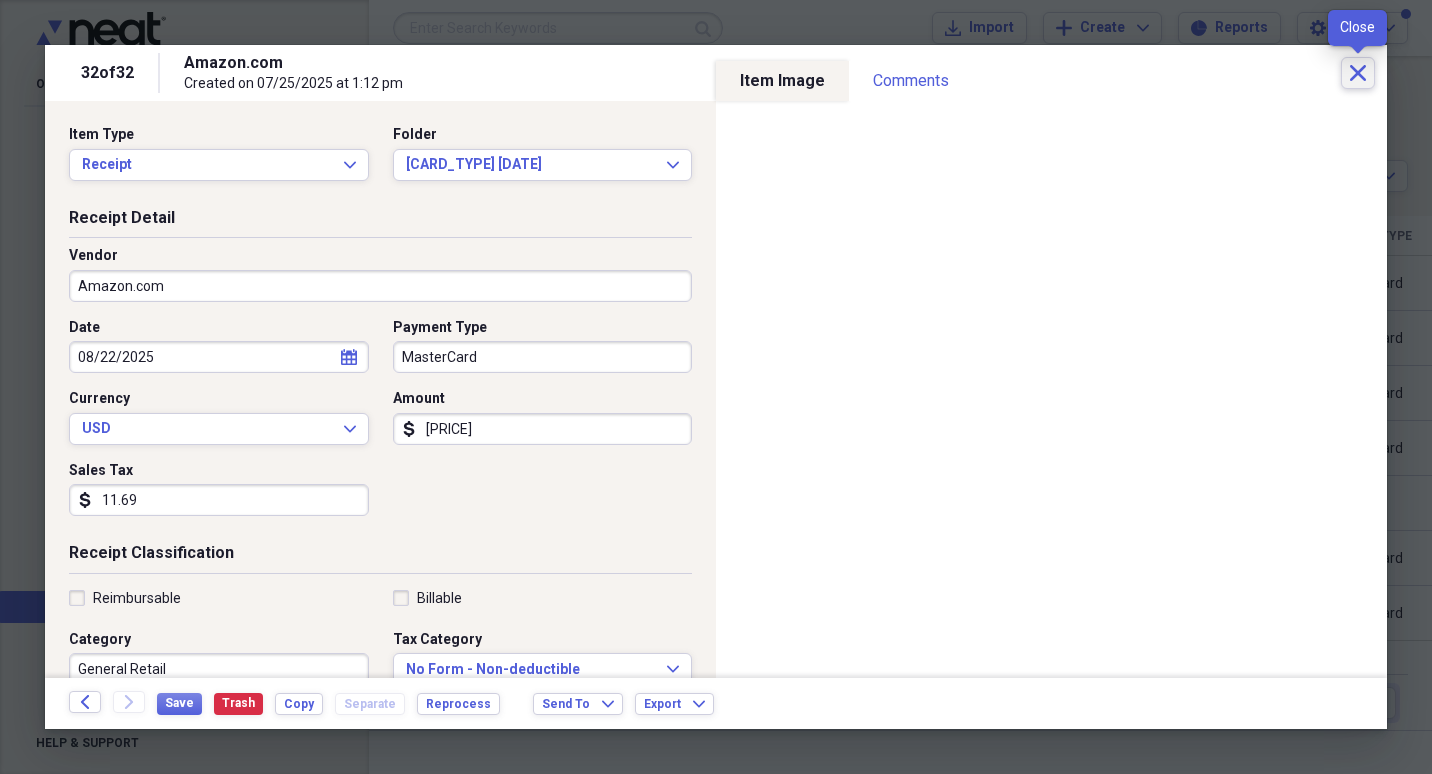 click on "Close" 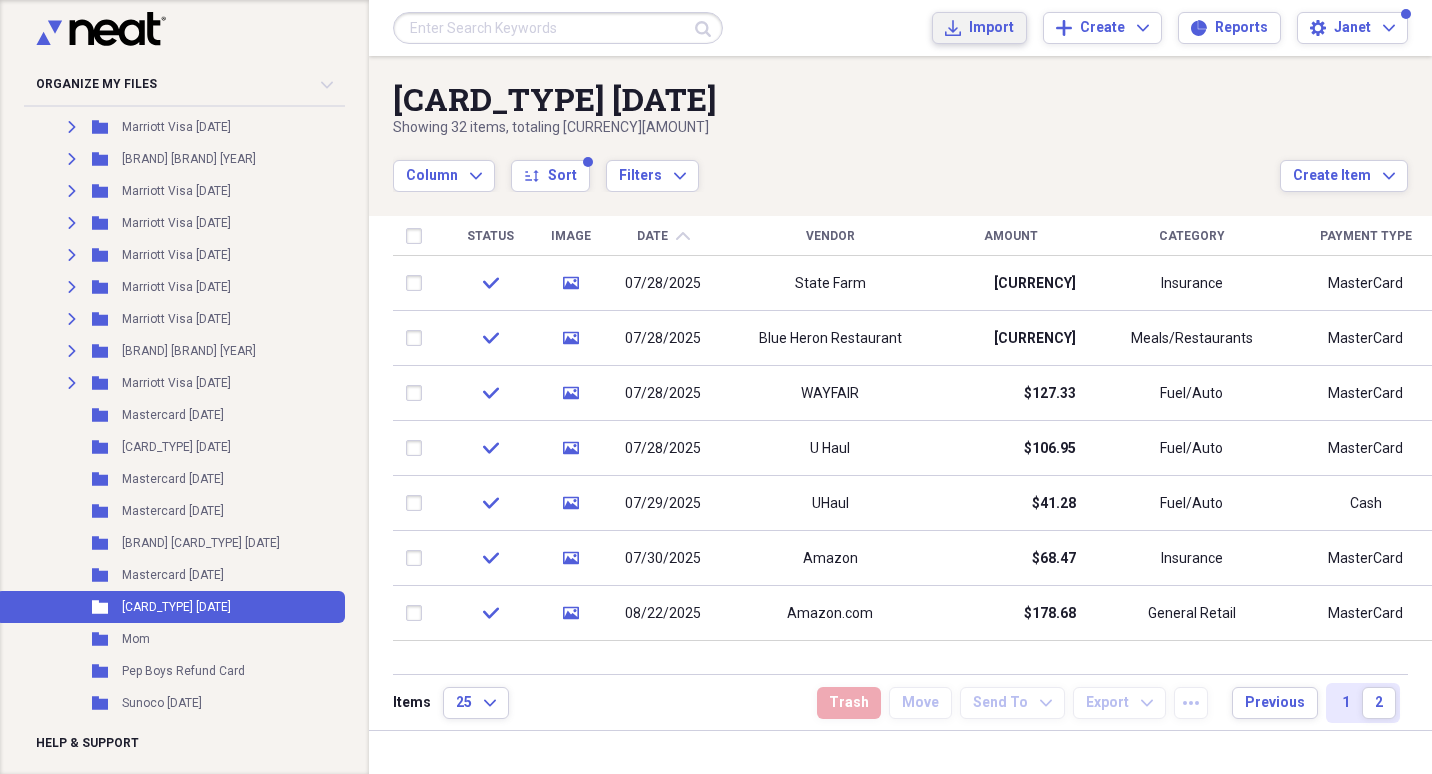 click on "Import" at bounding box center (991, 28) 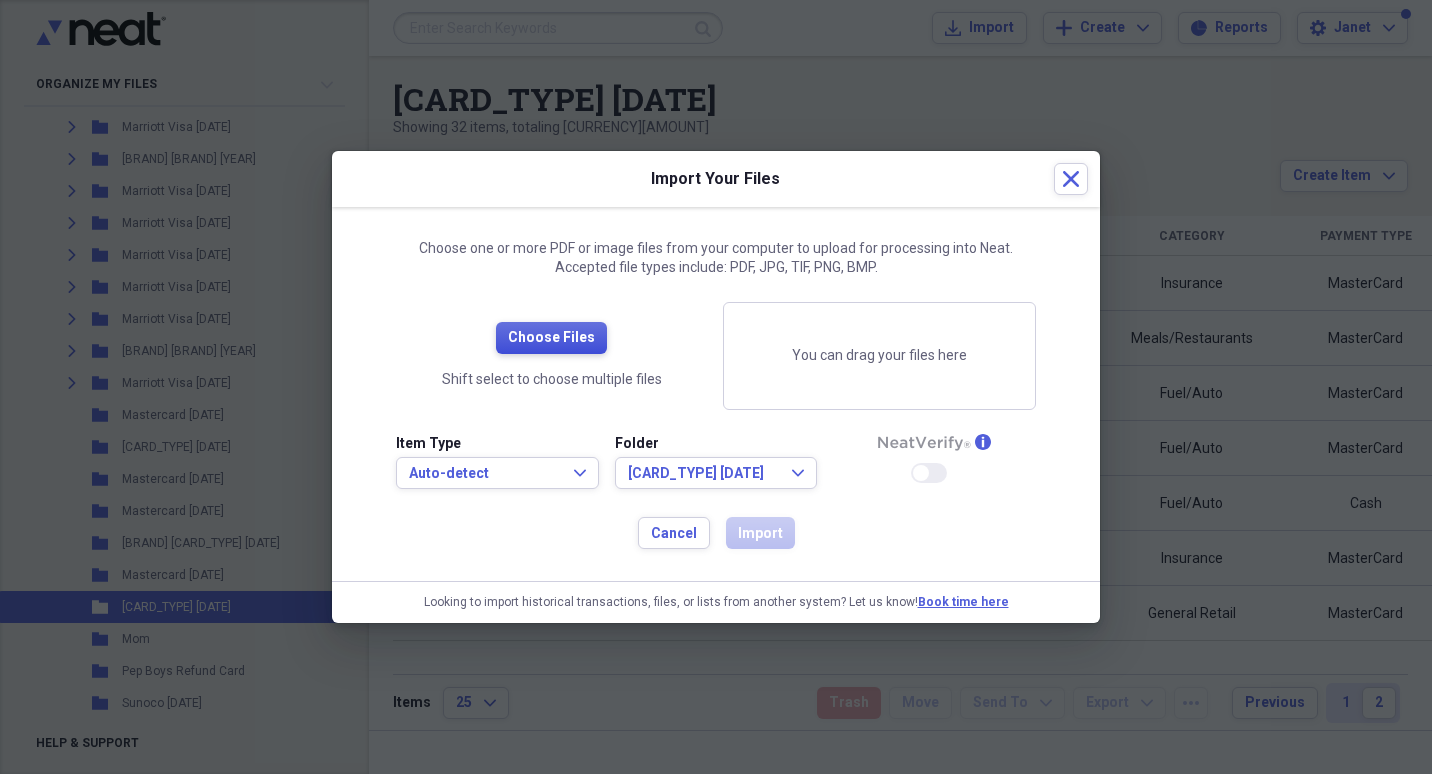 click on "Choose Files" at bounding box center [551, 338] 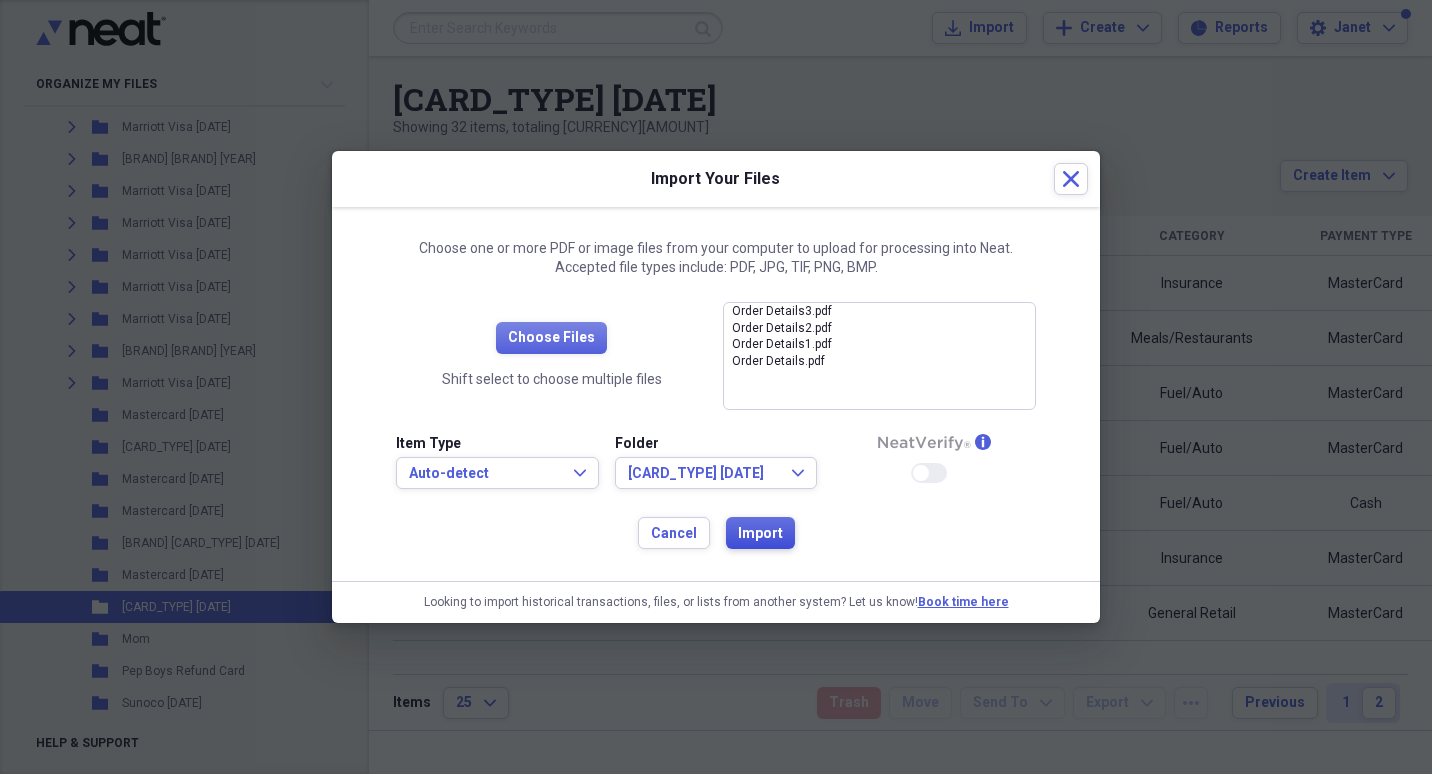 click on "Import" at bounding box center [760, 534] 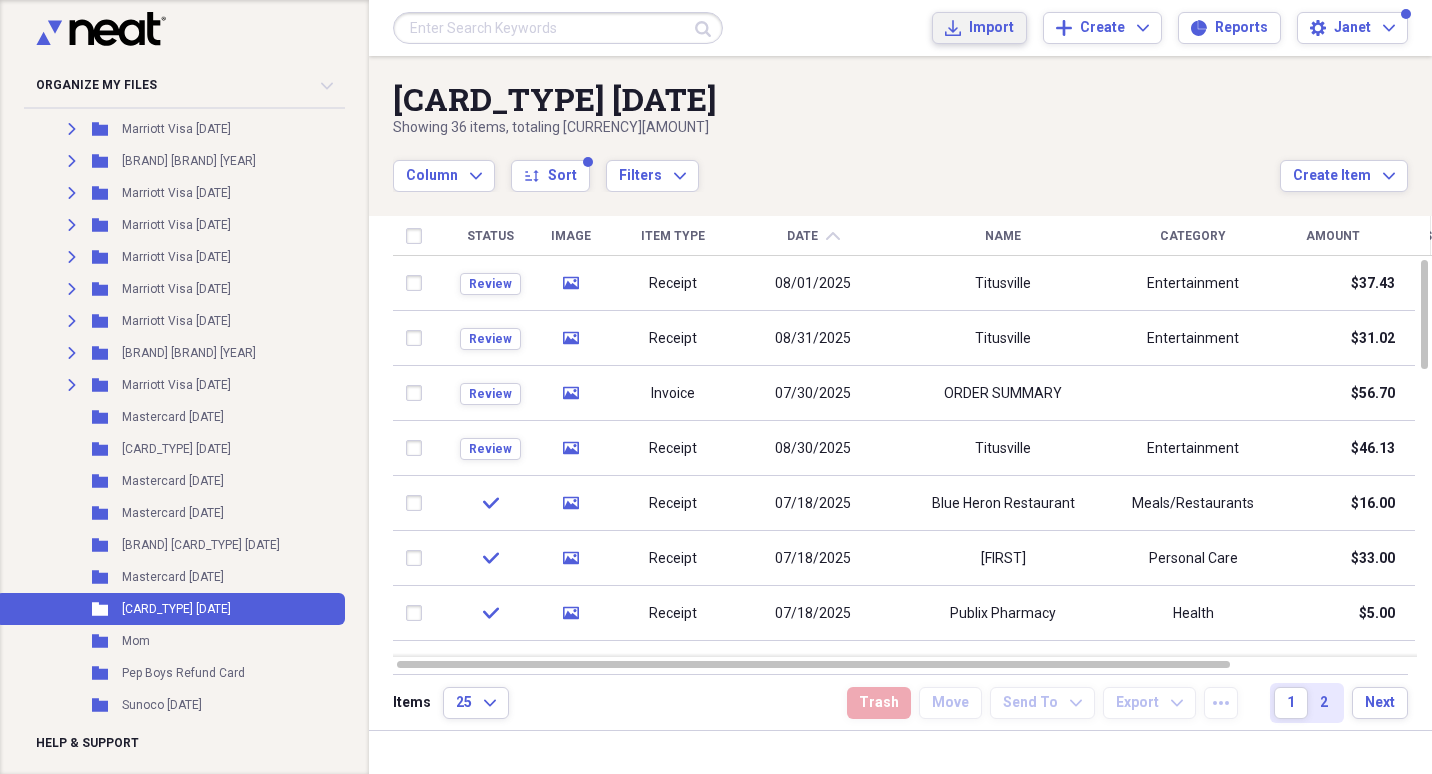 click on "Import" at bounding box center (991, 28) 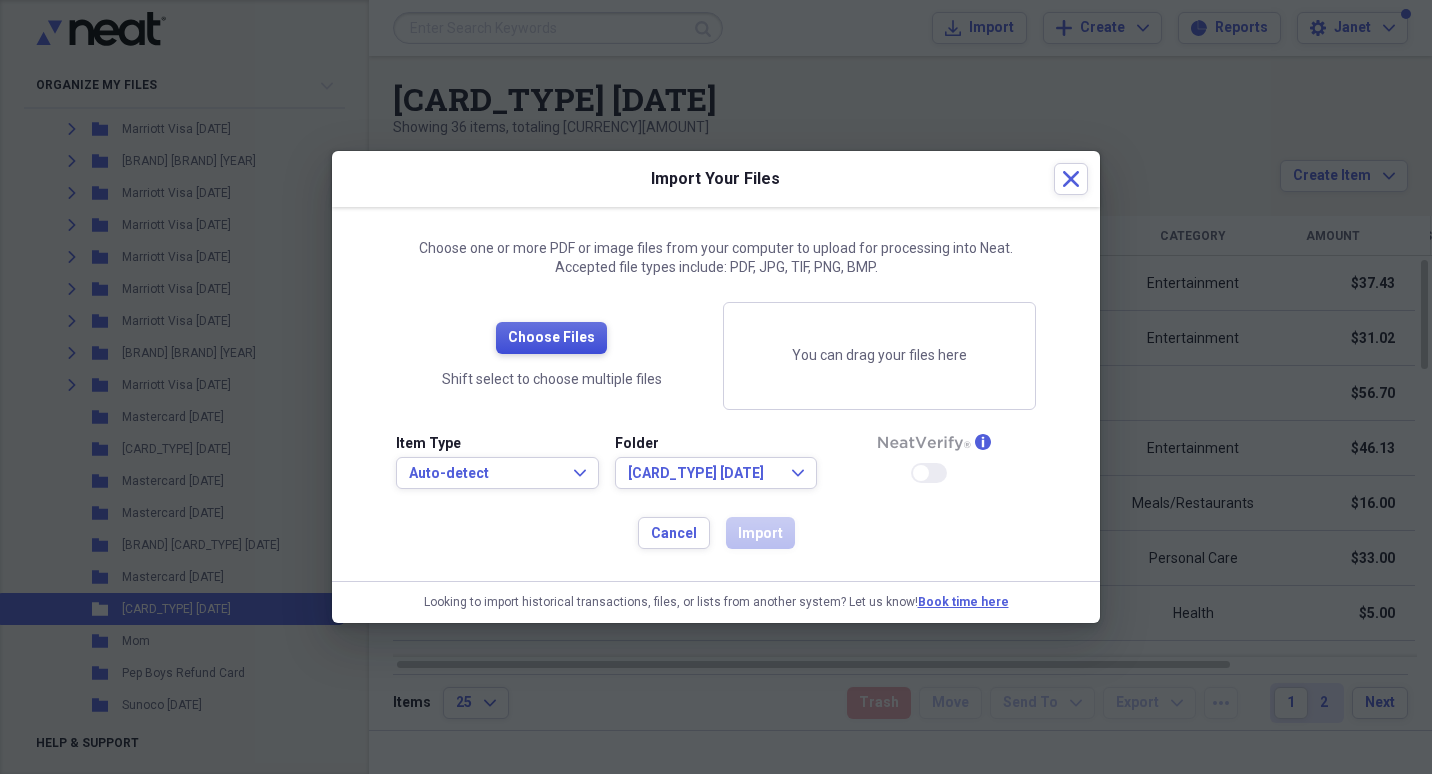 click on "Choose Files" at bounding box center (551, 338) 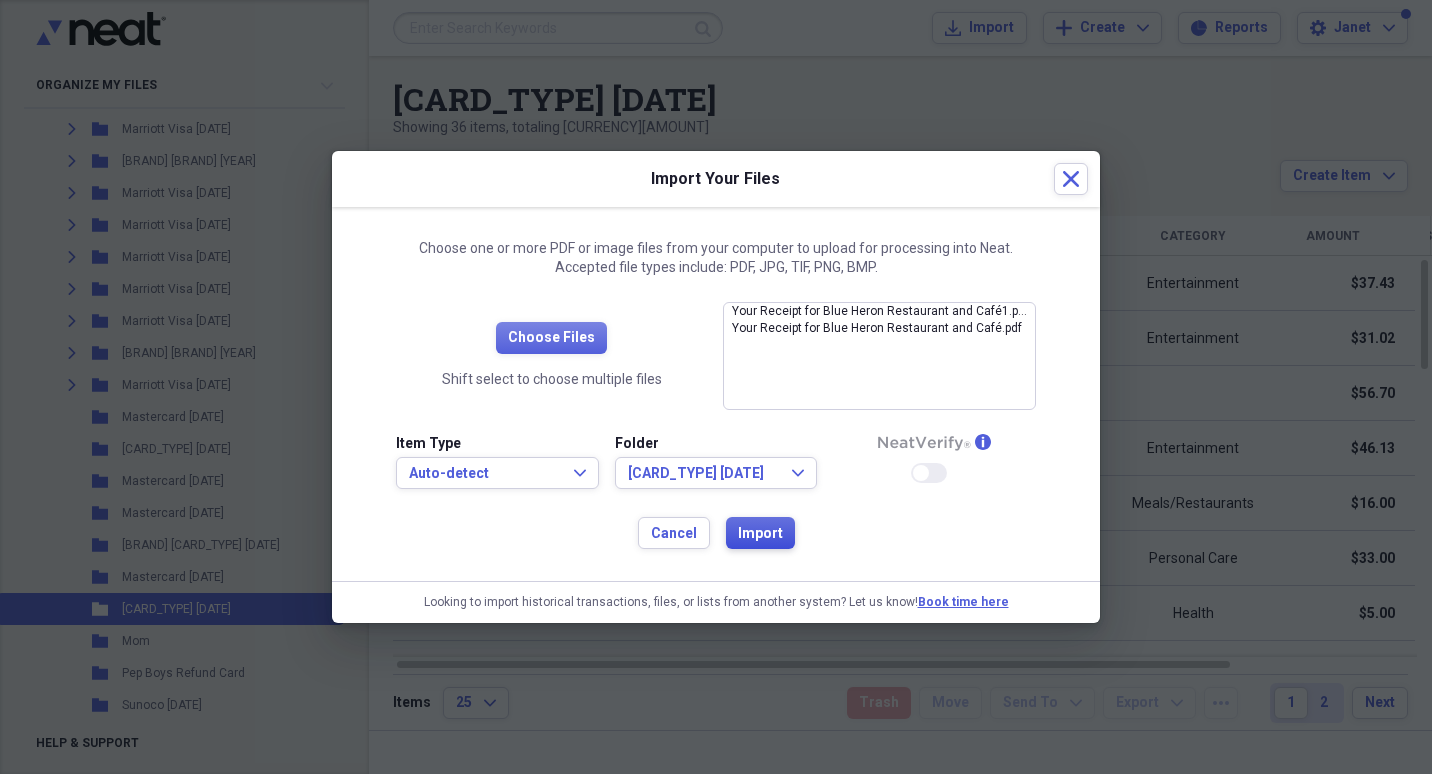 click on "Import" at bounding box center (760, 534) 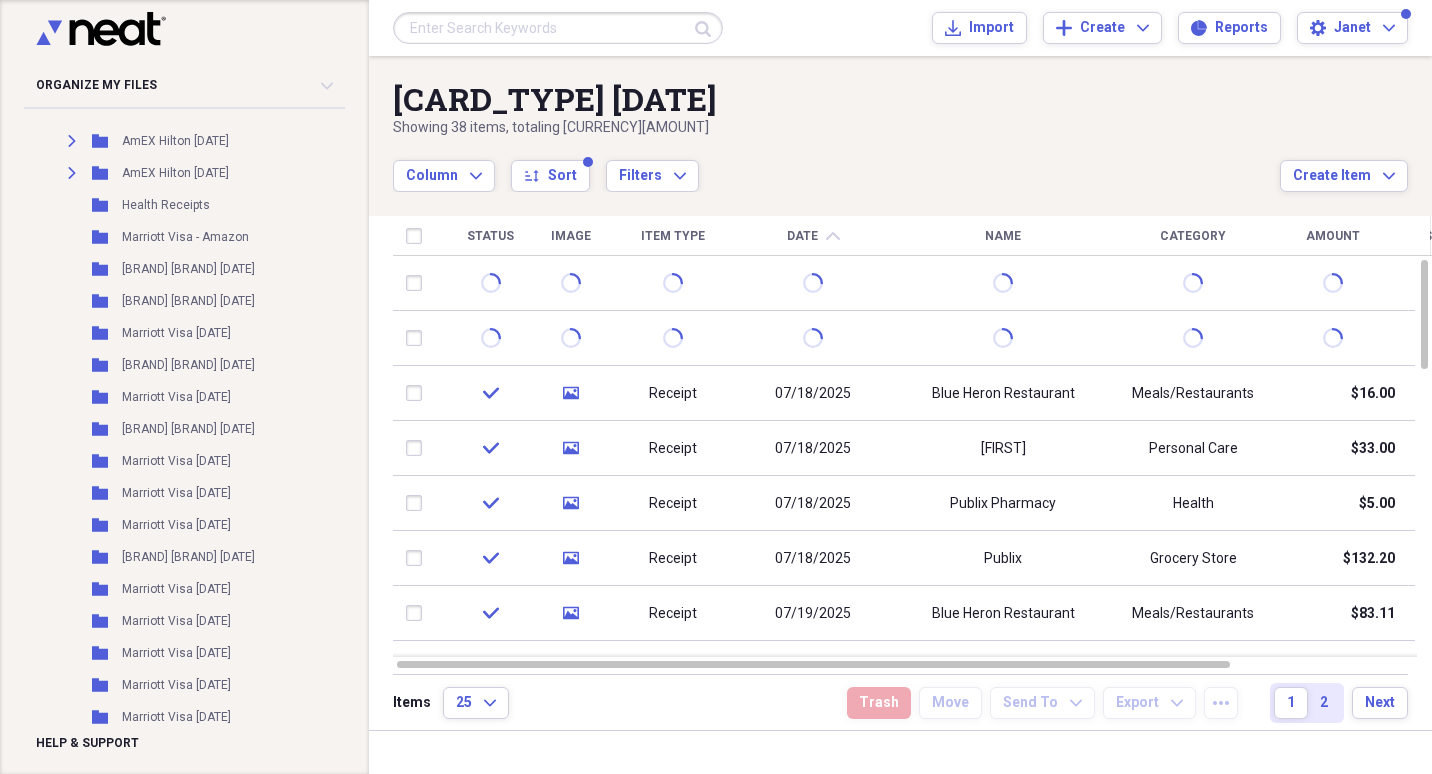 scroll, scrollTop: 0, scrollLeft: 0, axis: both 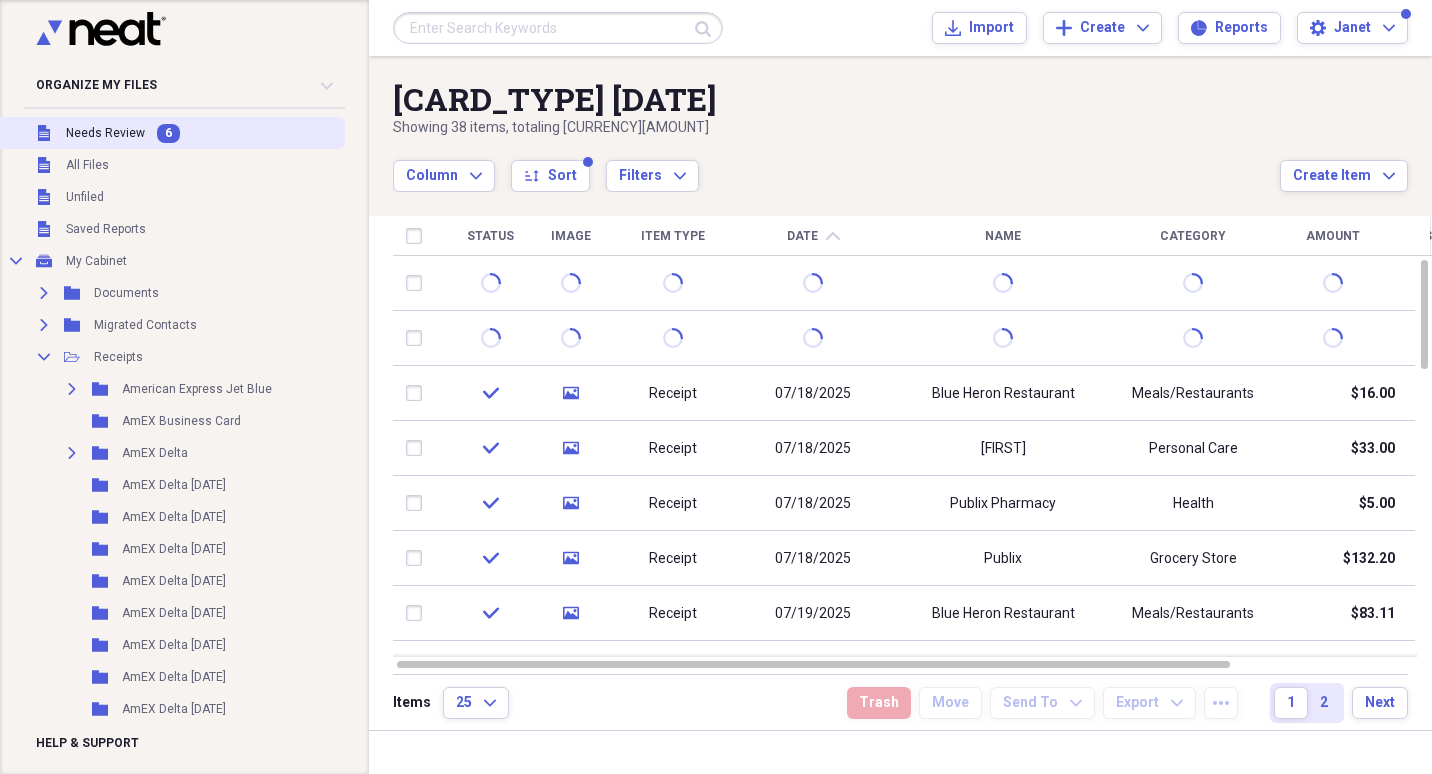click on "Needs Review" at bounding box center (105, 133) 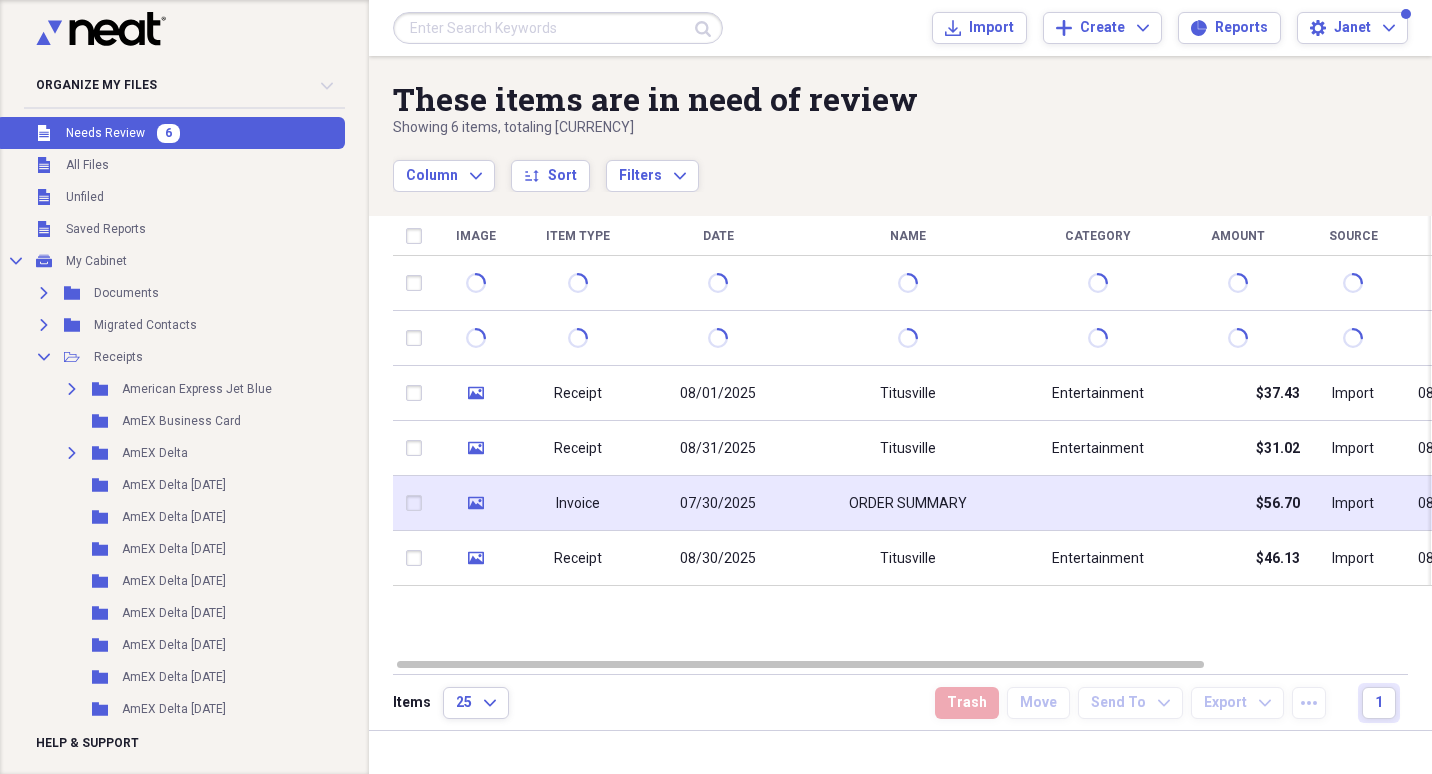 click on "Invoice" at bounding box center (578, 504) 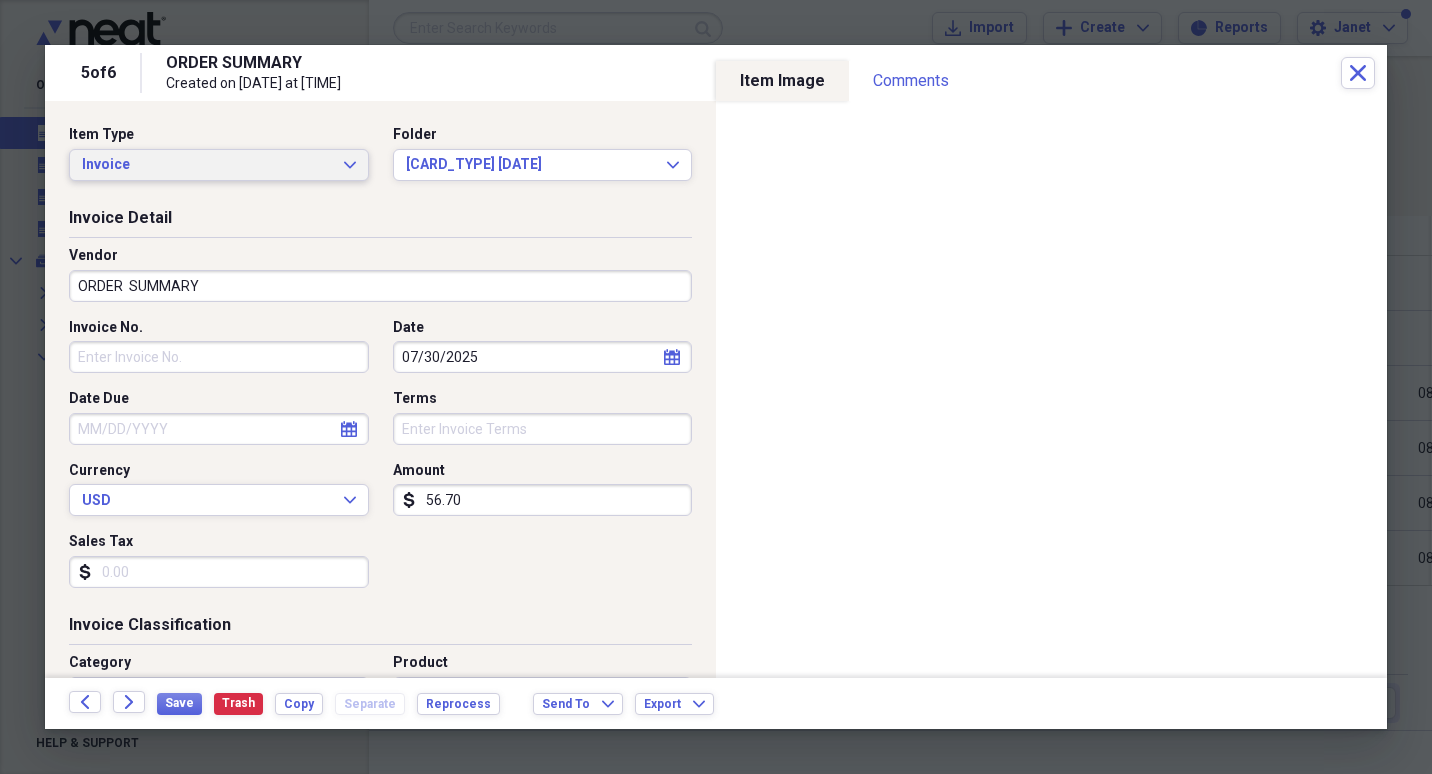 click on "Expand" 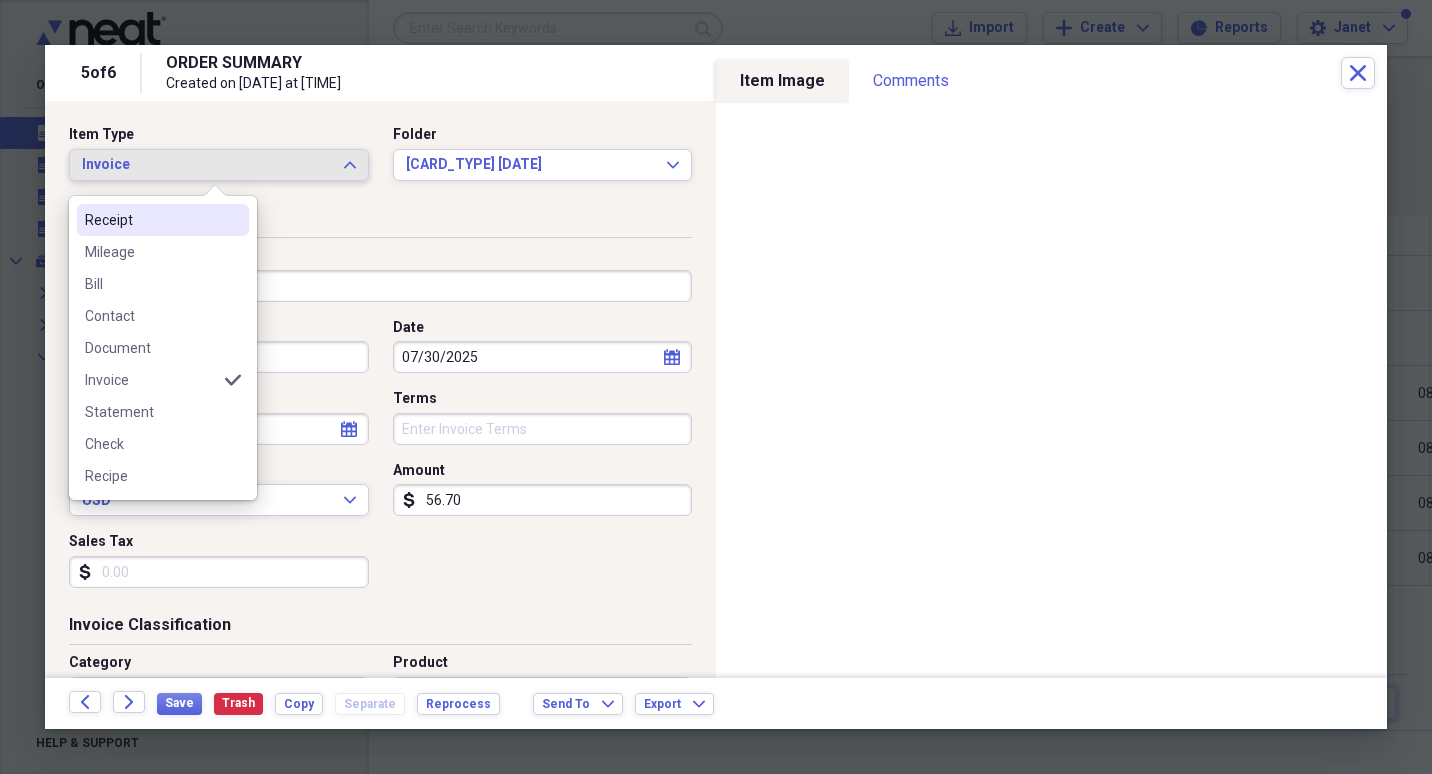 click on "Receipt" at bounding box center (151, 220) 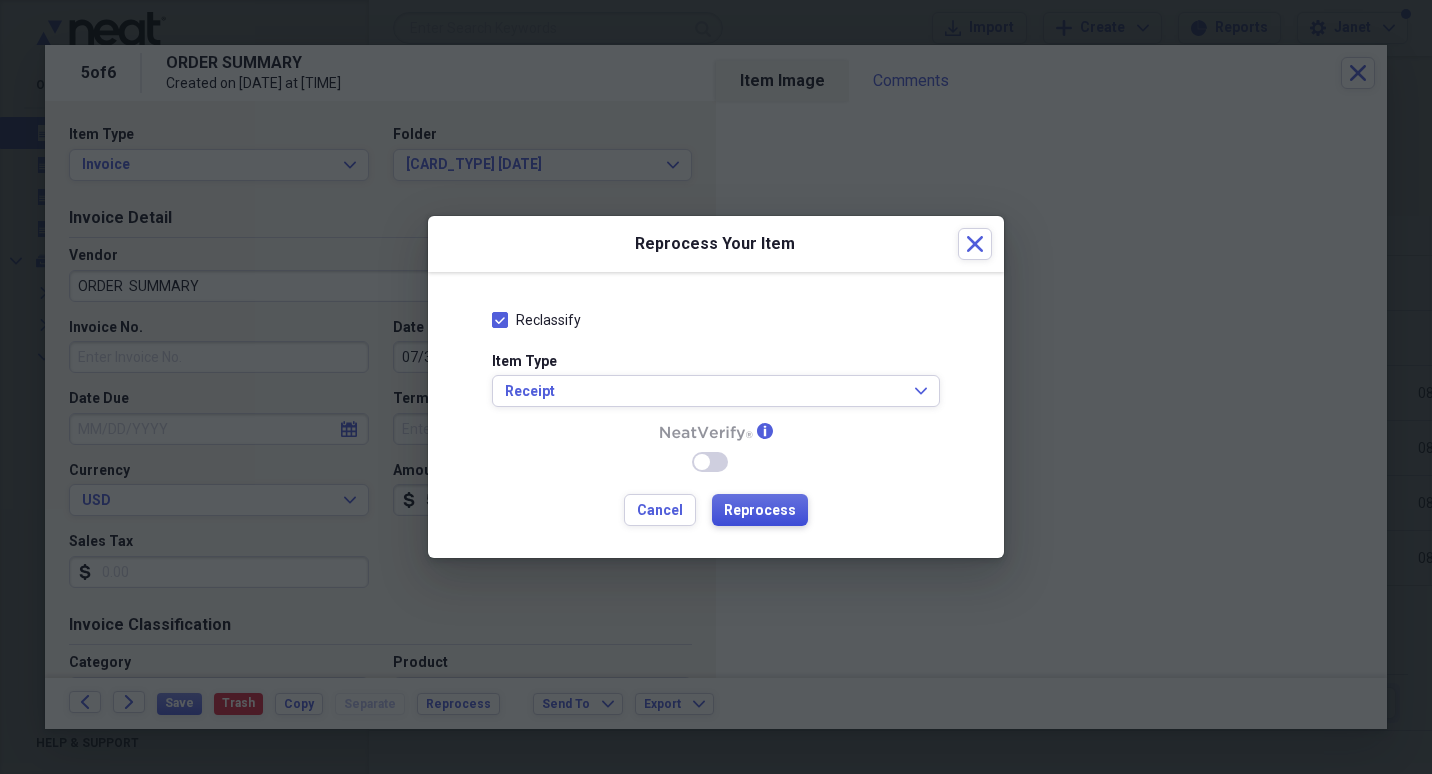 click on "Reprocess" at bounding box center (760, 511) 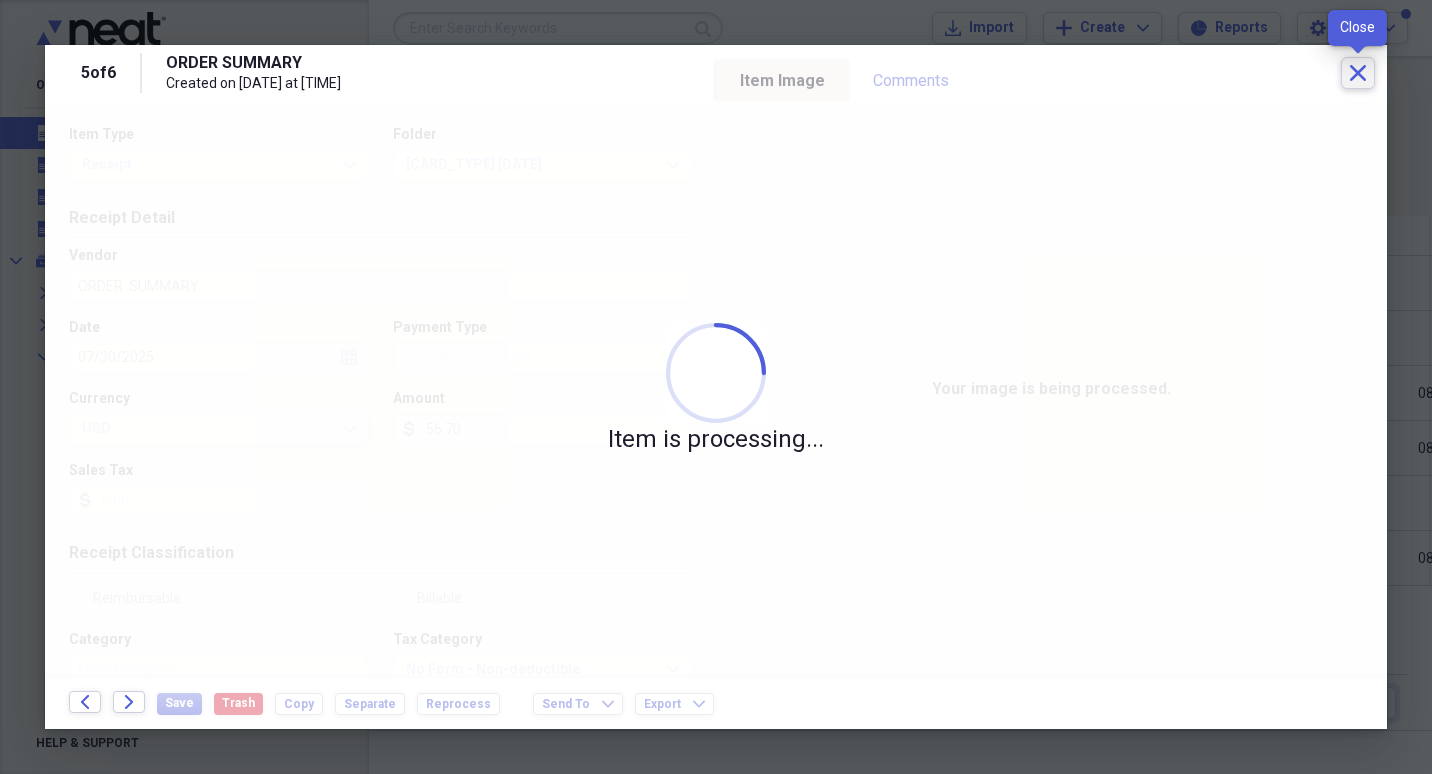 click on "Close" at bounding box center [1358, 73] 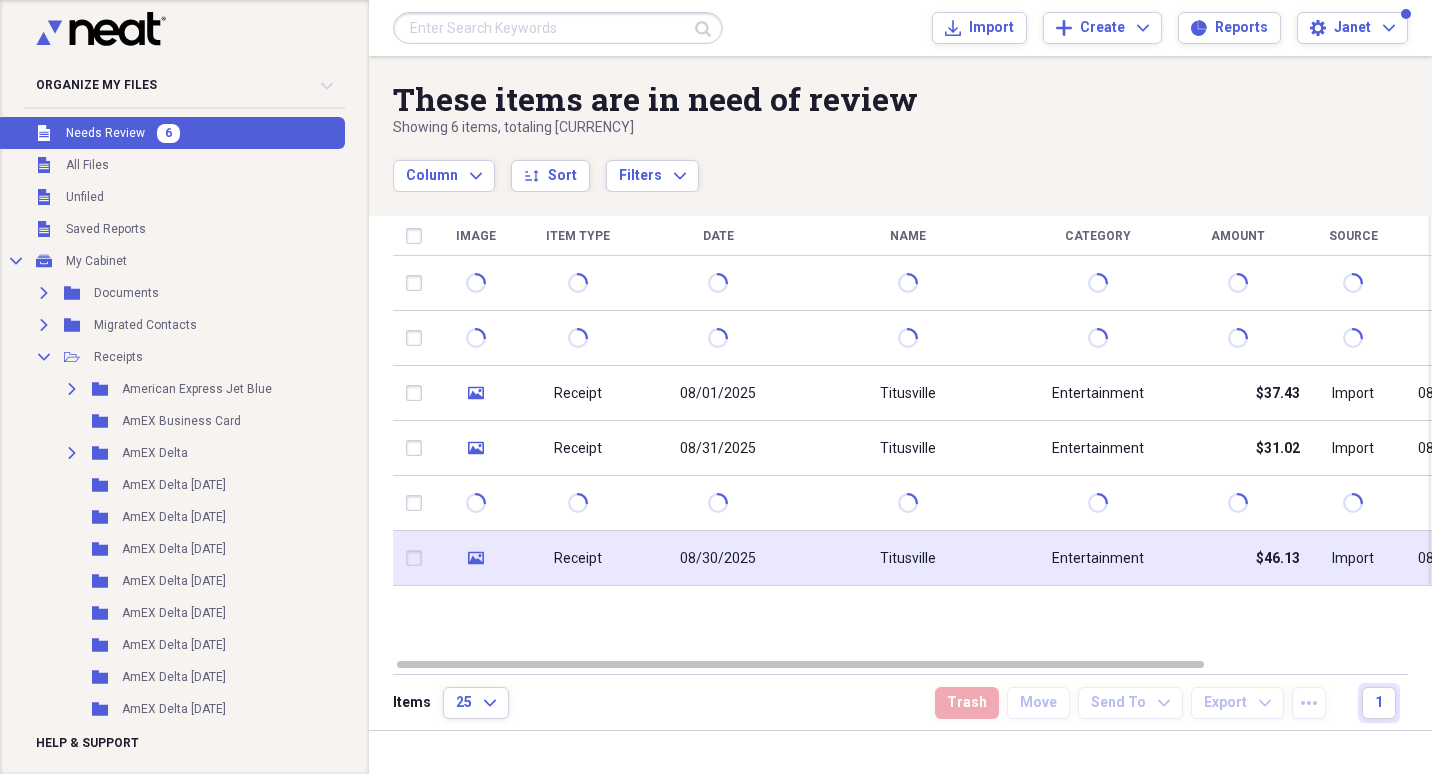 click on "Receipt" at bounding box center [578, 559] 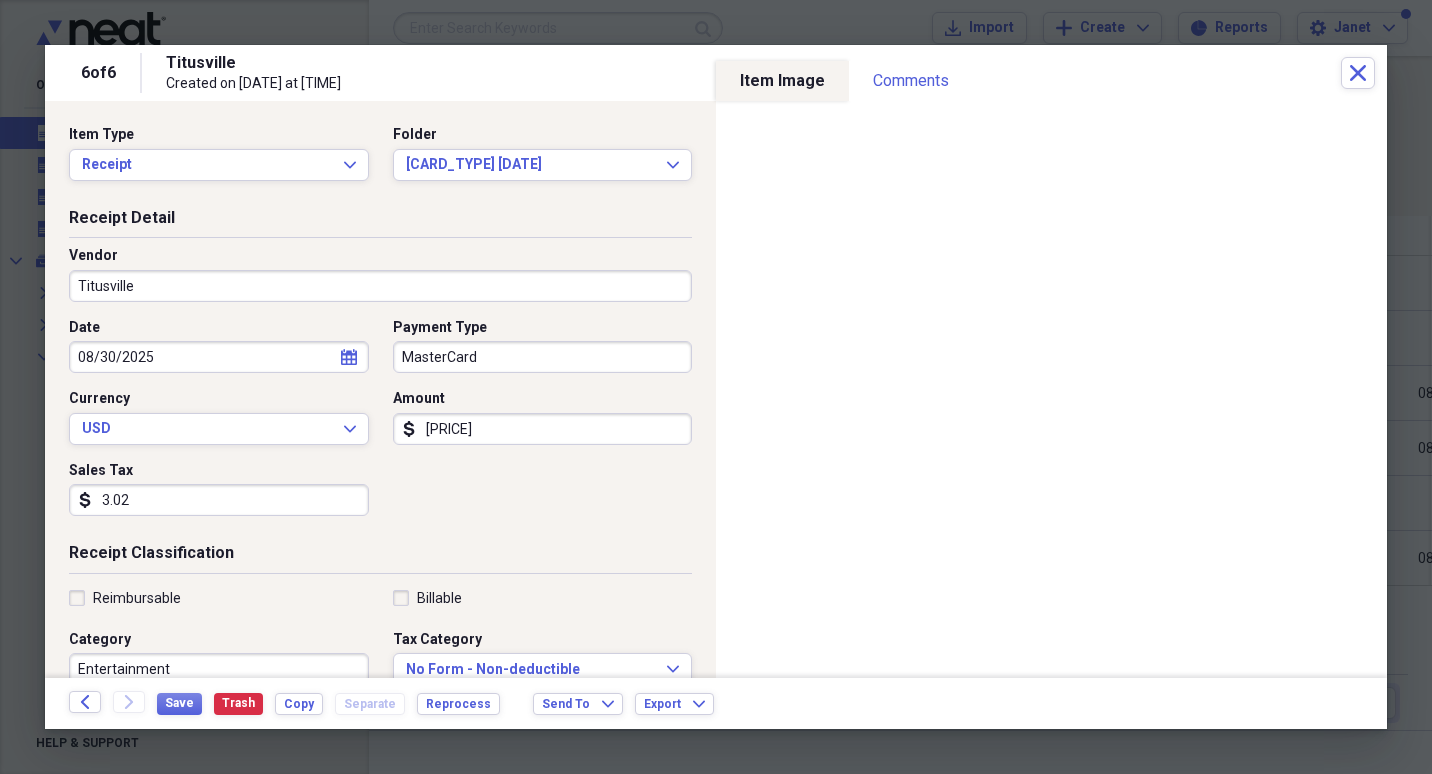 click on "Titusville" at bounding box center (380, 286) 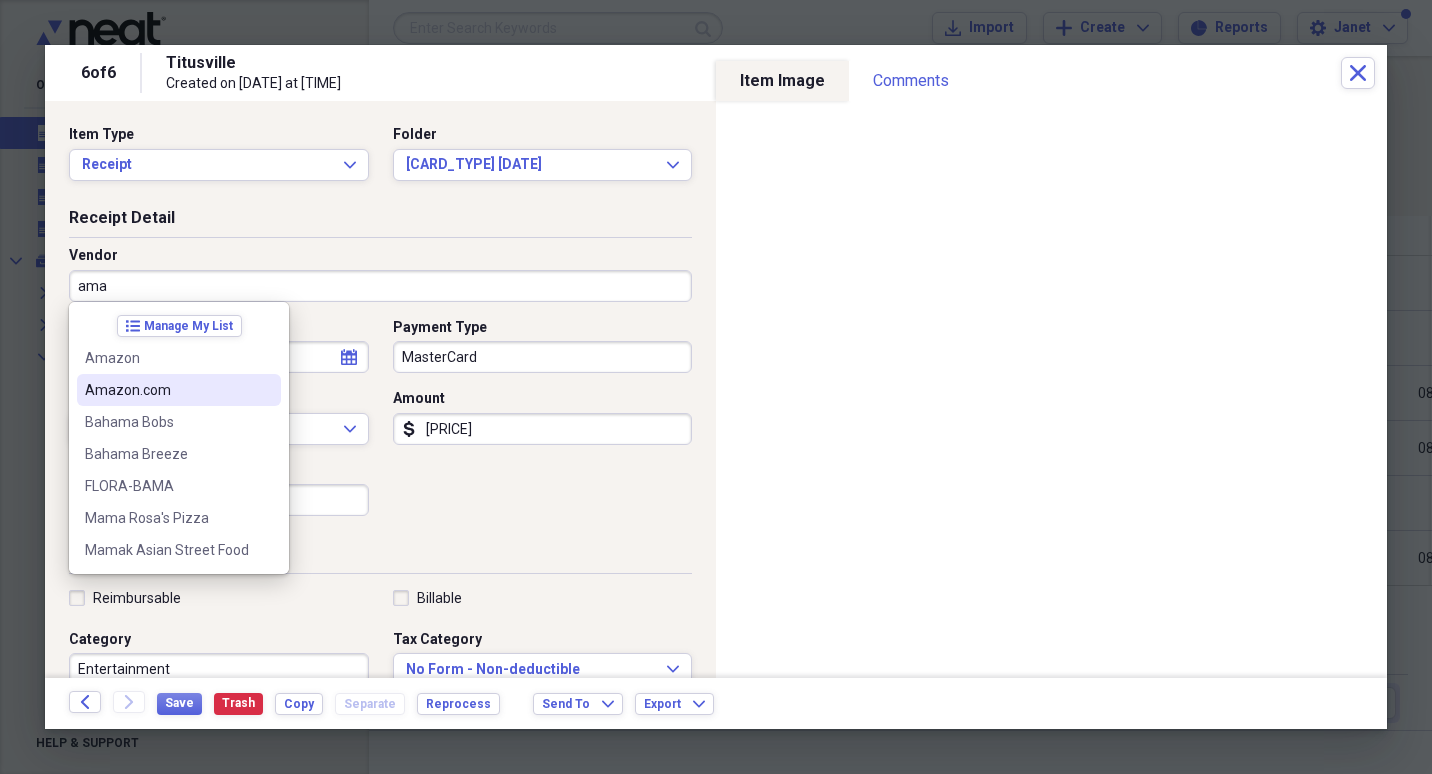 click on "Amazon.com" at bounding box center [167, 390] 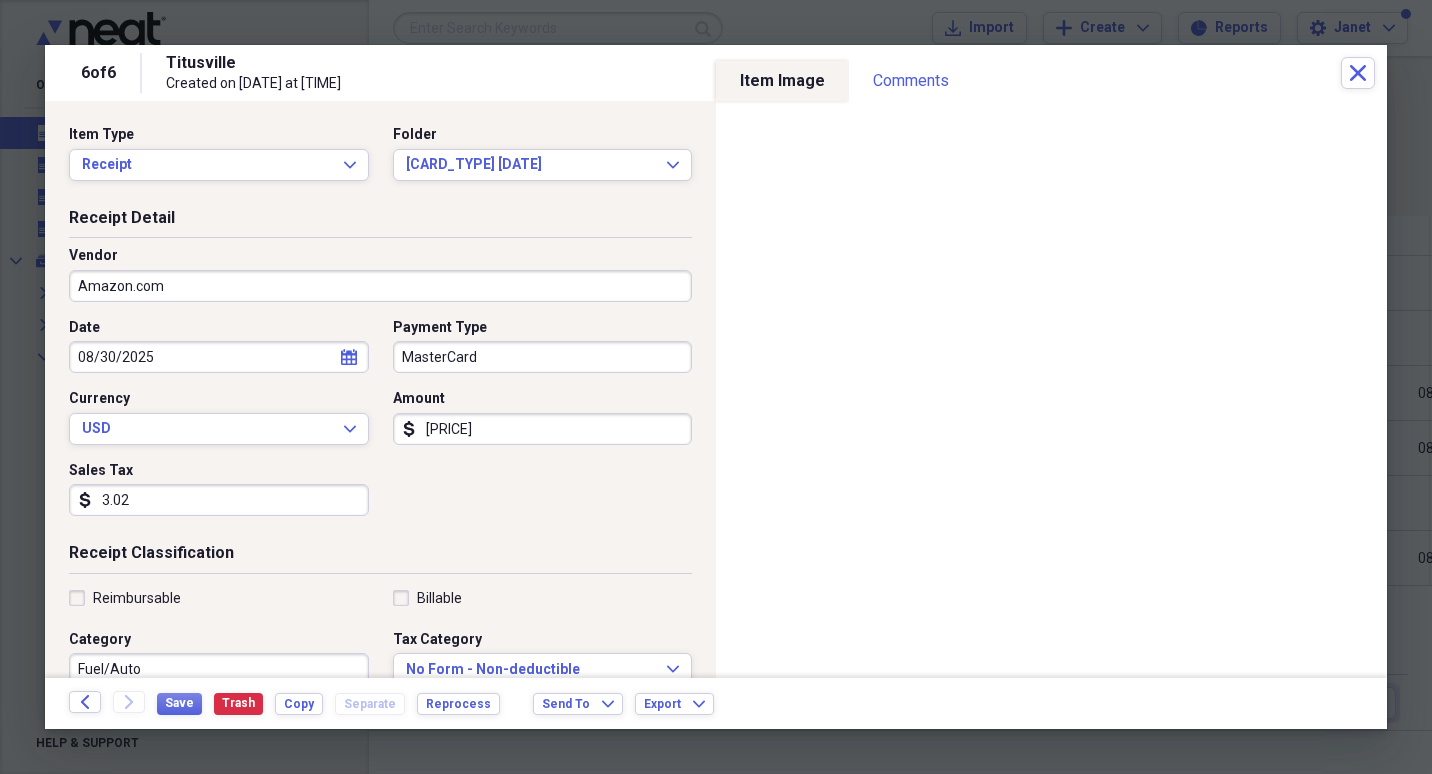 click on "Fuel/Auto" at bounding box center (219, 669) 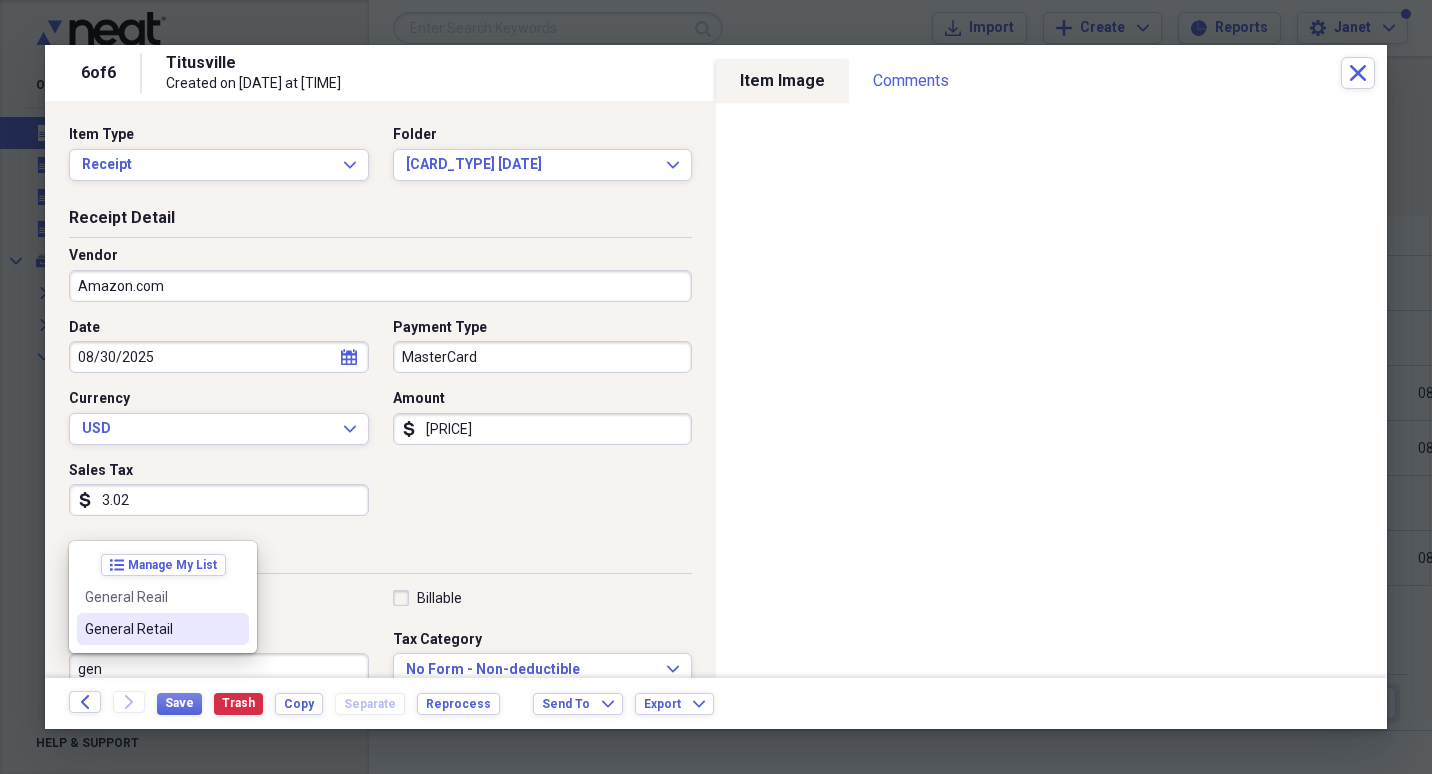 click on "General Retail" at bounding box center [151, 629] 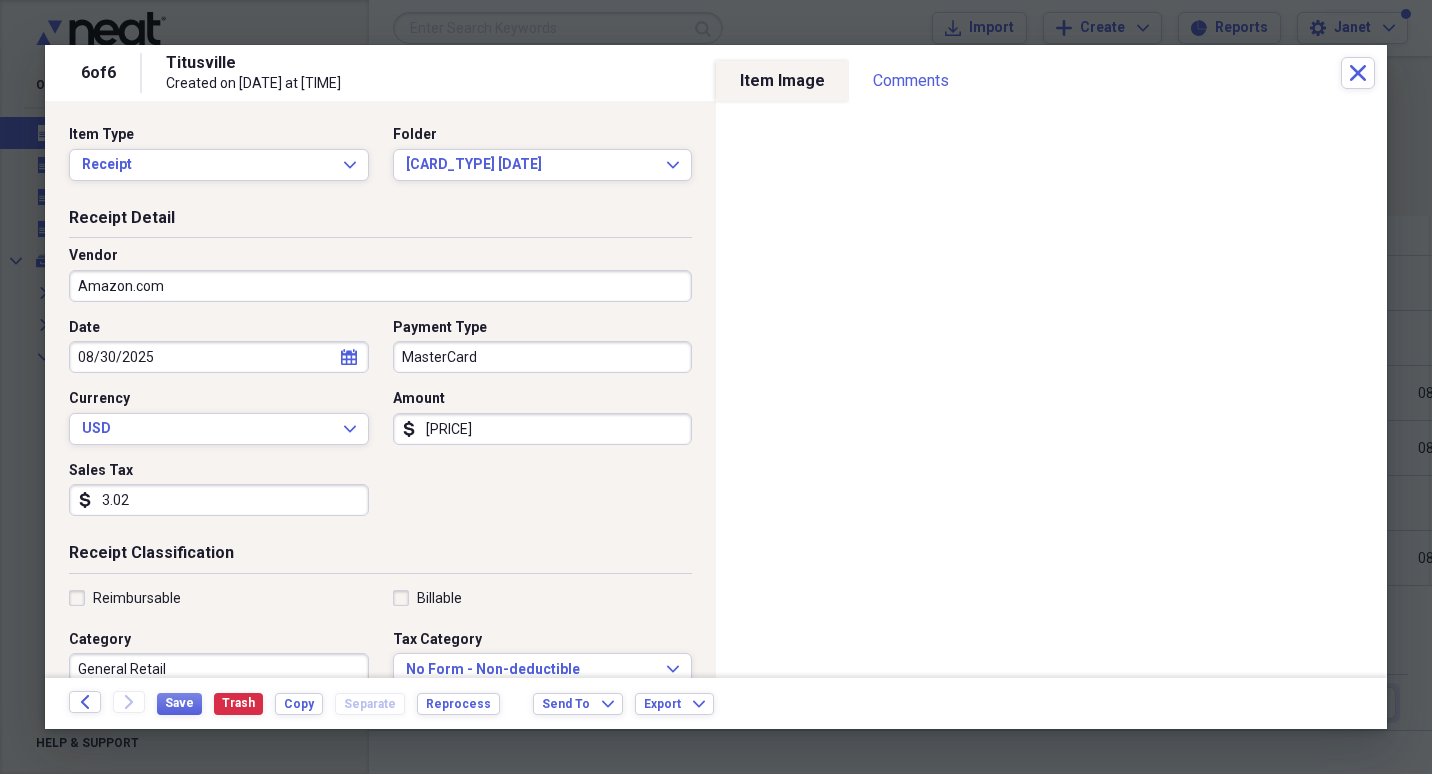 scroll, scrollTop: 7, scrollLeft: 0, axis: vertical 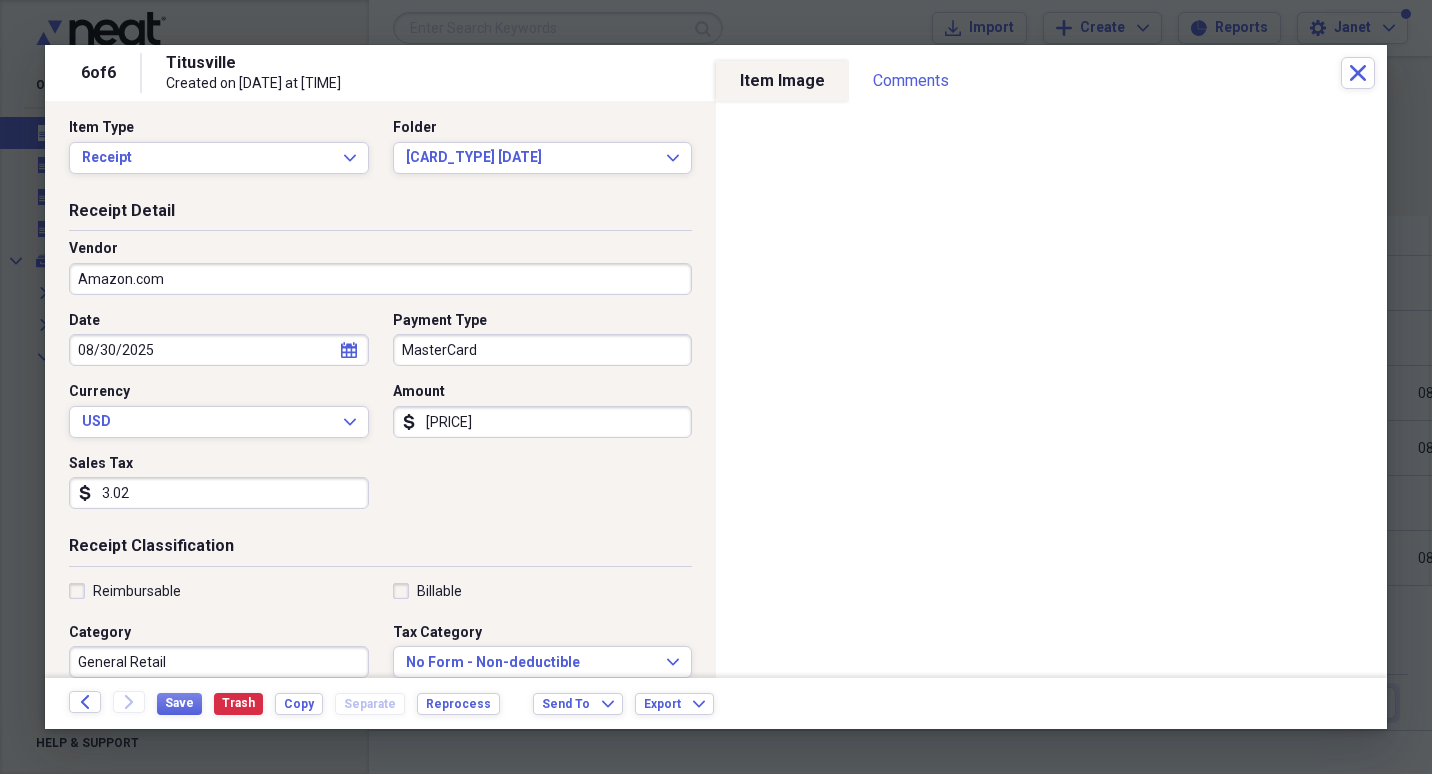 click 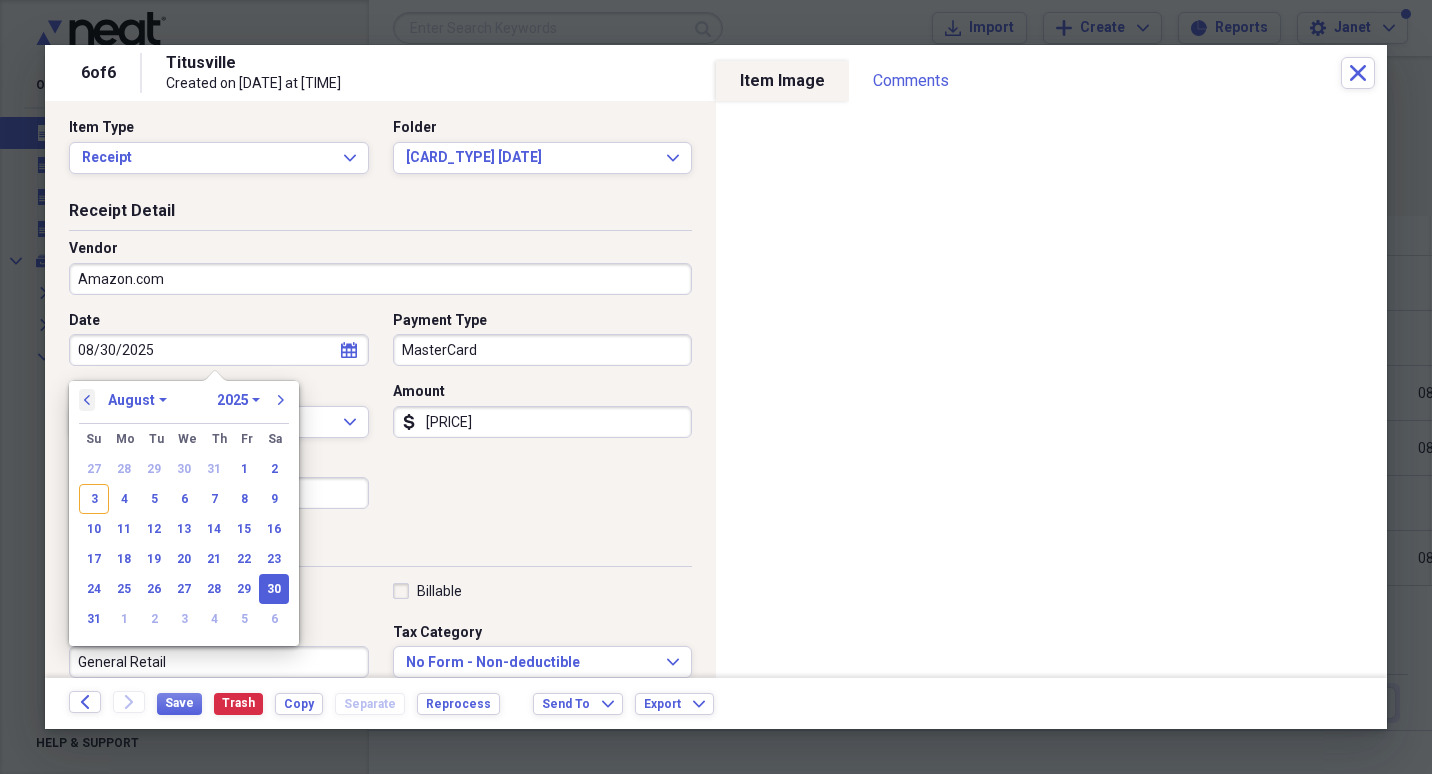 click on "previous" at bounding box center [87, 400] 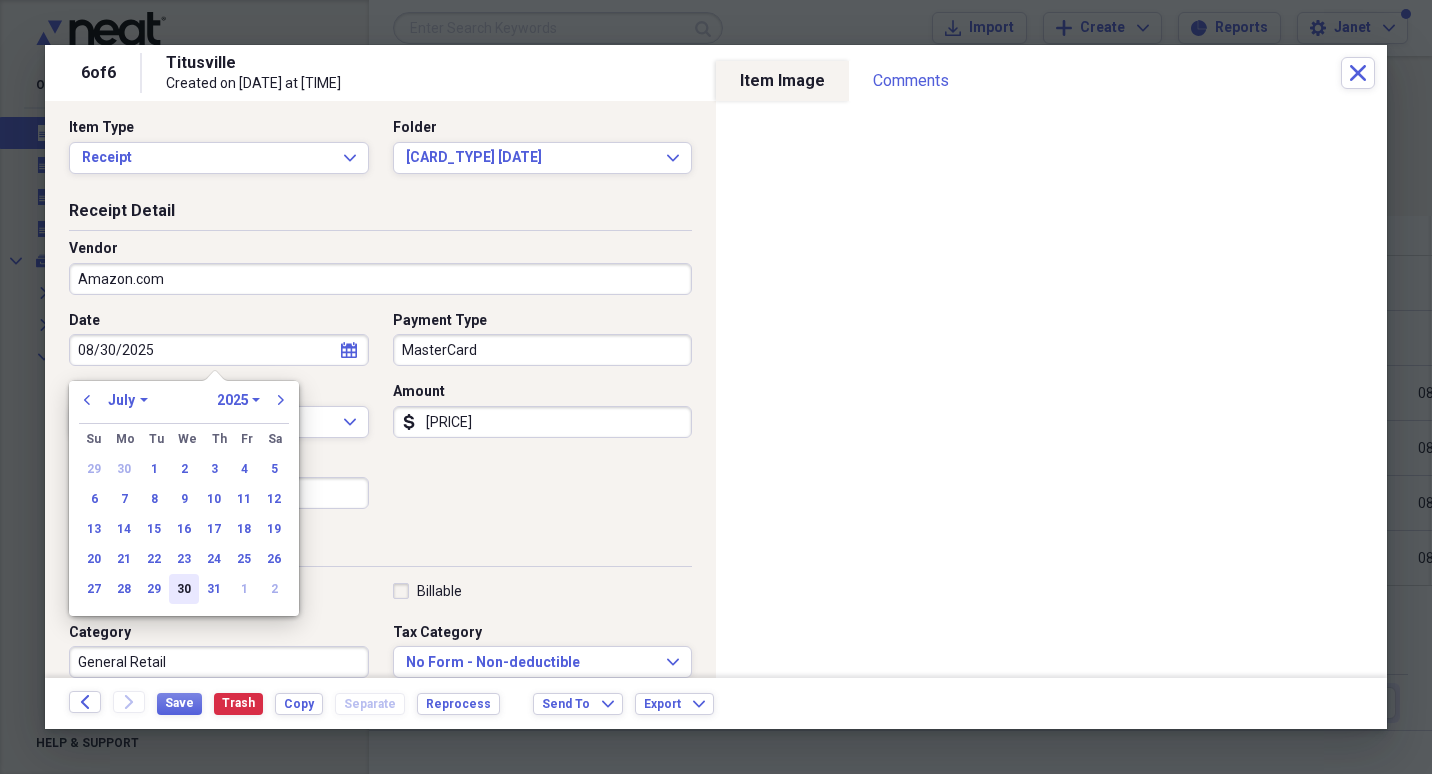 click on "30" at bounding box center [184, 589] 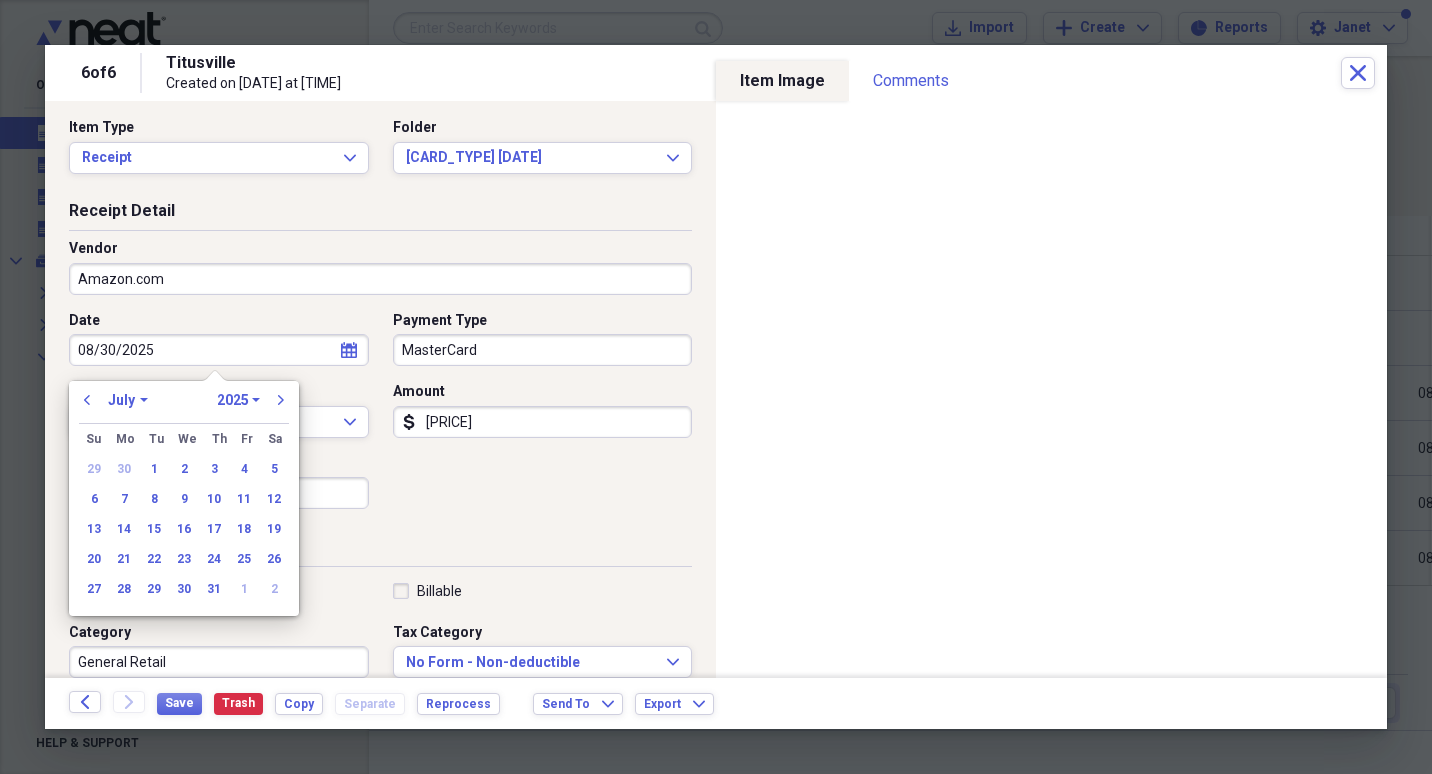 type on "07/30/2025" 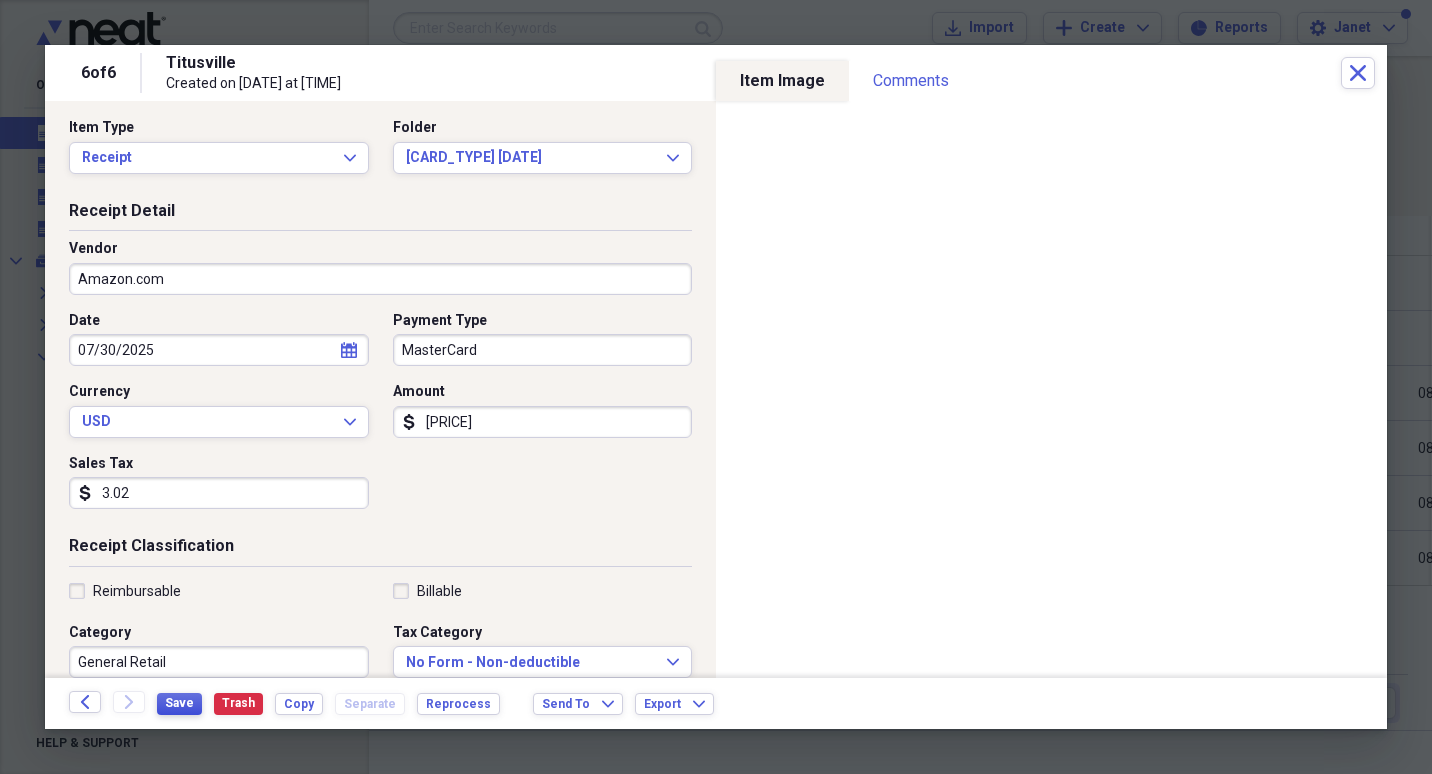 click on "Save" at bounding box center [179, 704] 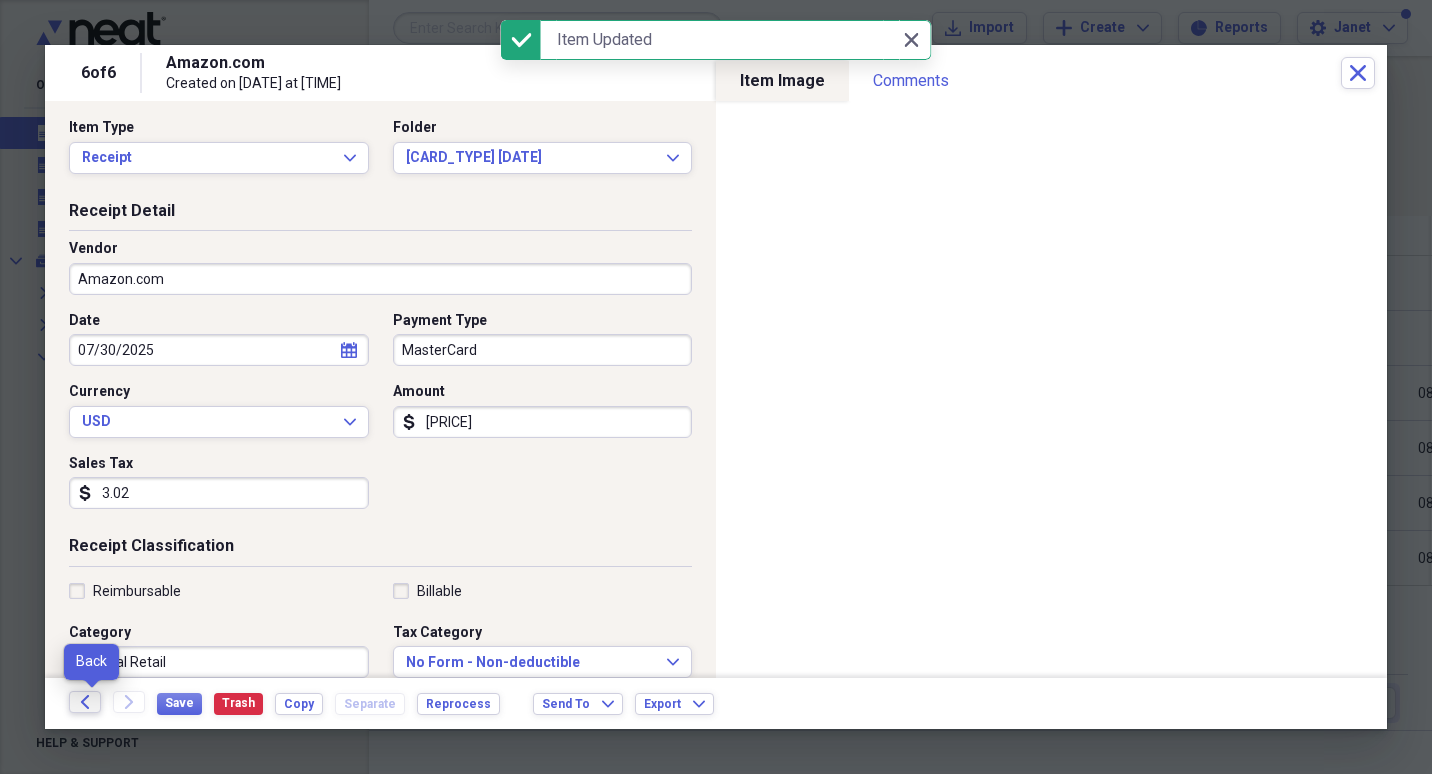 click 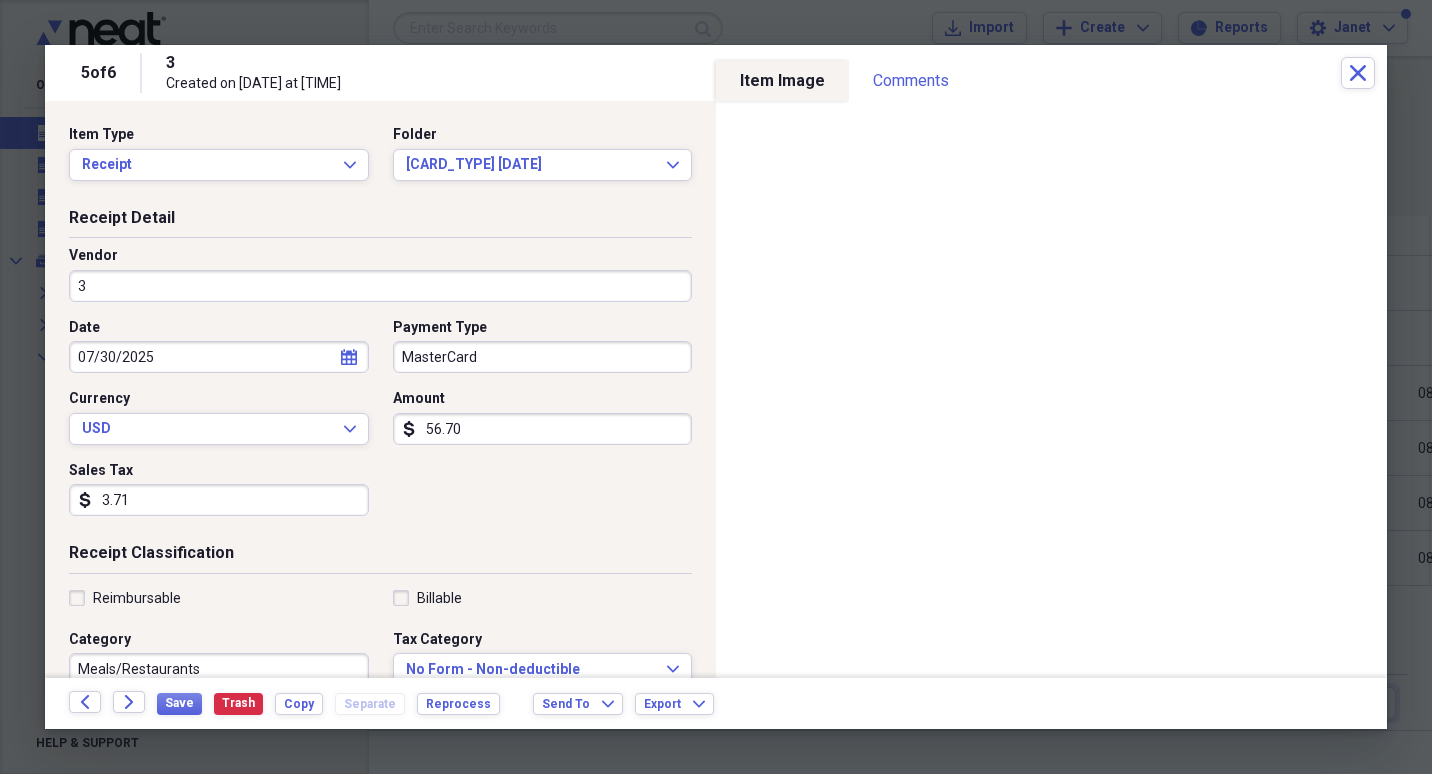 click on "3" at bounding box center [380, 286] 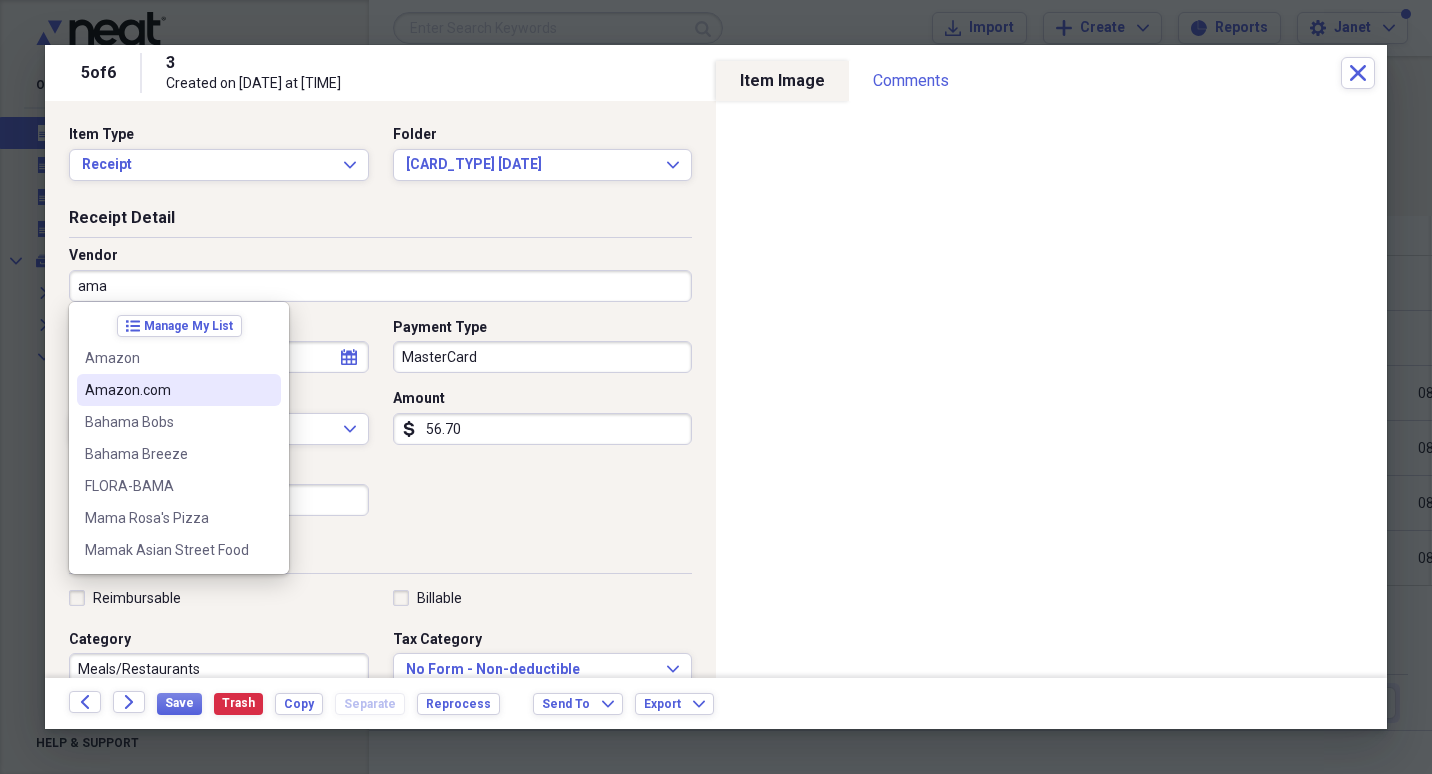 click on "Amazon.com" at bounding box center [179, 390] 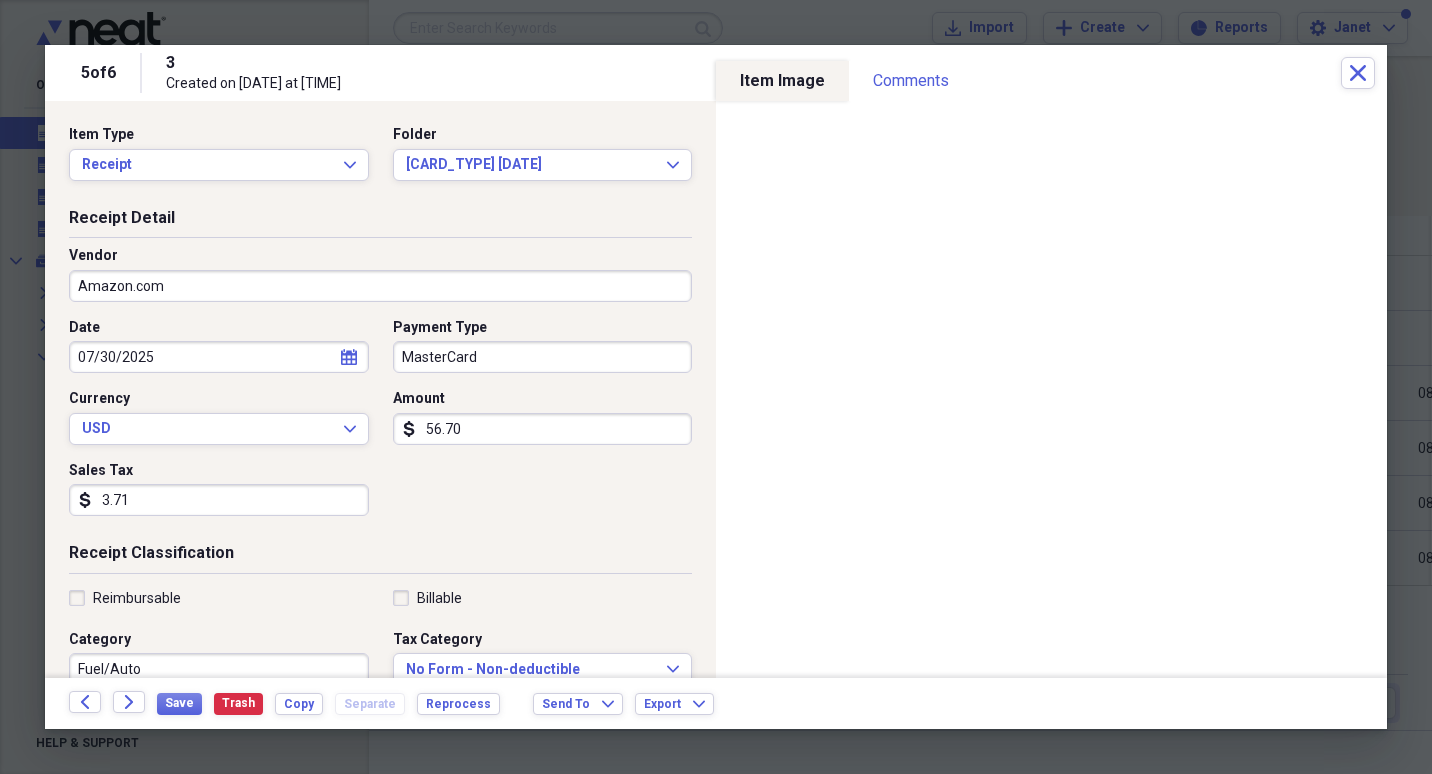 click on "Fuel/Auto" at bounding box center [219, 669] 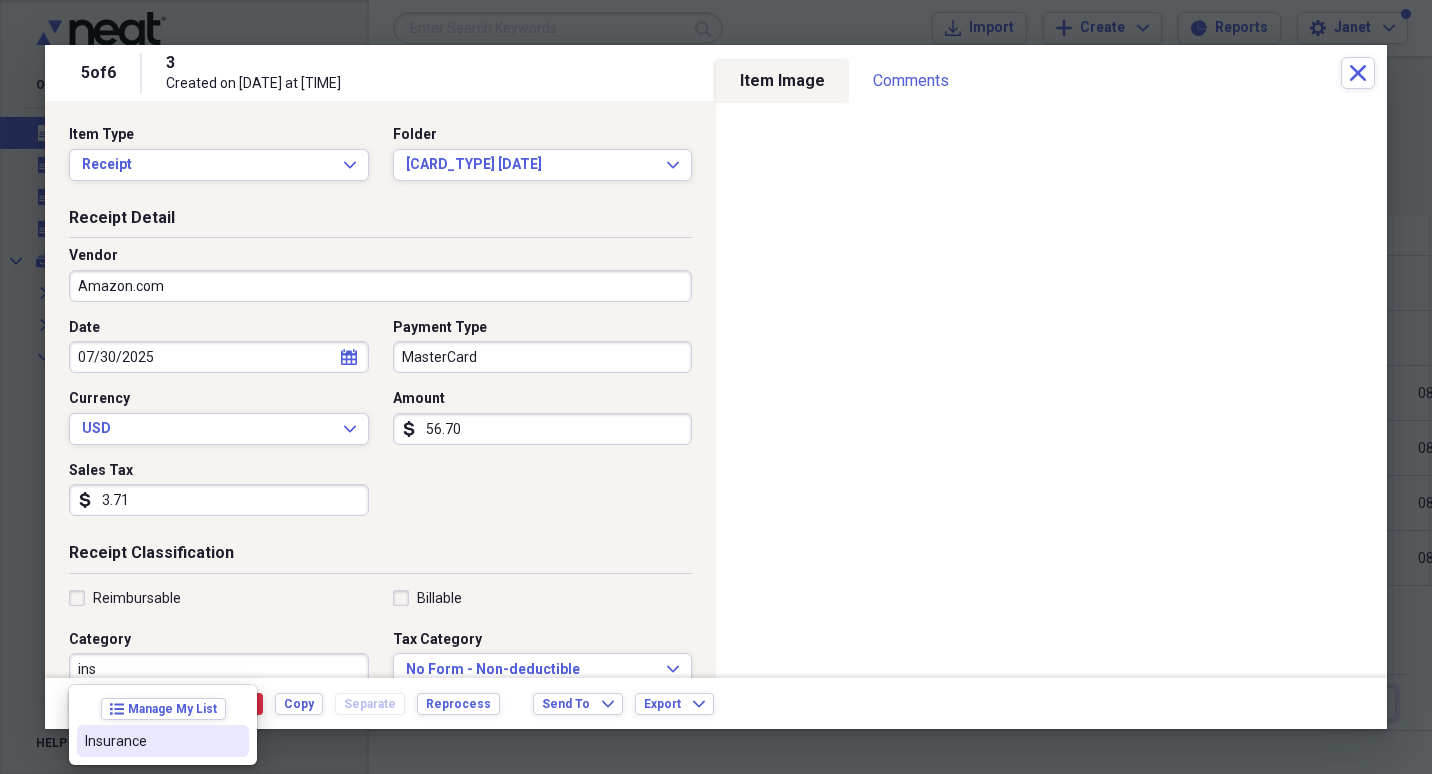 click on "Insurance" at bounding box center [163, 741] 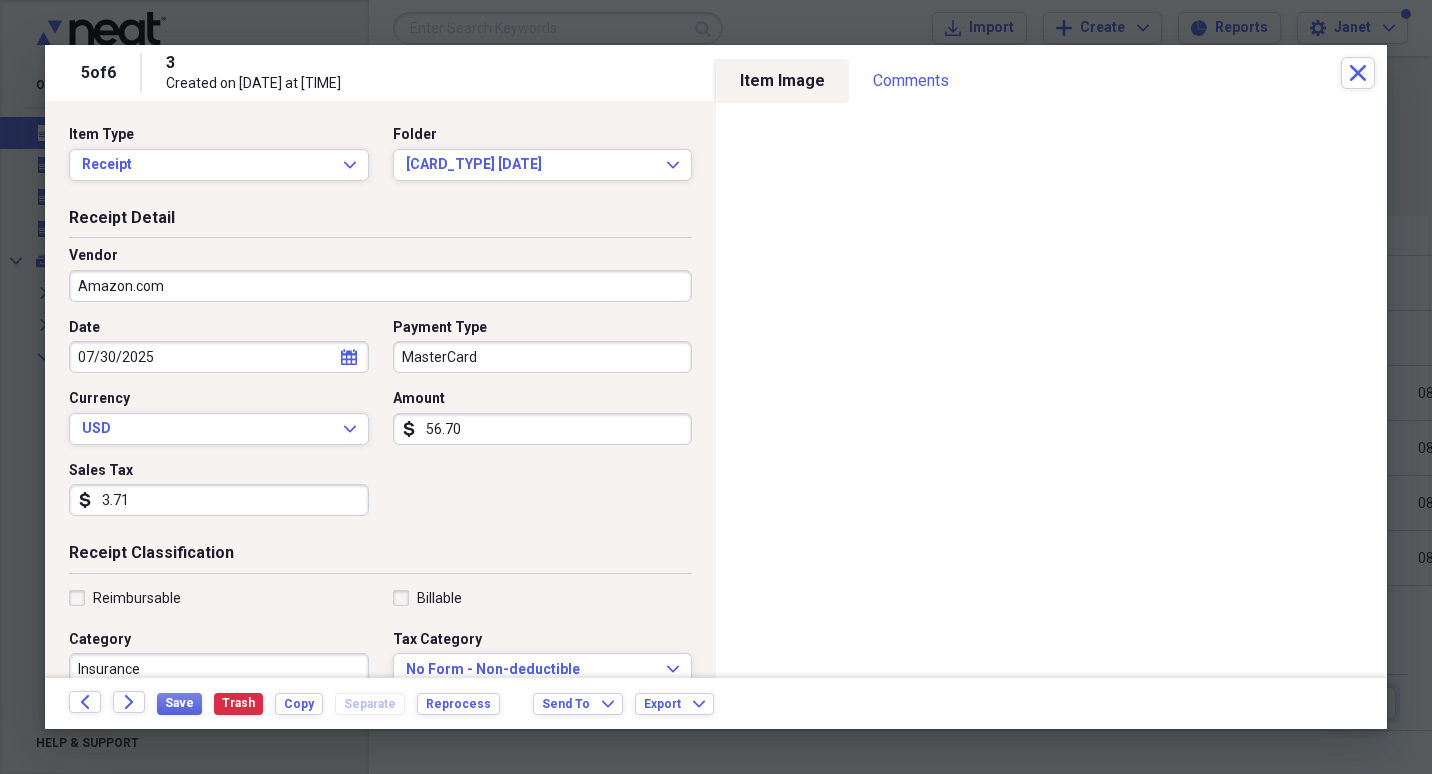 scroll, scrollTop: 7, scrollLeft: 0, axis: vertical 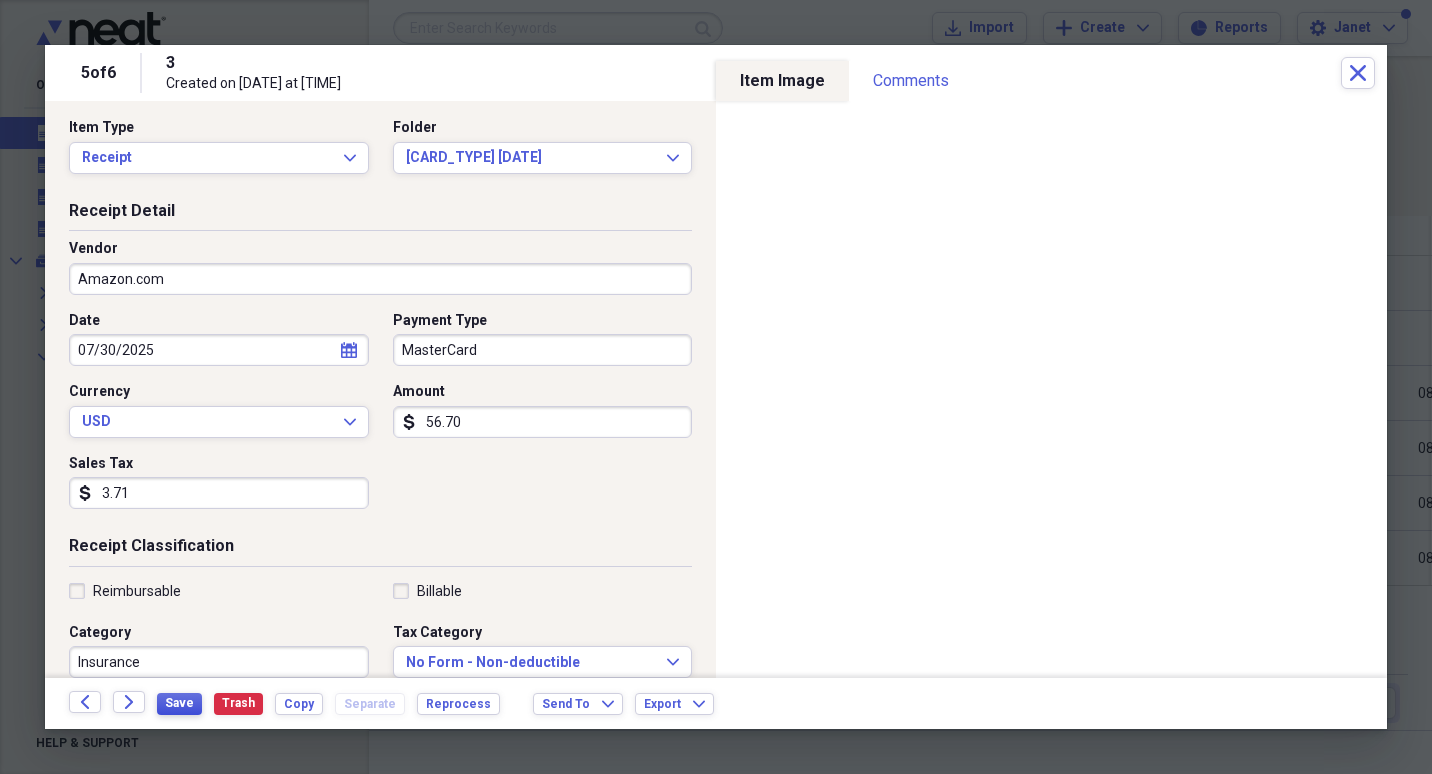 click on "Save" at bounding box center [179, 703] 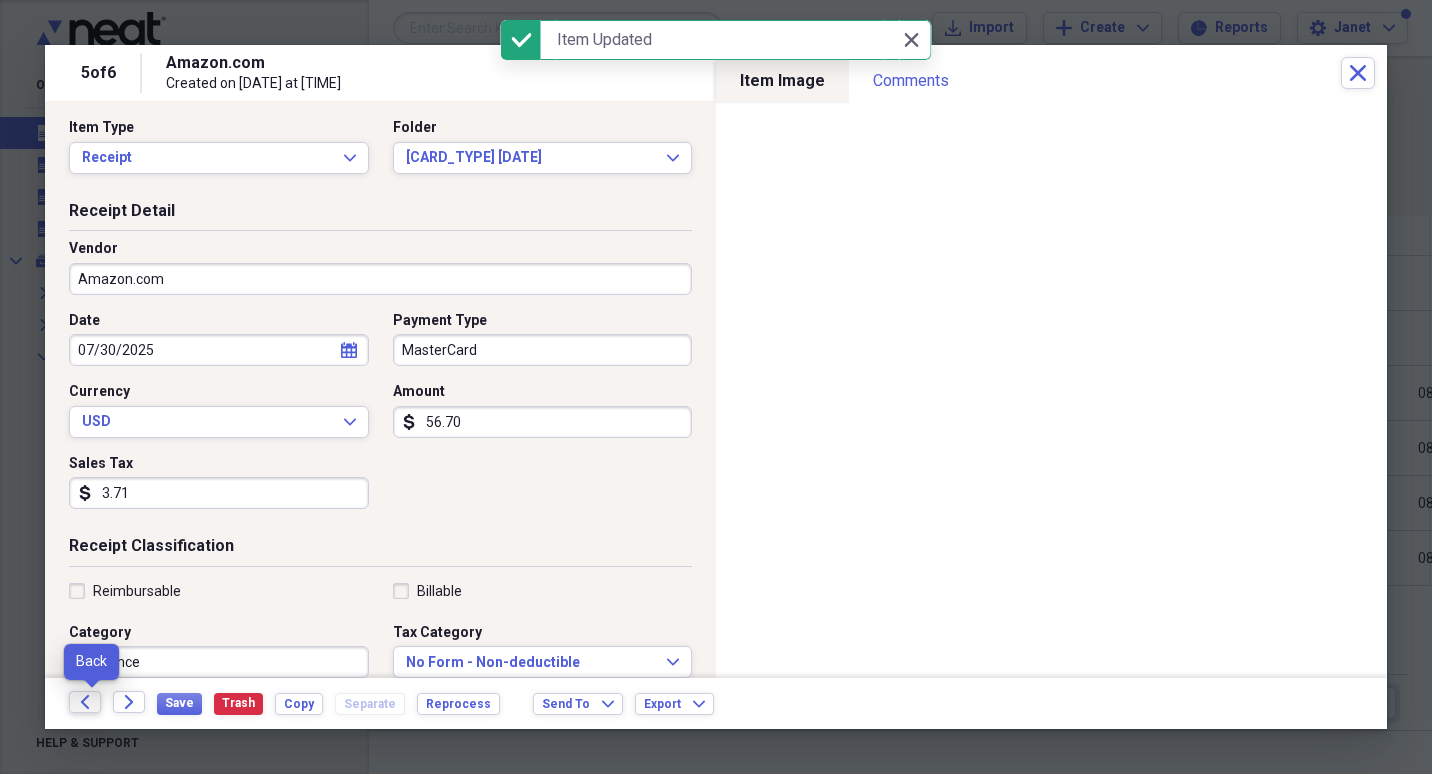 click on "Back" 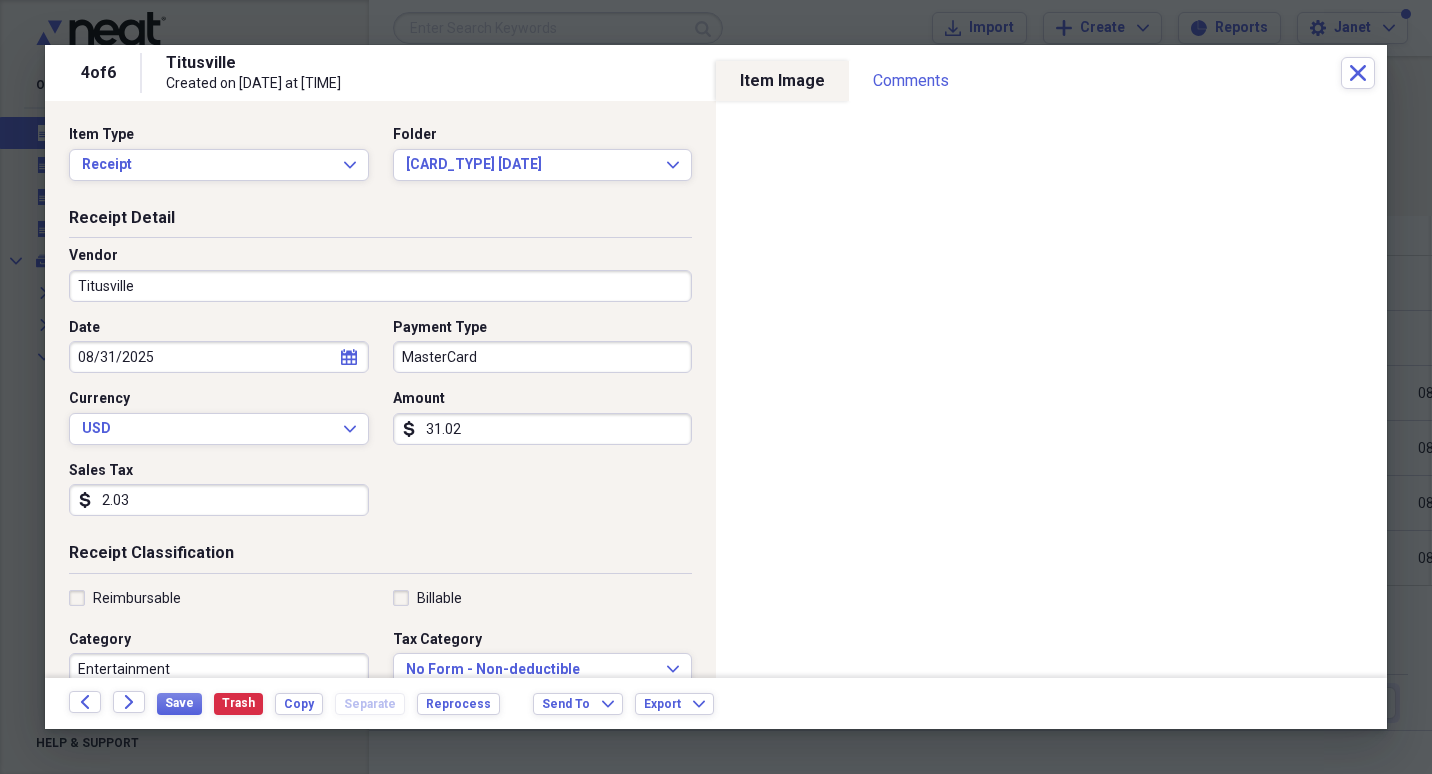 click on "Titusville" at bounding box center [380, 286] 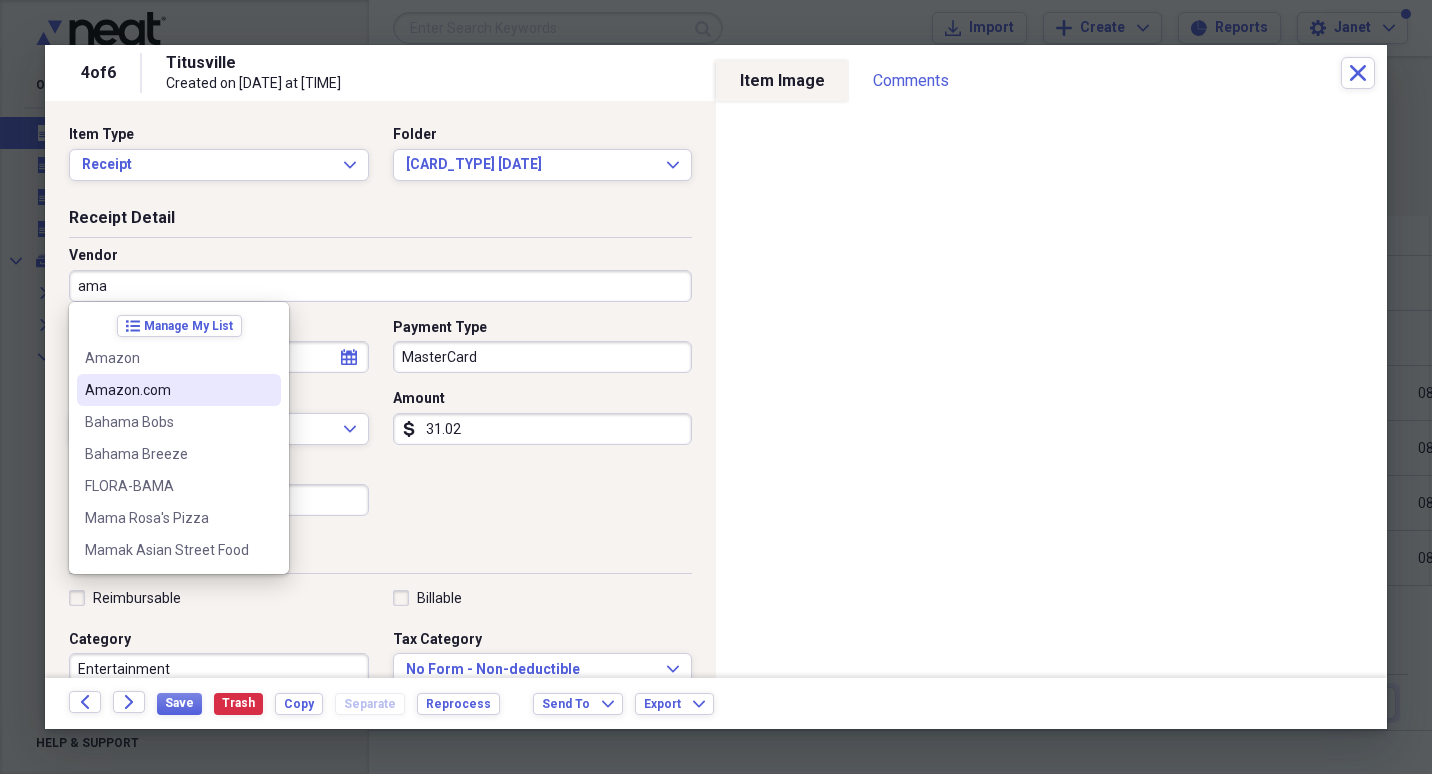 click on "Amazon.com" at bounding box center (167, 390) 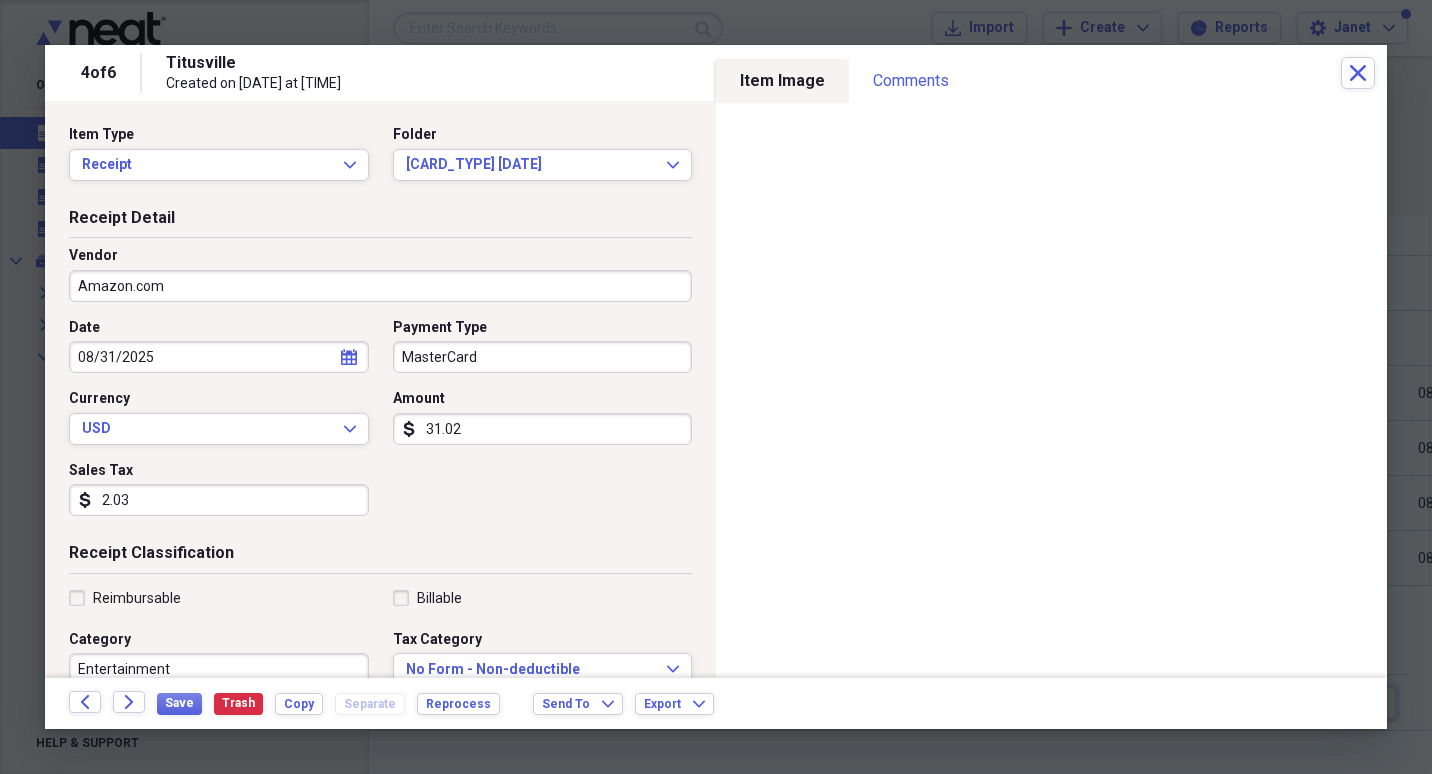 type on "Fuel/Auto" 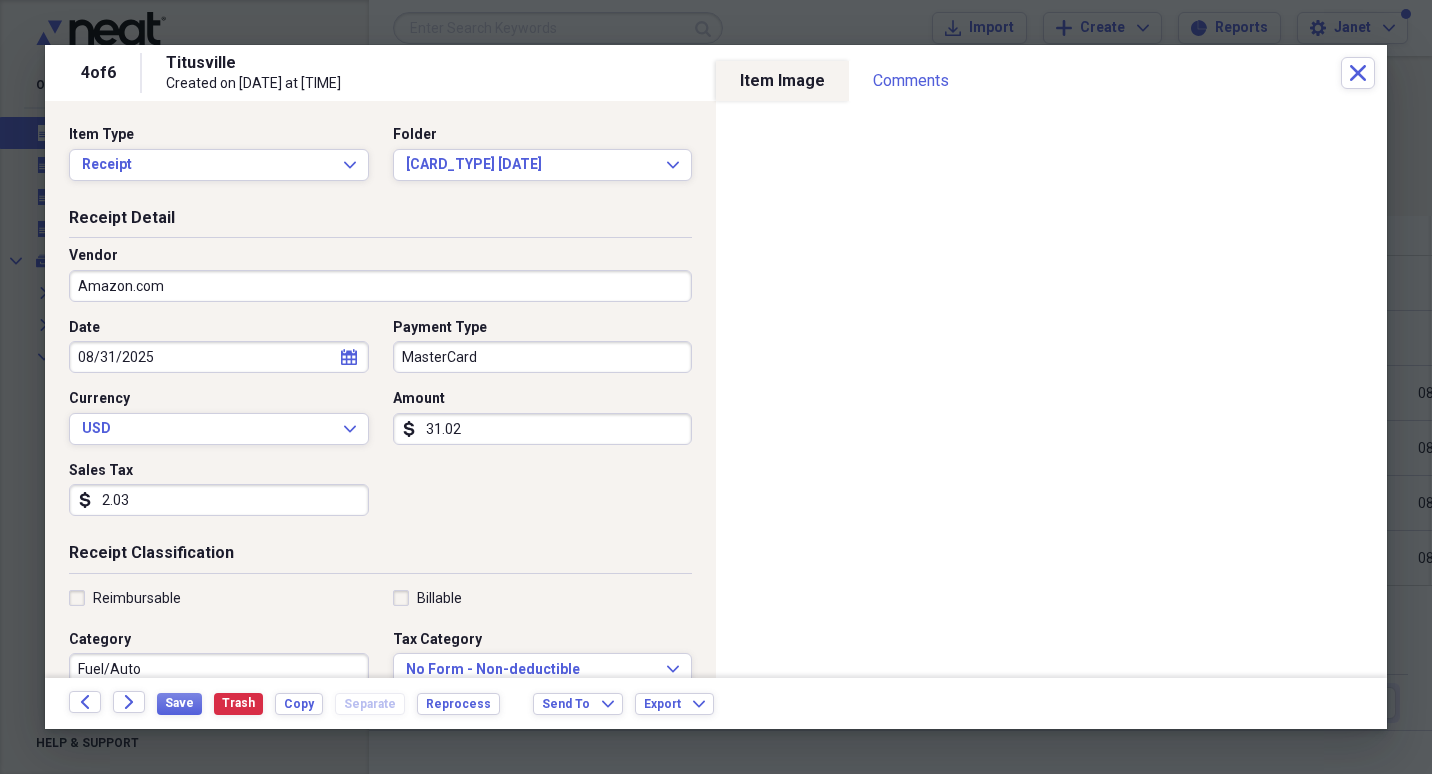 click on "calendar Calendar" at bounding box center (349, 357) 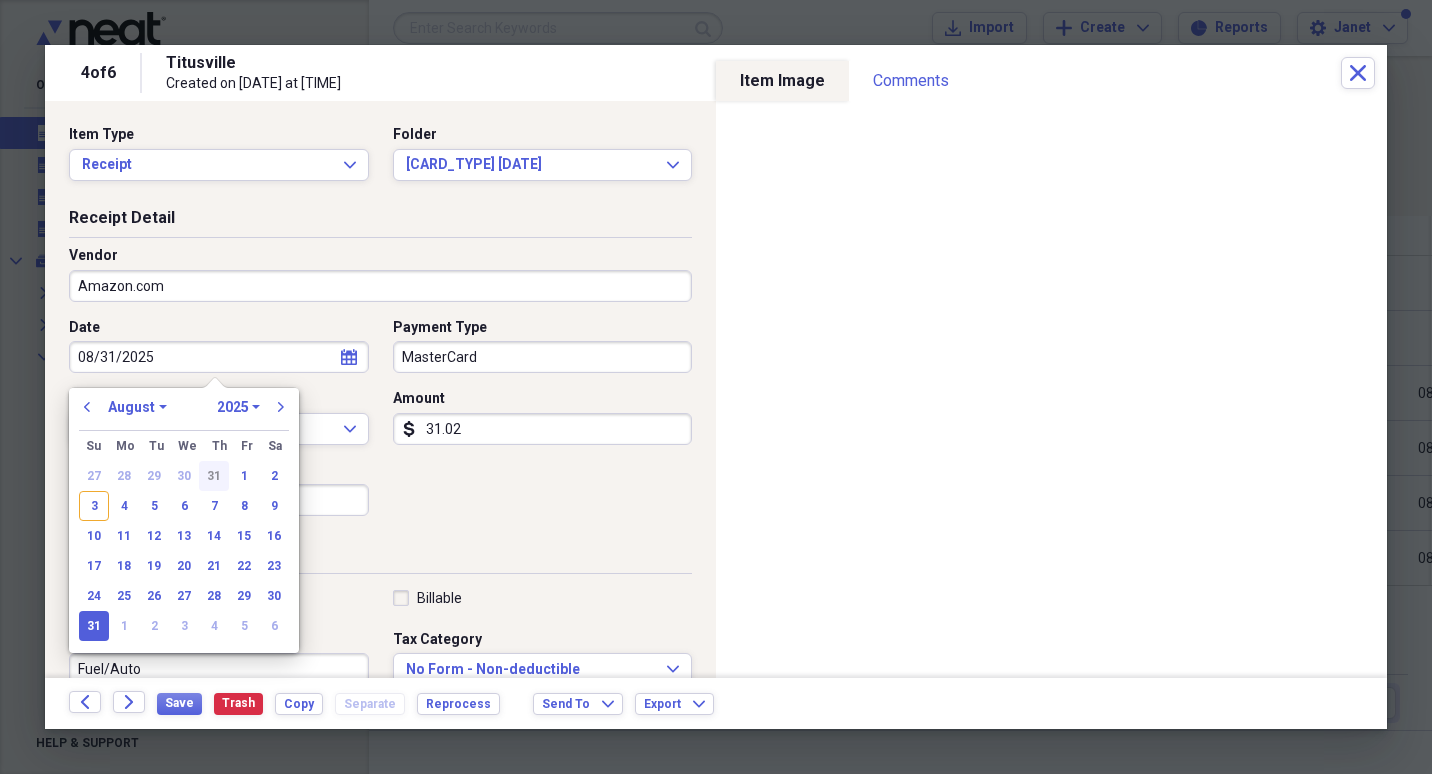 click on "31" at bounding box center (214, 476) 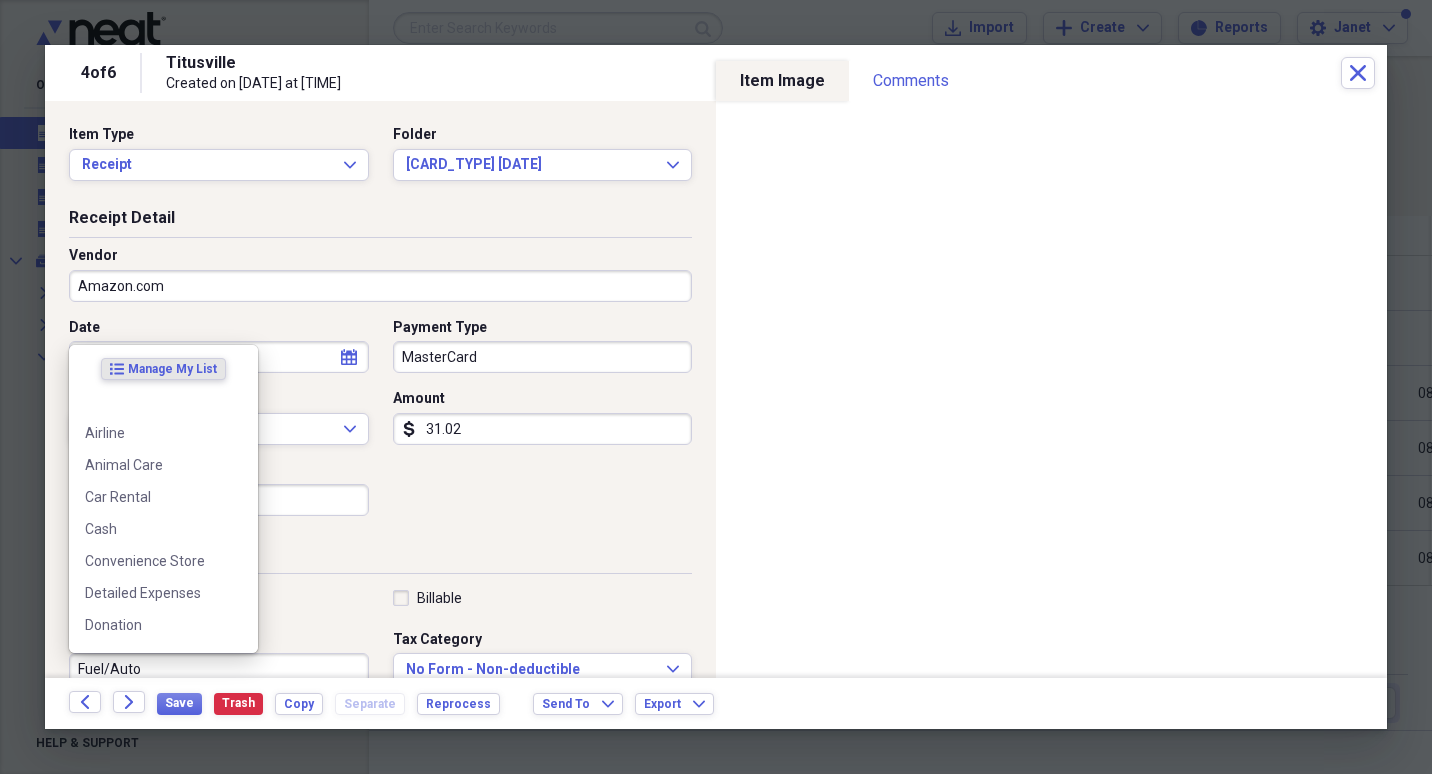 click on "Fuel/Auto" at bounding box center (219, 669) 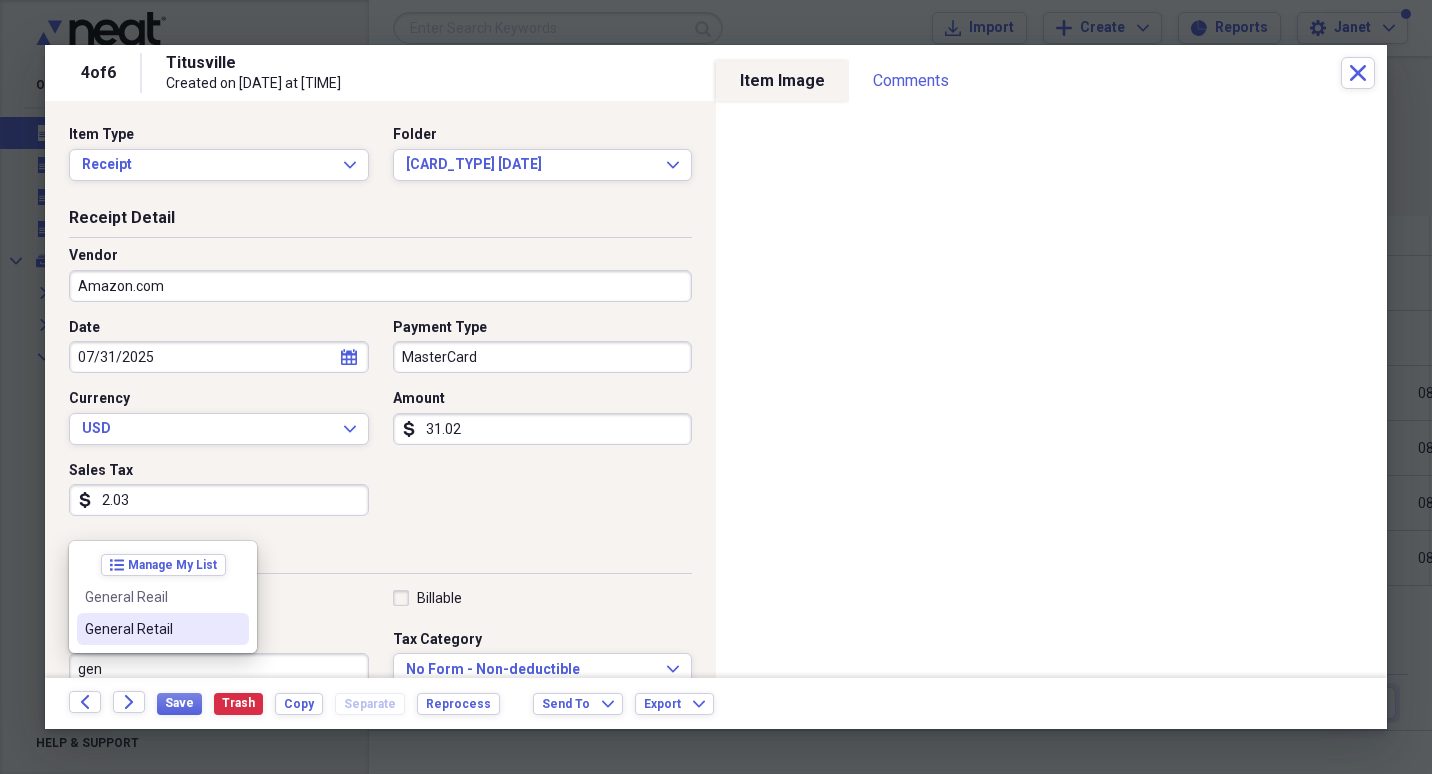 click on "General Retail" at bounding box center (151, 629) 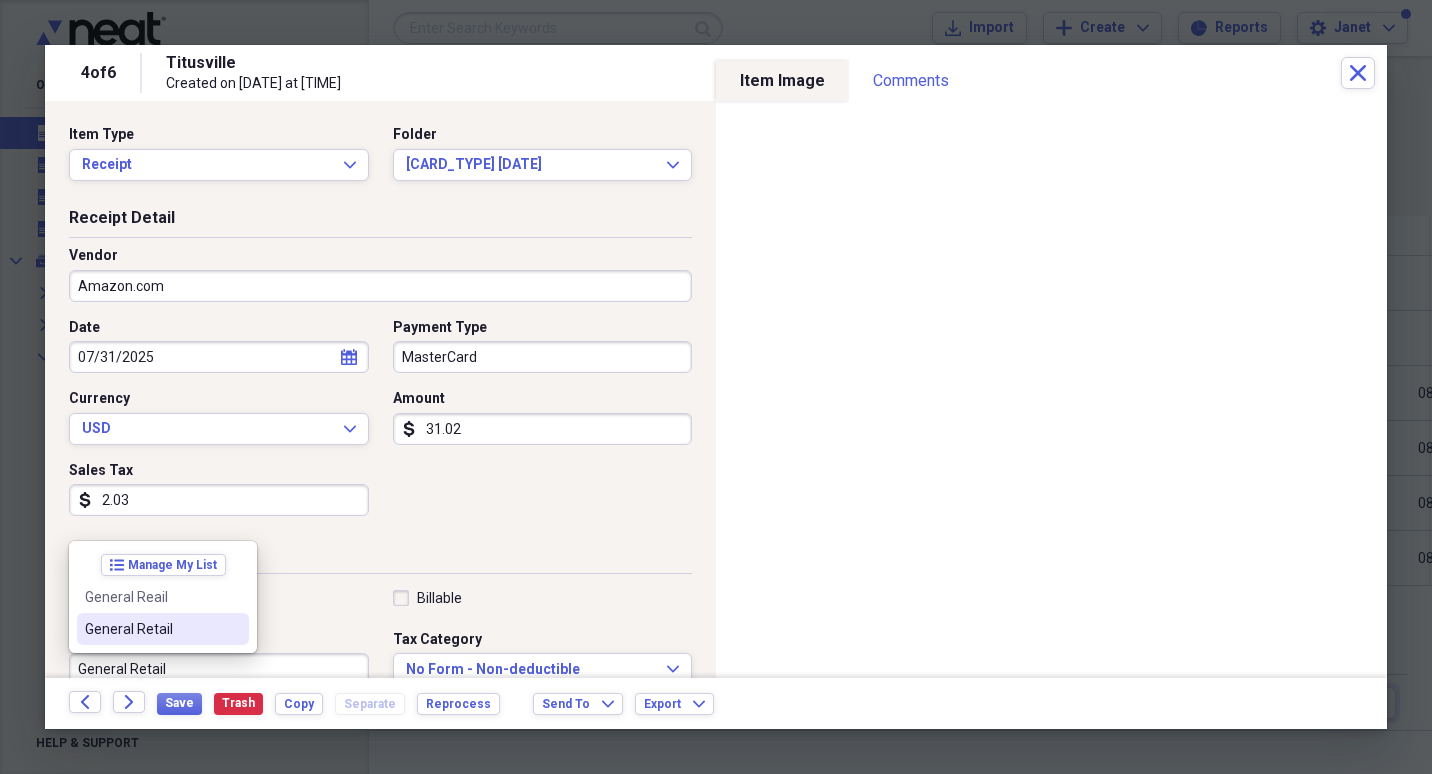 scroll, scrollTop: 7, scrollLeft: 0, axis: vertical 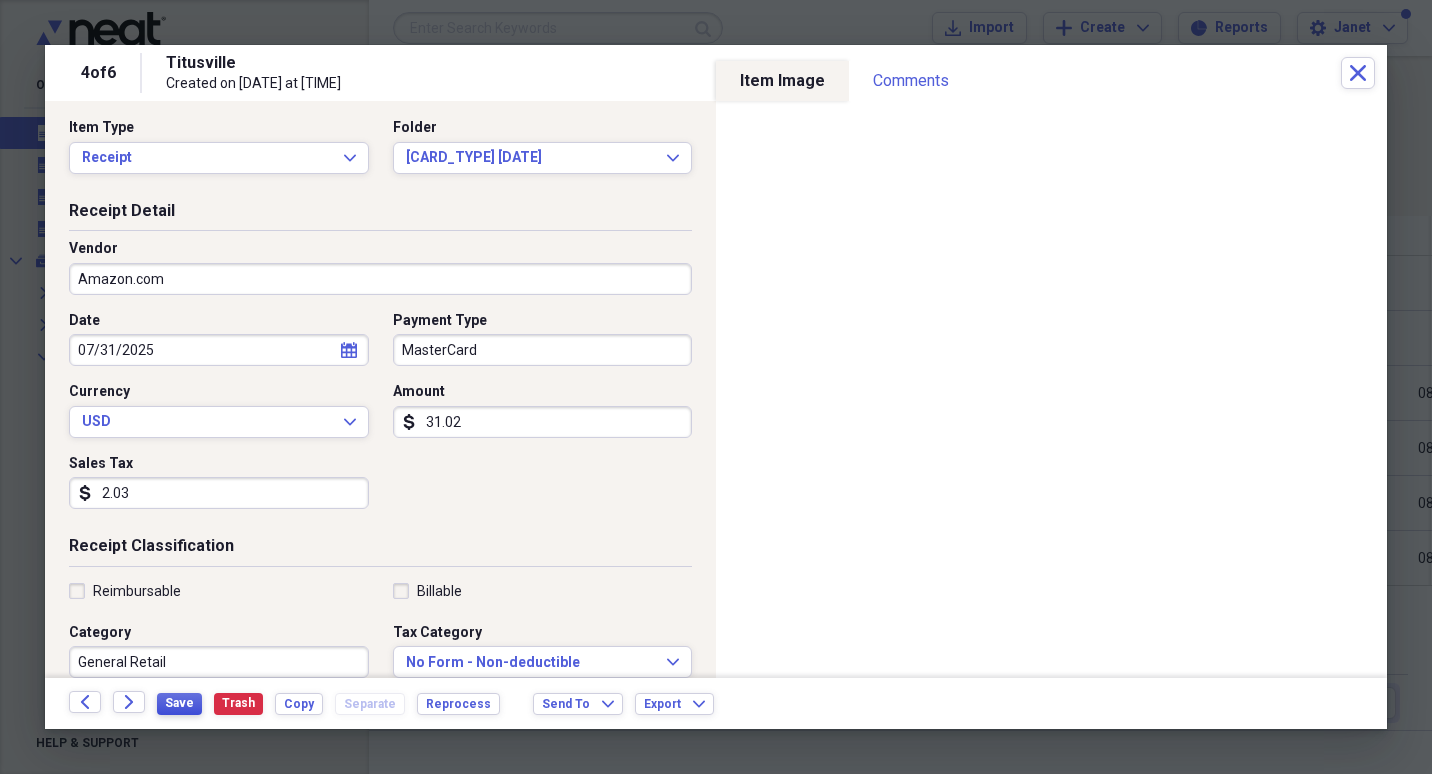 click on "Save" at bounding box center (179, 703) 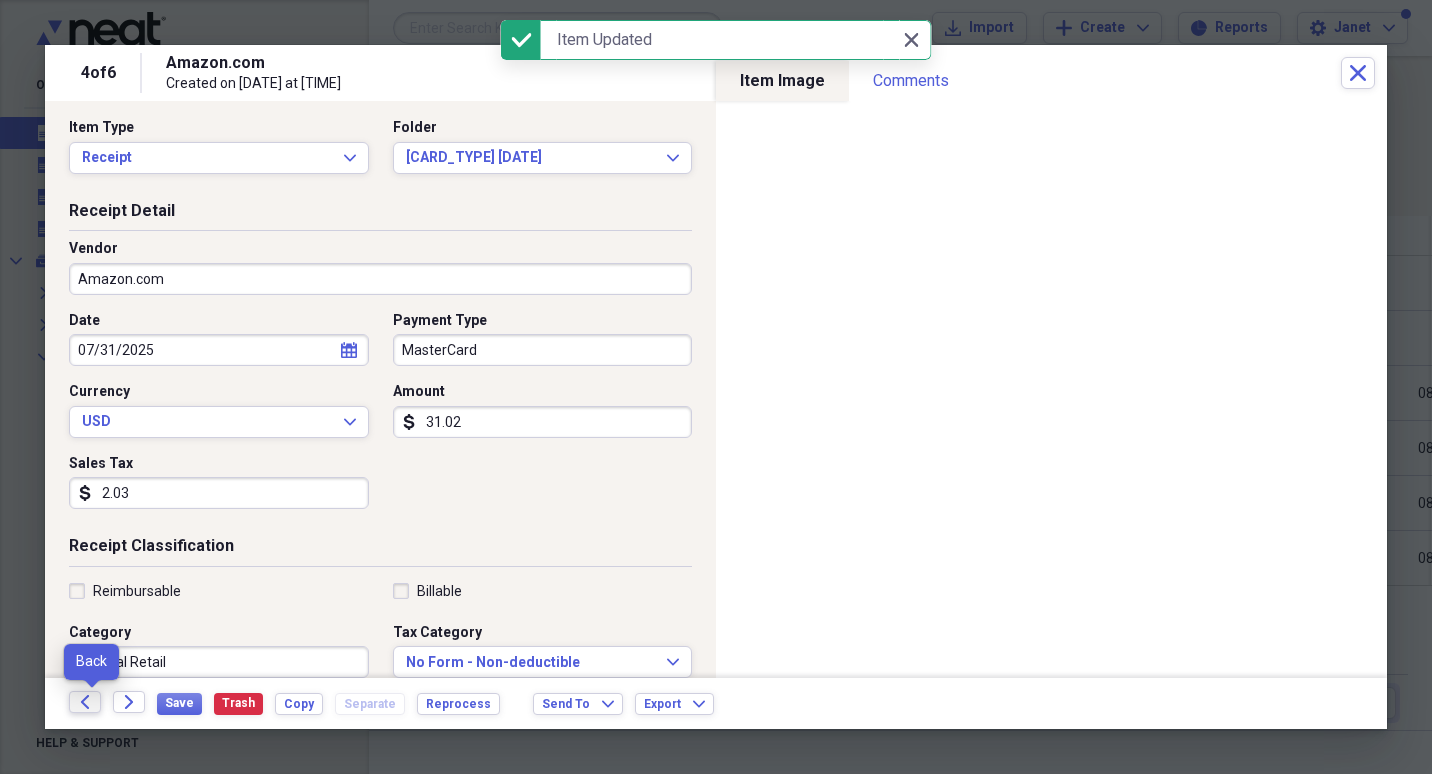 click on "Back" 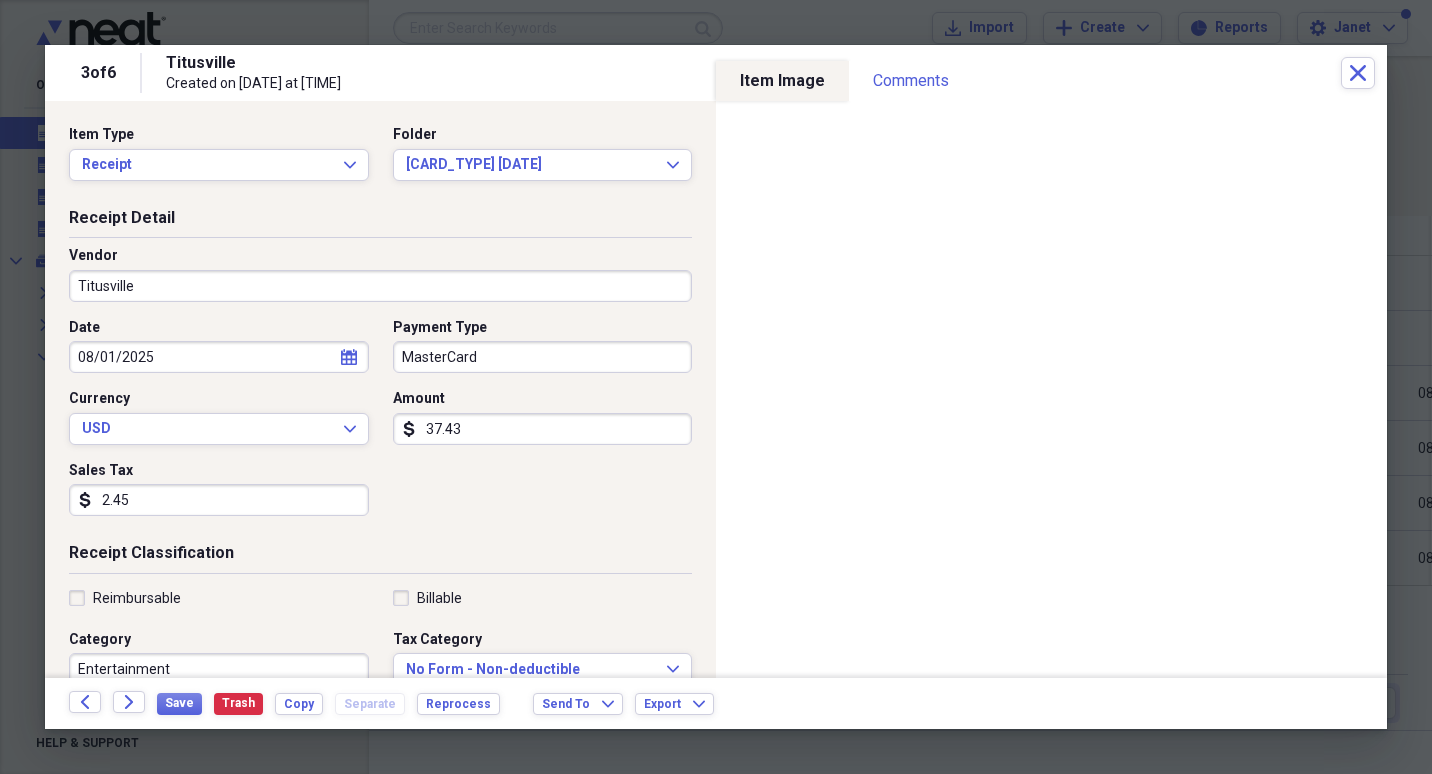 click on "Titusville" at bounding box center [380, 286] 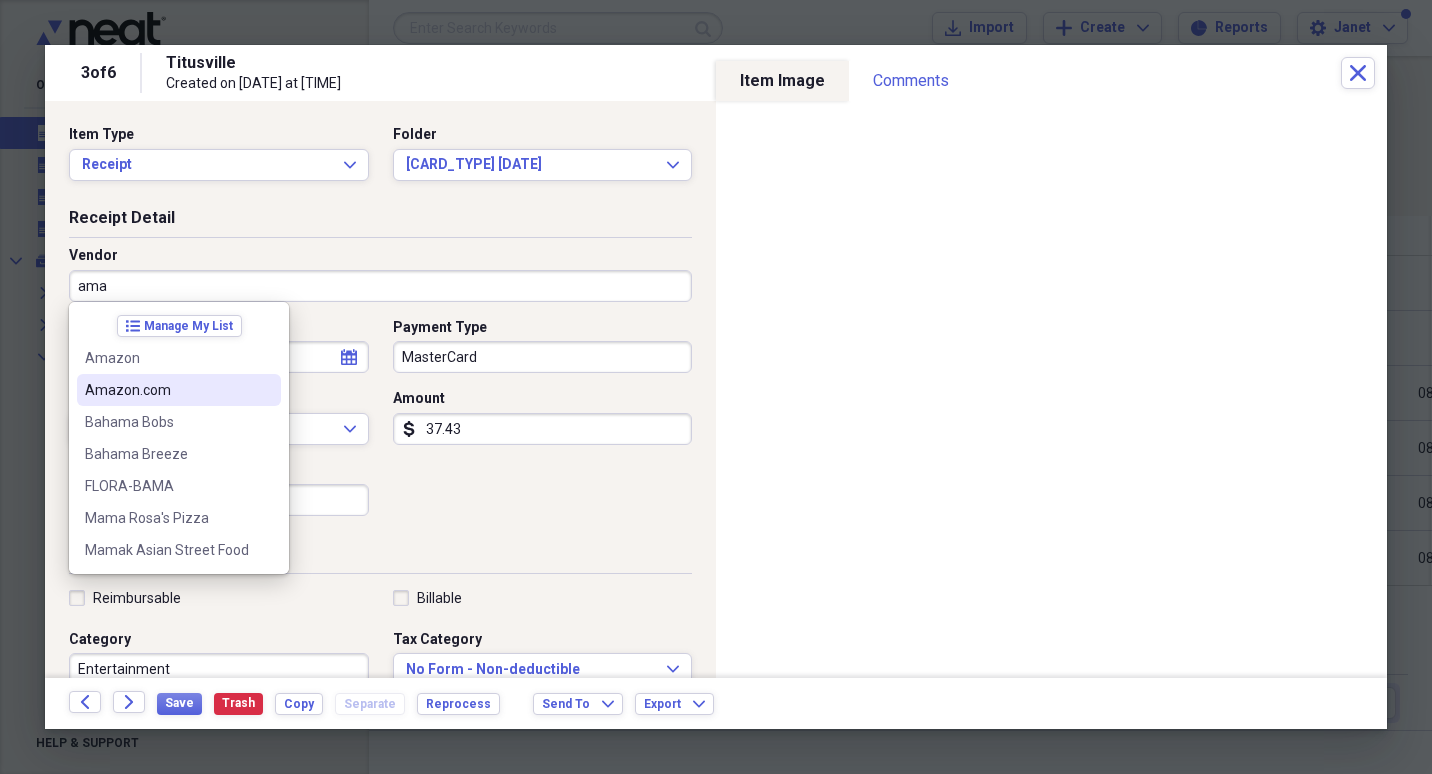 click on "Amazon.com" at bounding box center [167, 390] 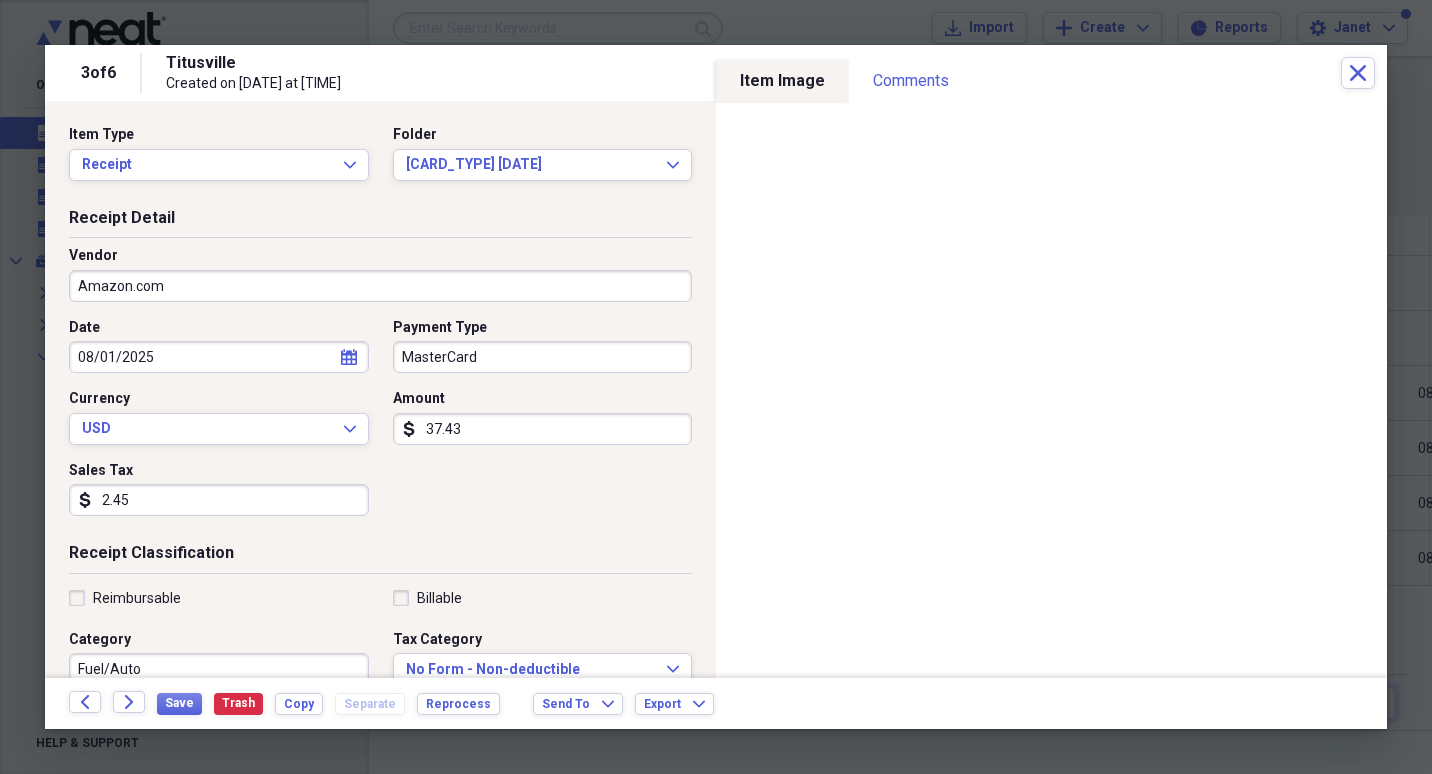 click on "Fuel/Auto" at bounding box center (219, 669) 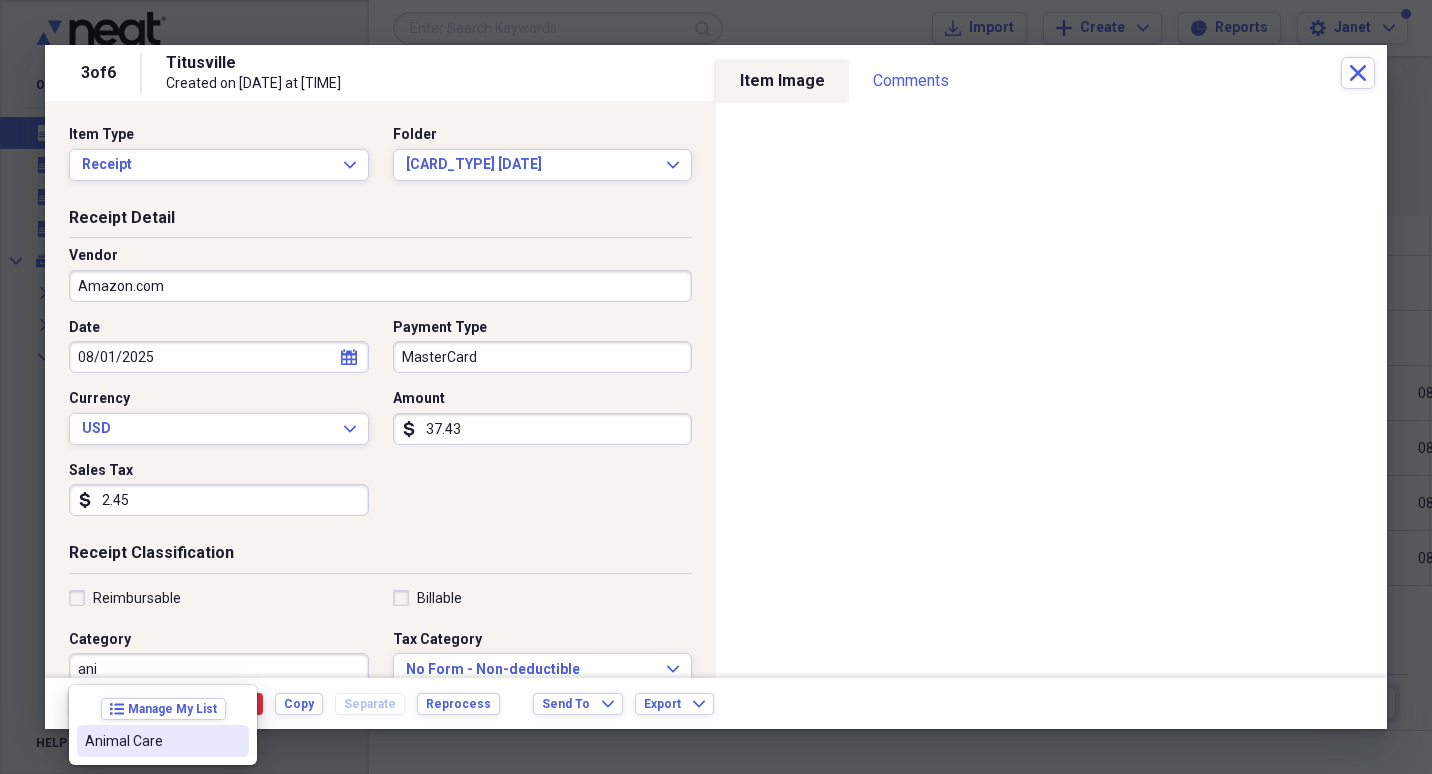 click on "Animal Care" at bounding box center [151, 741] 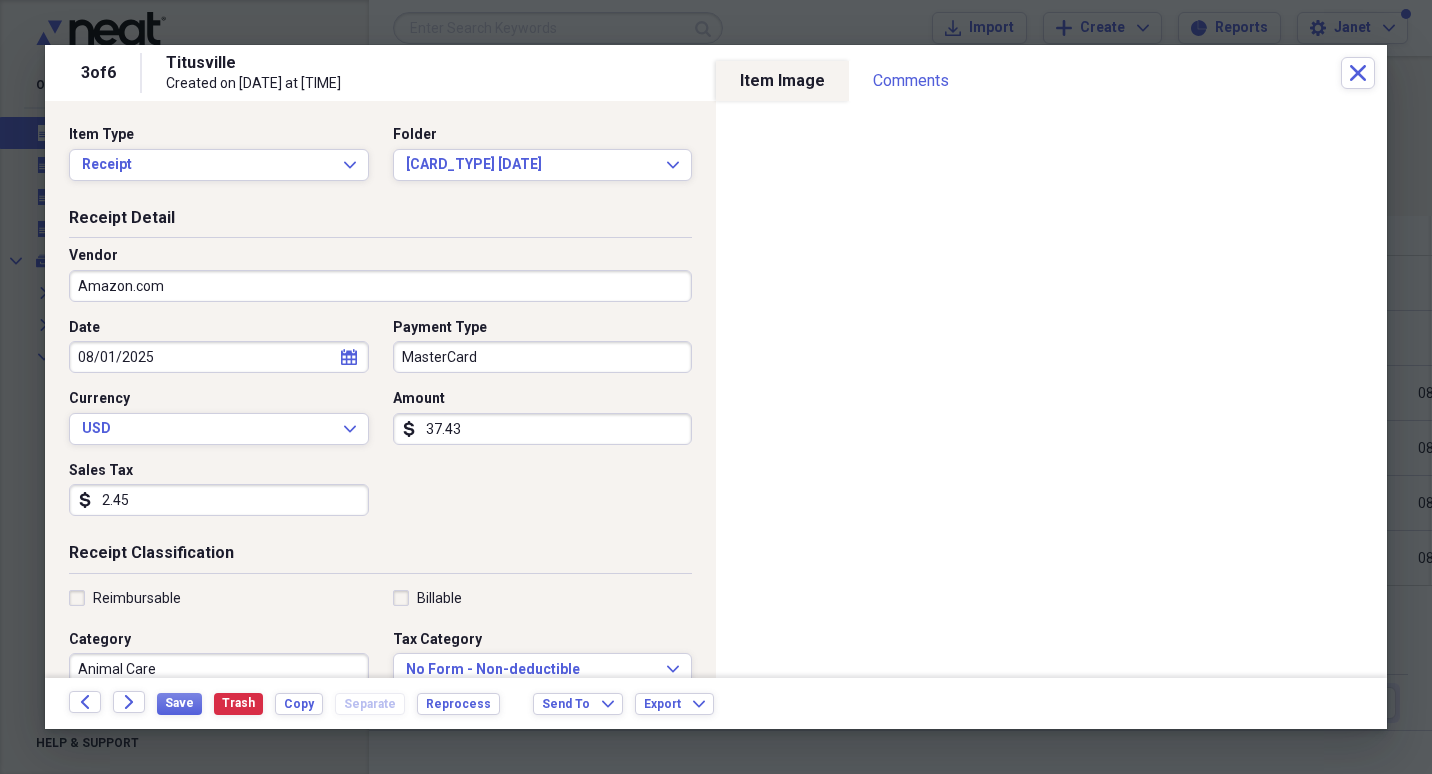 scroll, scrollTop: 7, scrollLeft: 0, axis: vertical 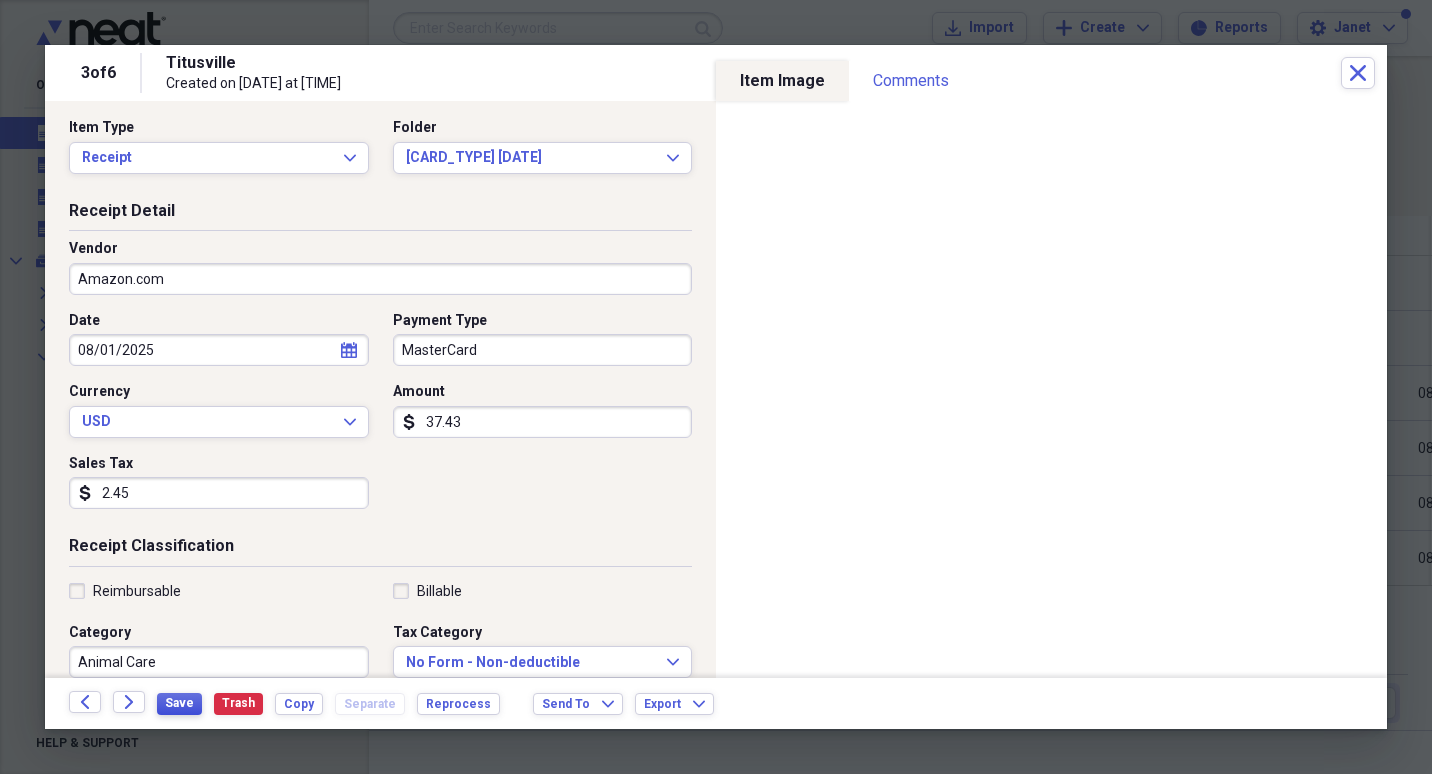 click on "Save" at bounding box center [179, 703] 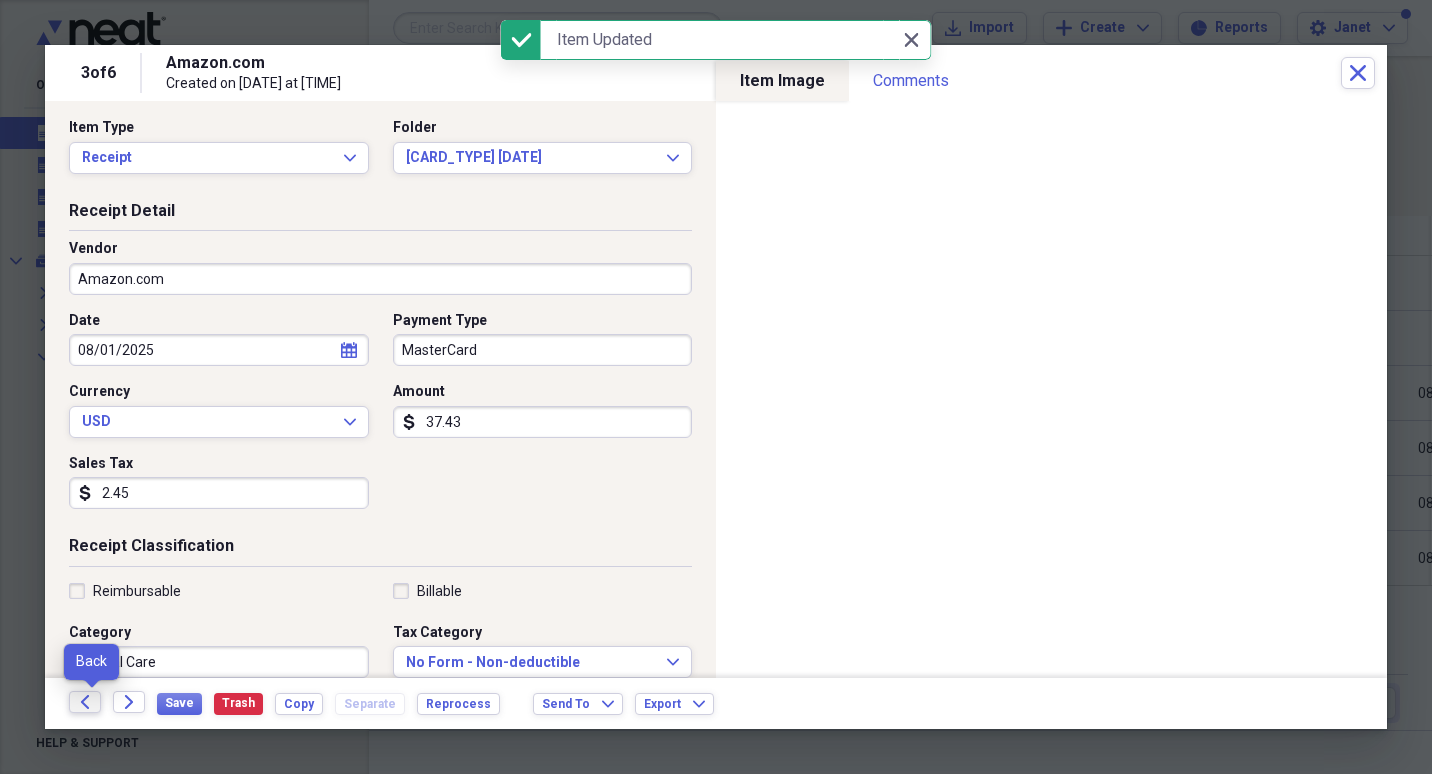 click on "Back" at bounding box center [85, 702] 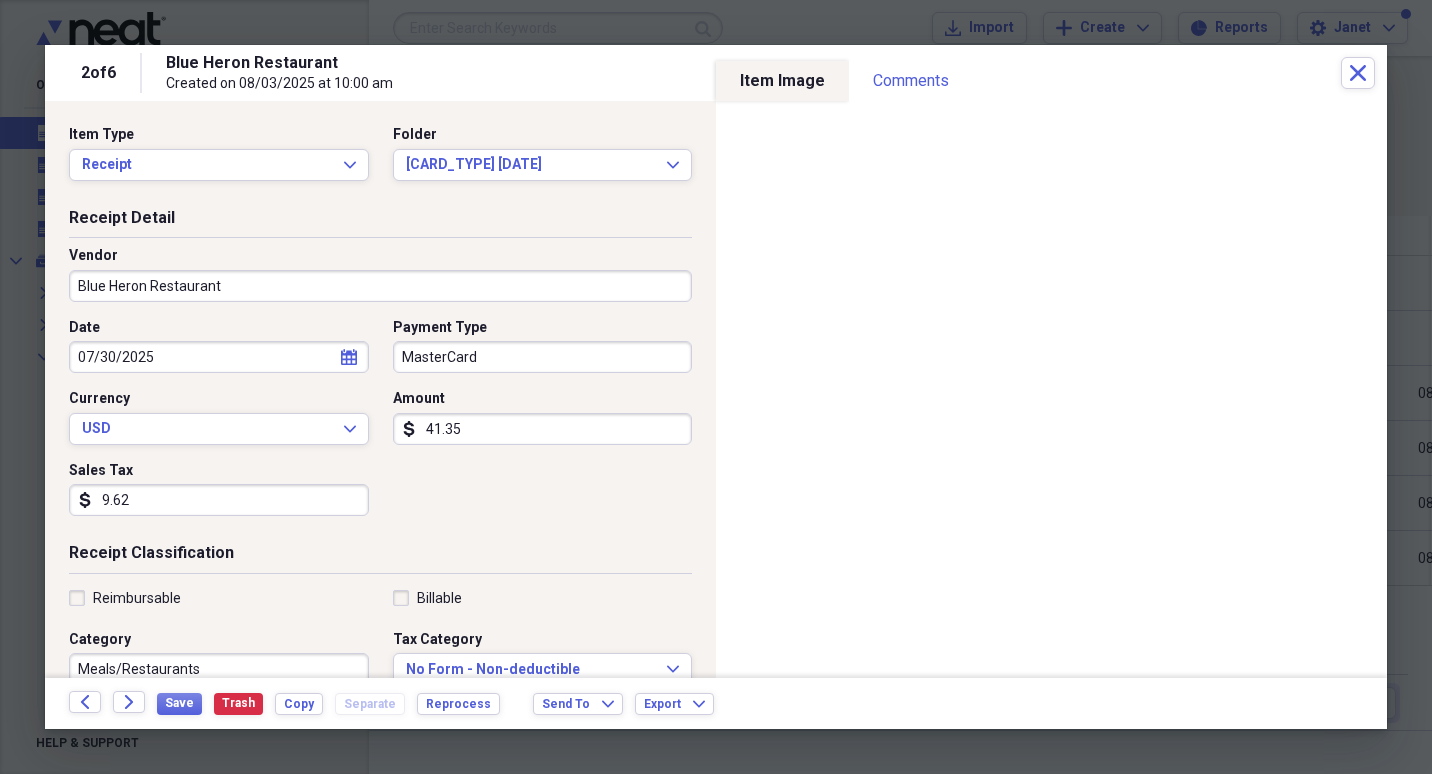 click on "9.62" at bounding box center [219, 500] 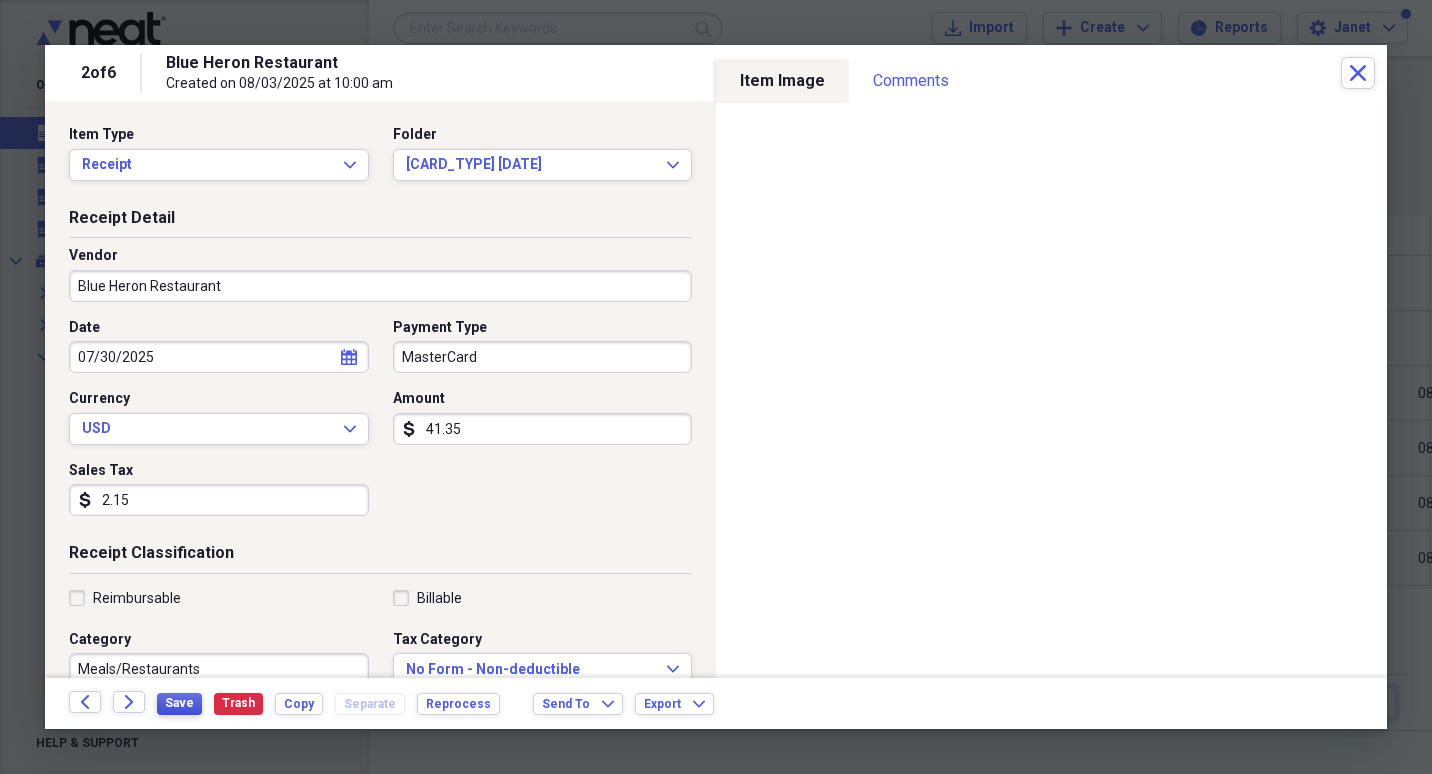 type on "2.15" 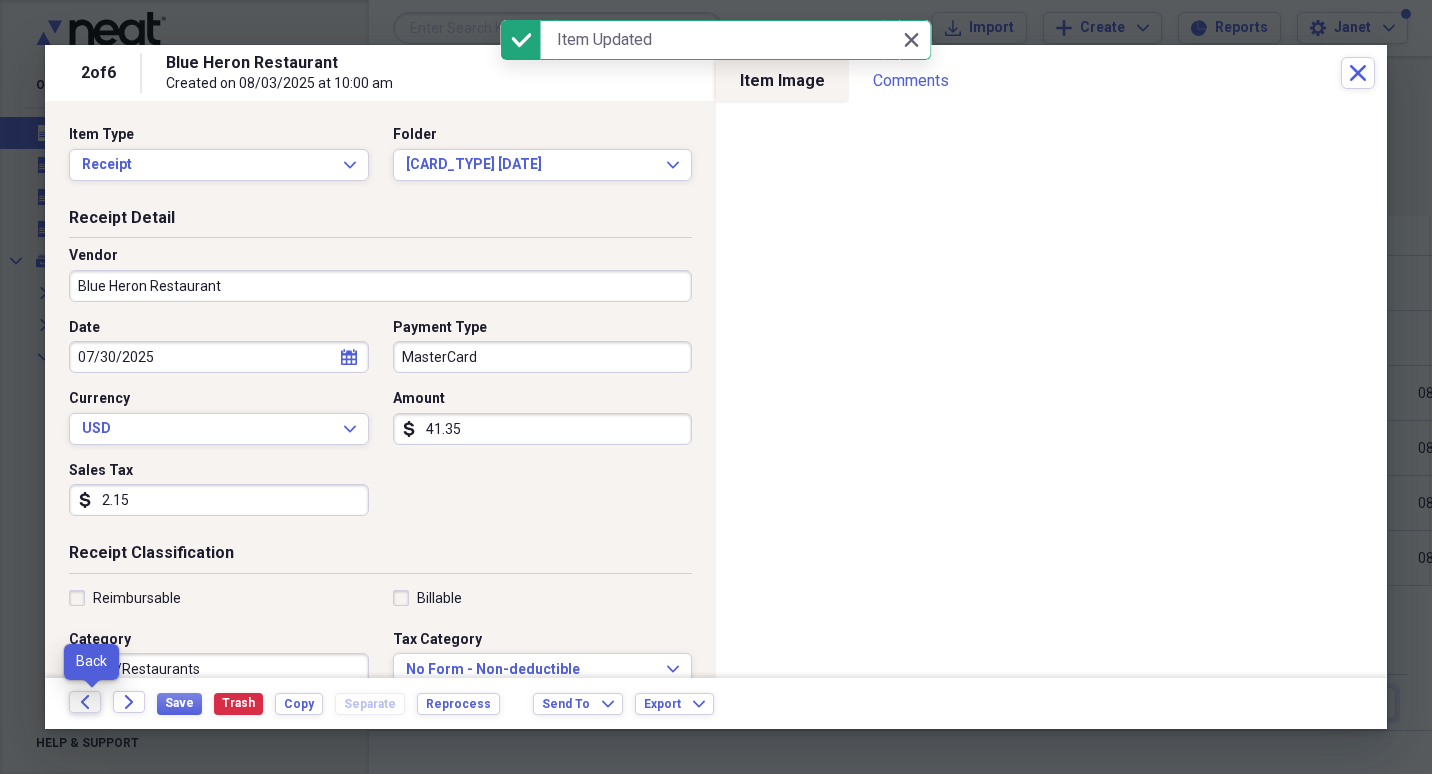 click 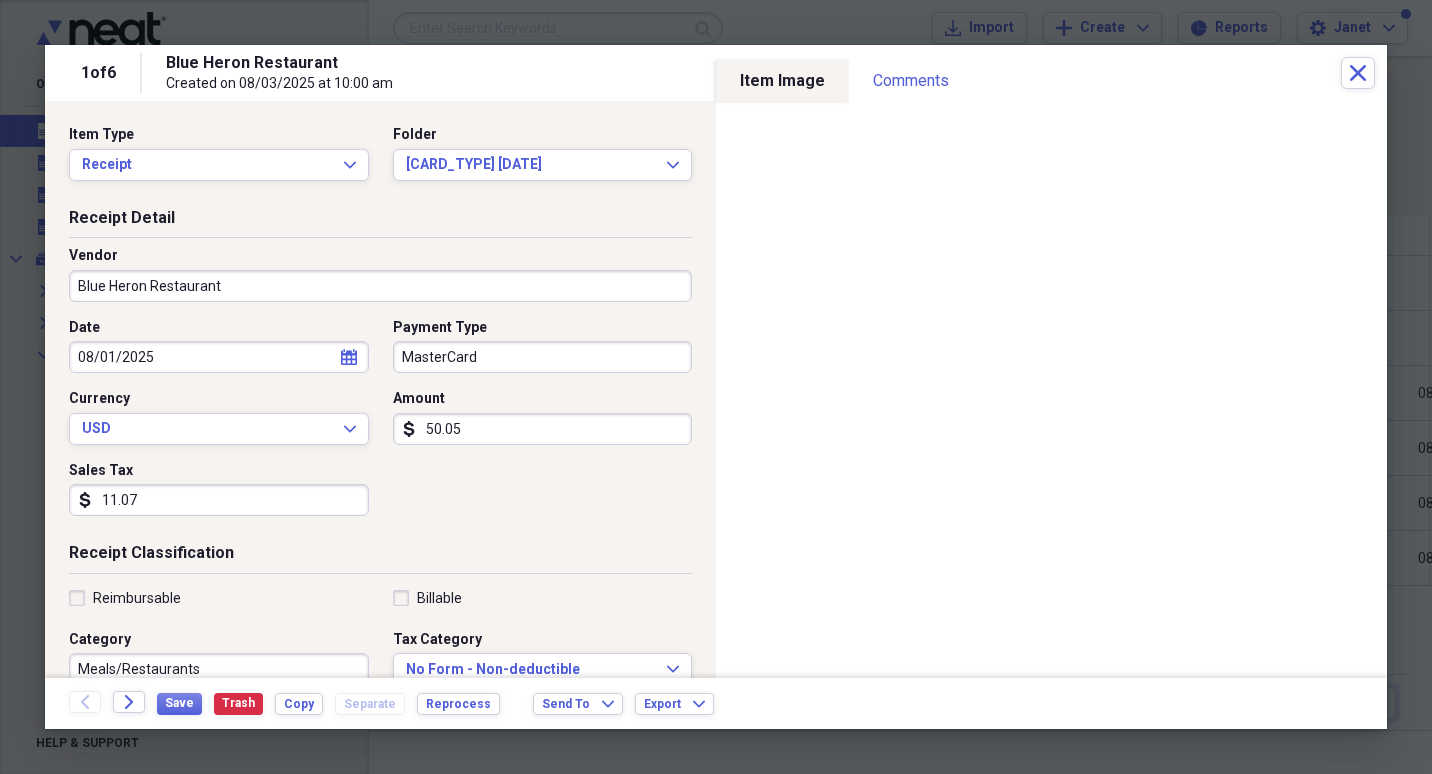 click on "11.07" at bounding box center (219, 500) 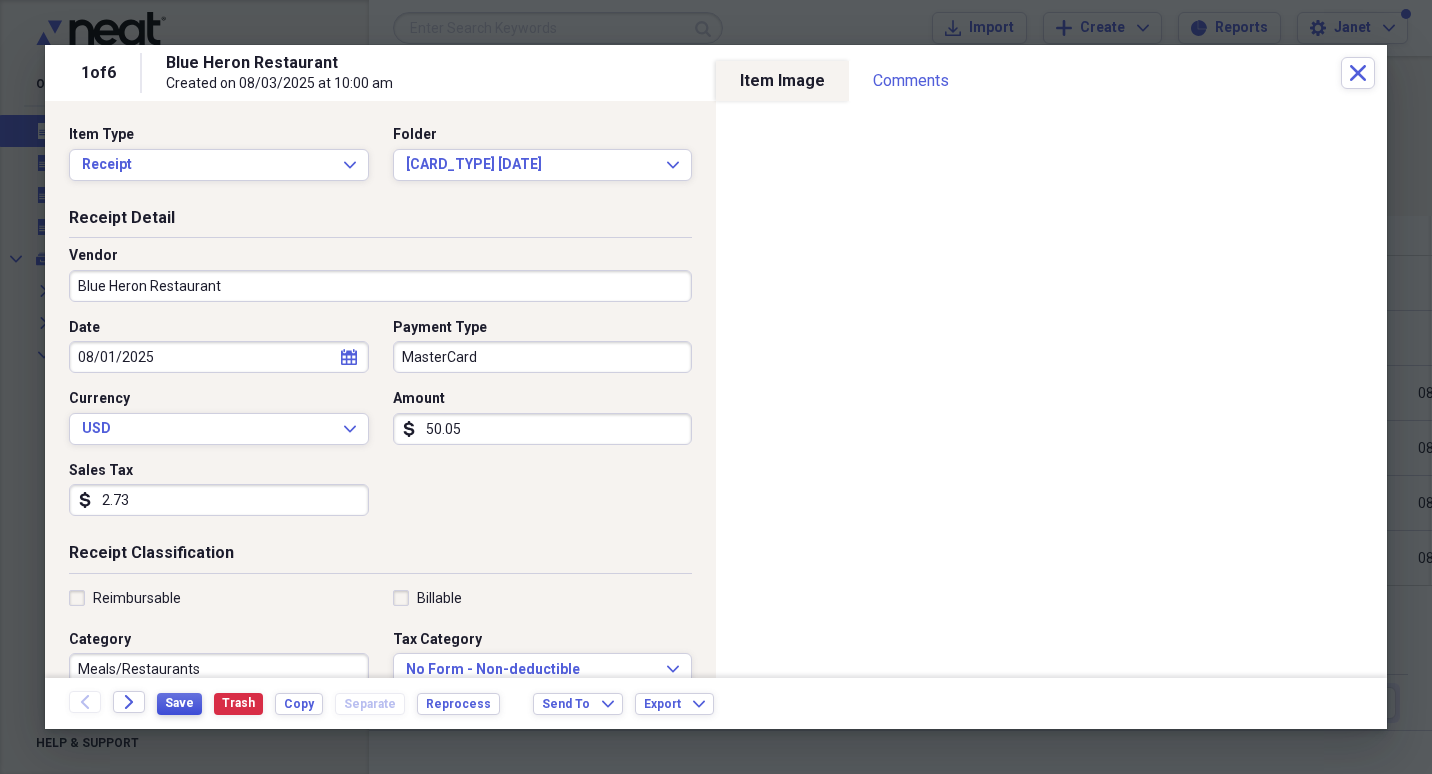 type on "2.73" 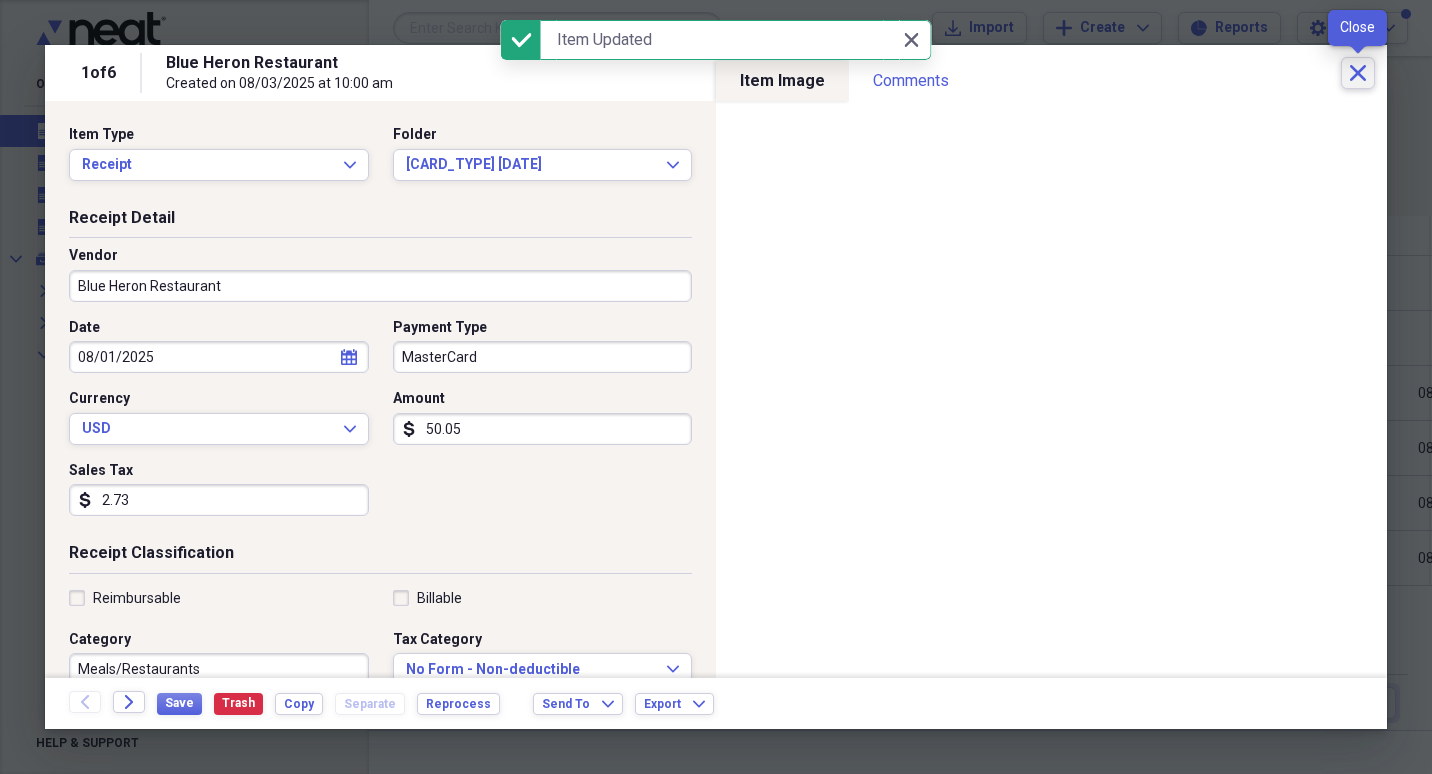 click on "Close" at bounding box center [1358, 73] 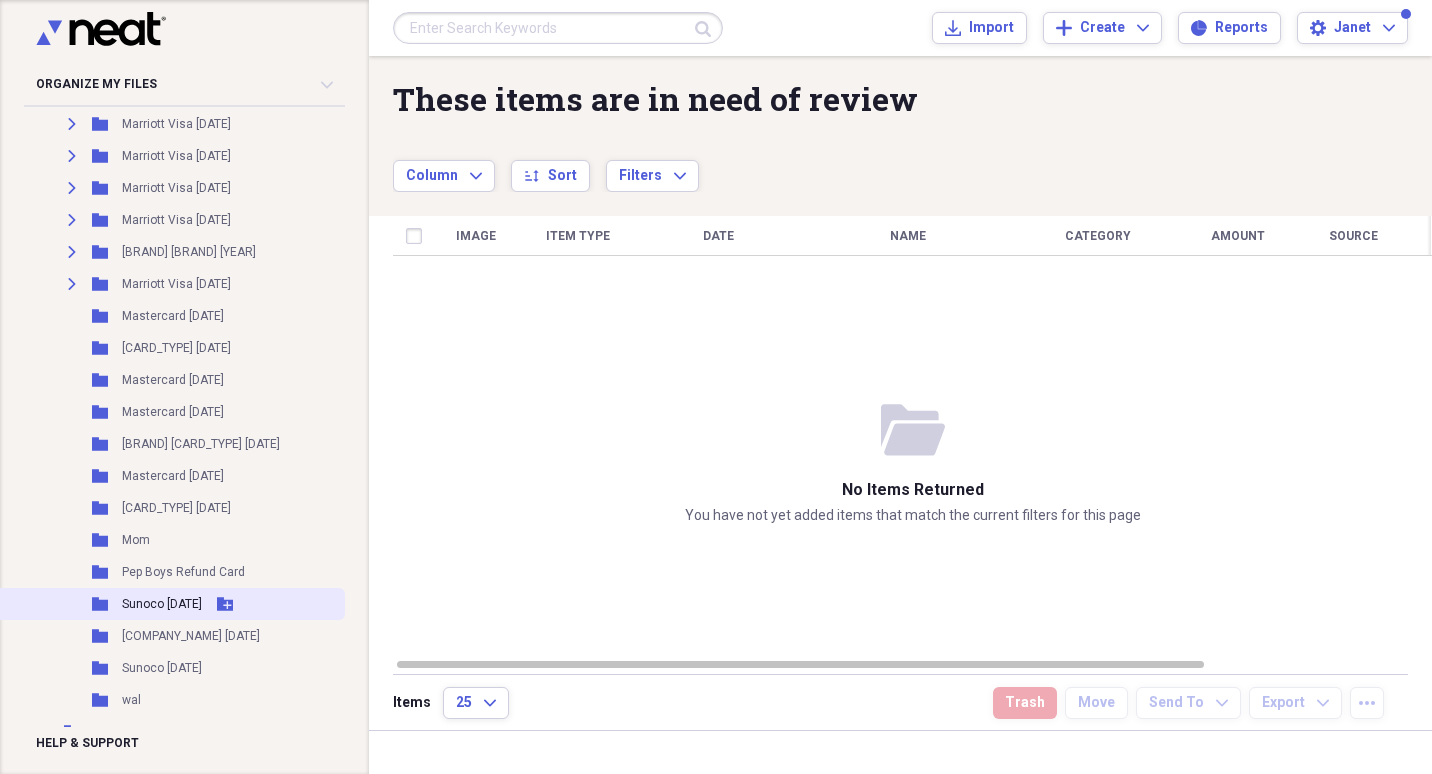 scroll, scrollTop: 1800, scrollLeft: 0, axis: vertical 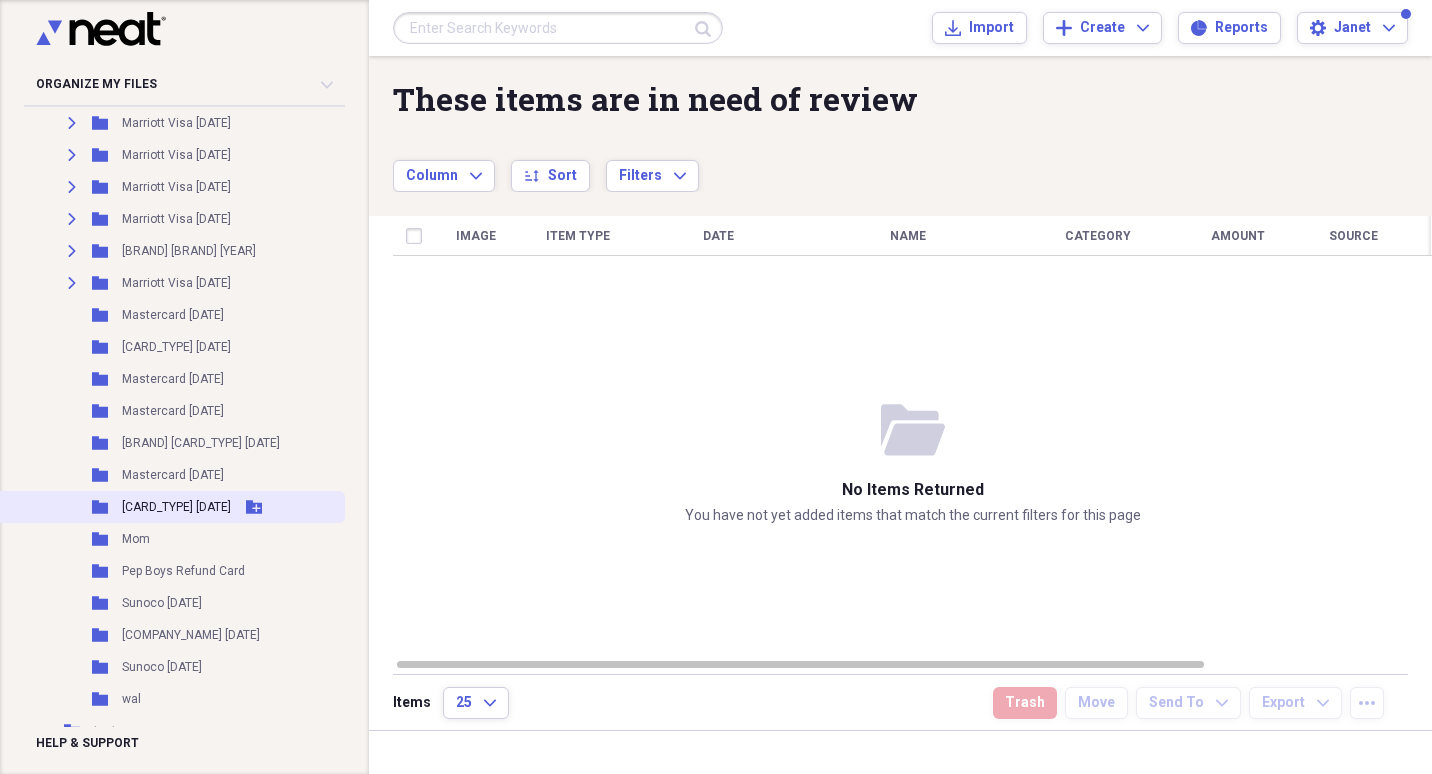 click on "[CARD_TYPE] [DATE]" at bounding box center (176, 507) 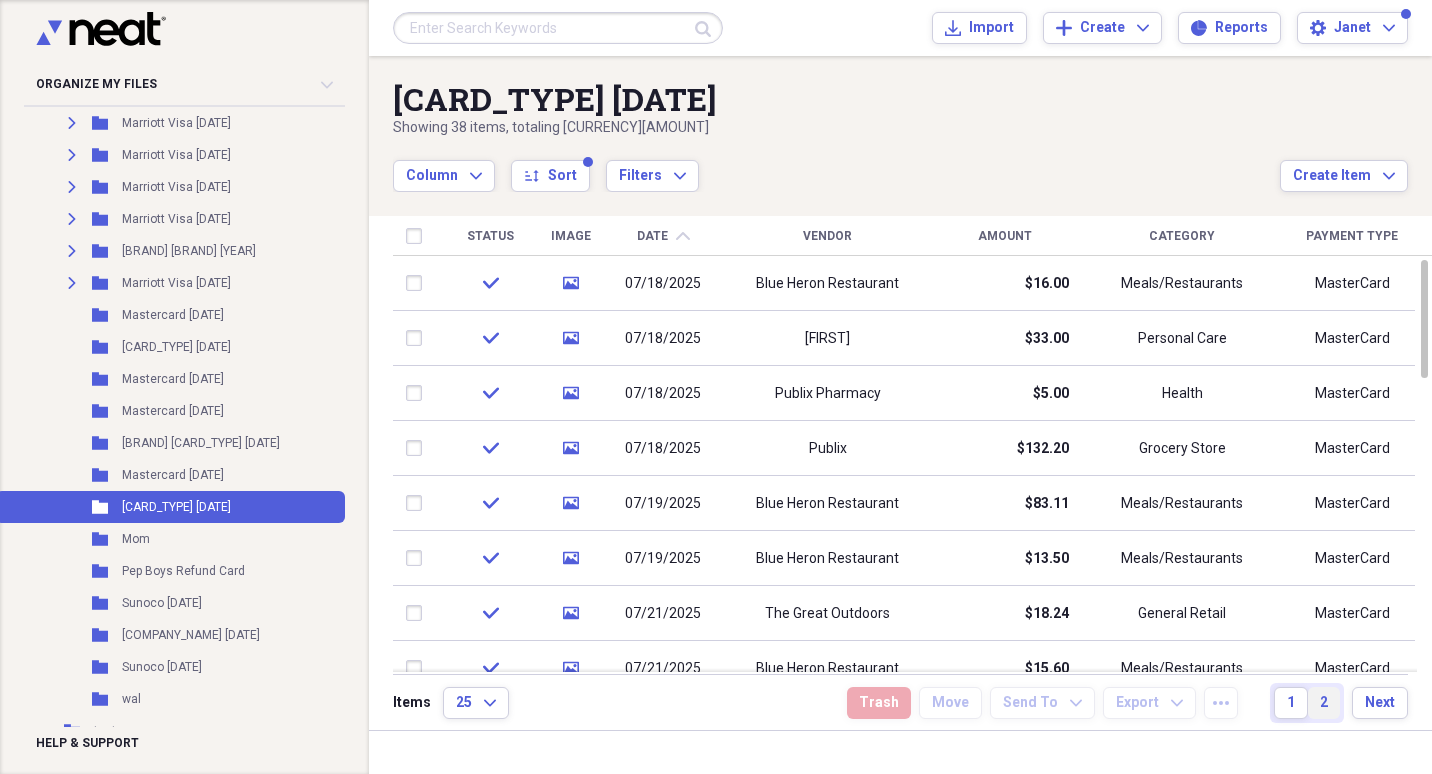 click on "2" at bounding box center [1324, 703] 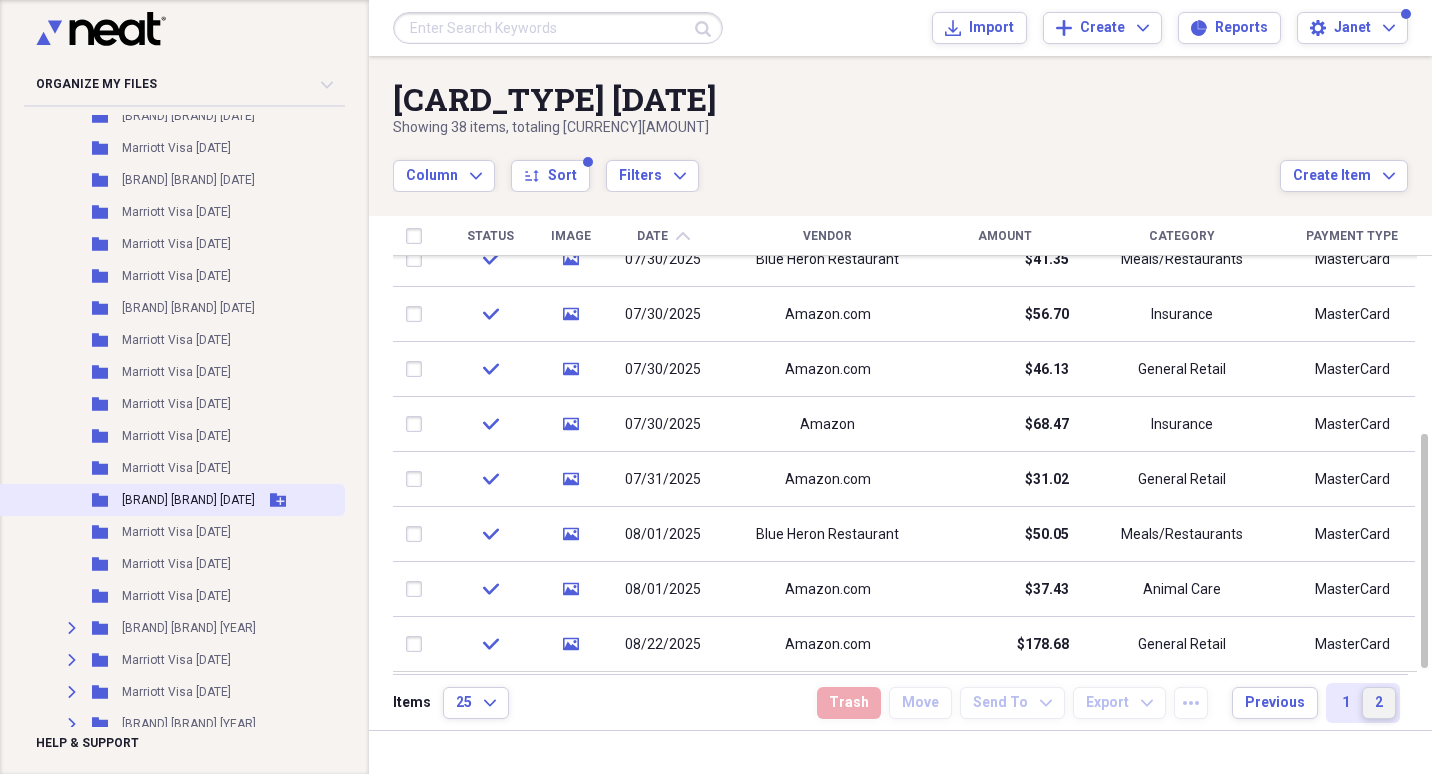 scroll, scrollTop: 1100, scrollLeft: 0, axis: vertical 